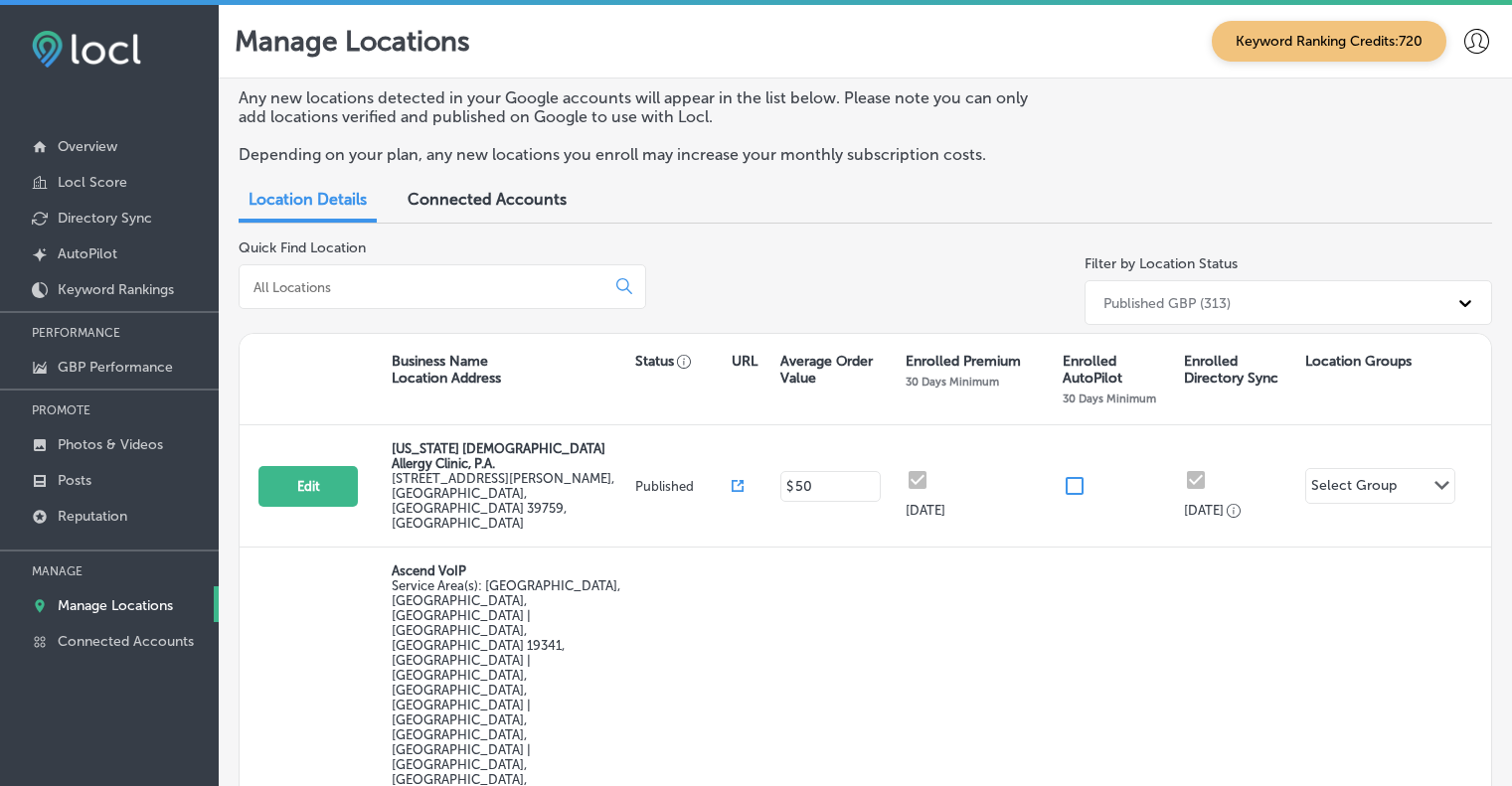 scroll, scrollTop: 0, scrollLeft: 0, axis: both 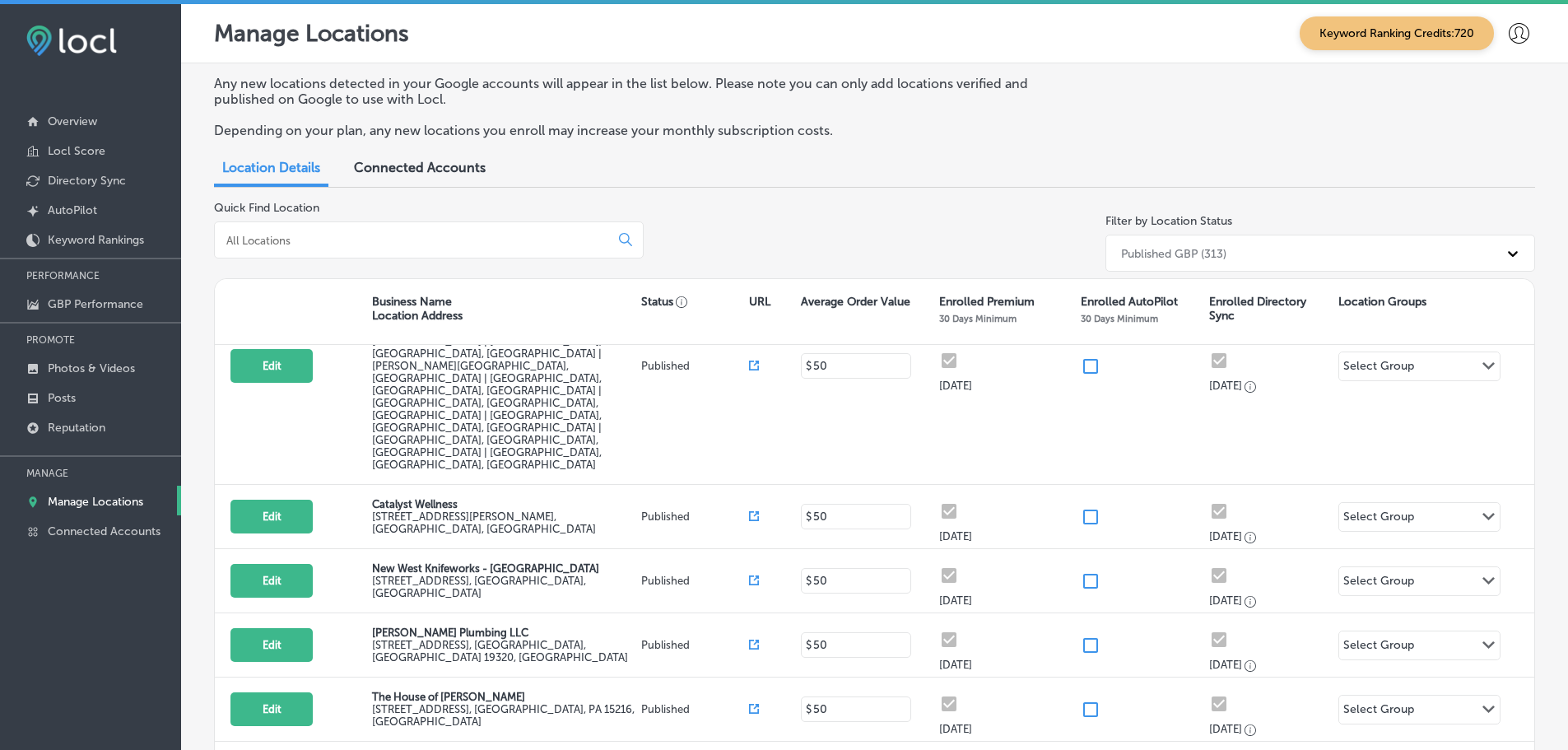 click on "Edit" at bounding box center [272, 988] 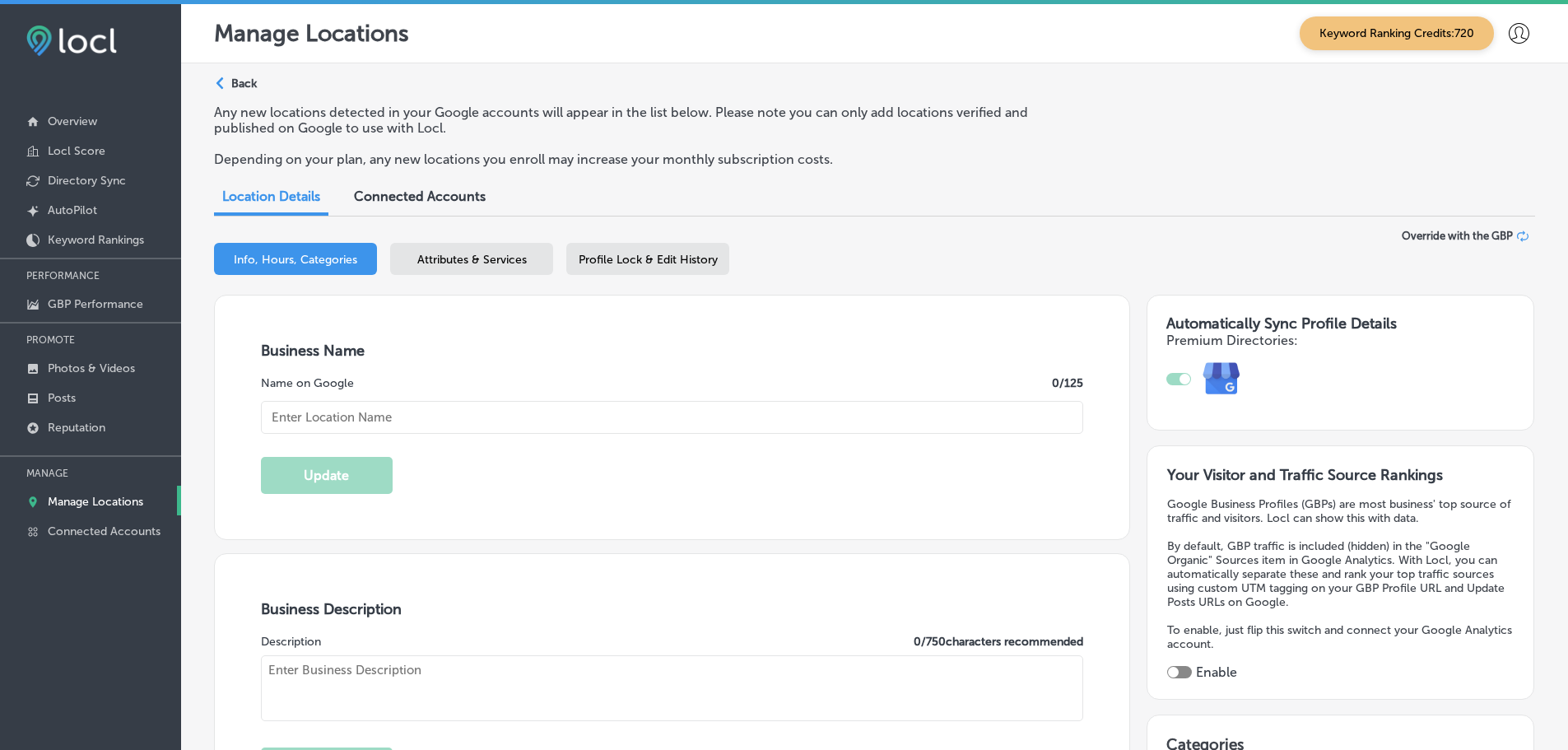 type on "[PERSON_NAME] Electric Inc." 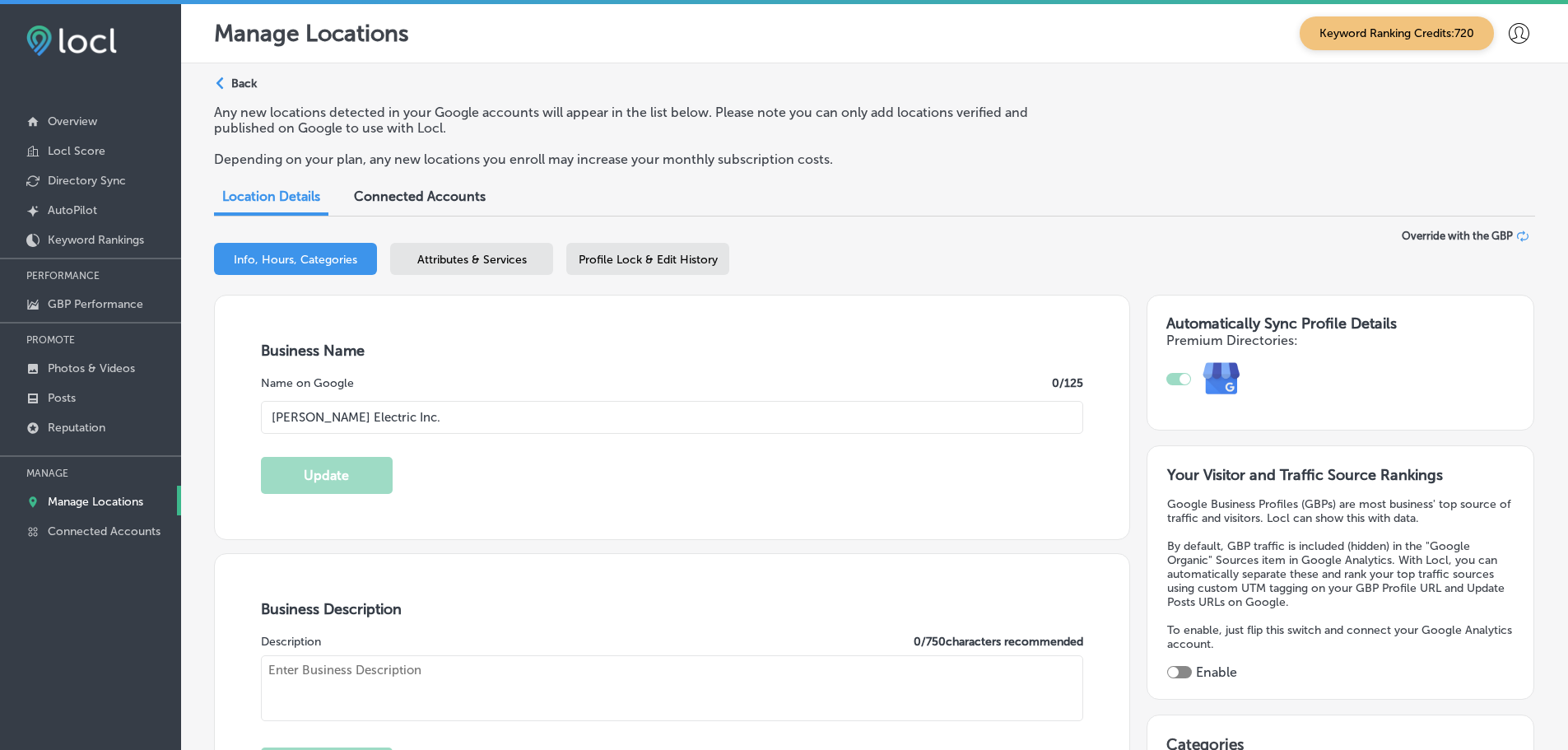 type on "[STREET_ADDRESS][PERSON_NAME]" 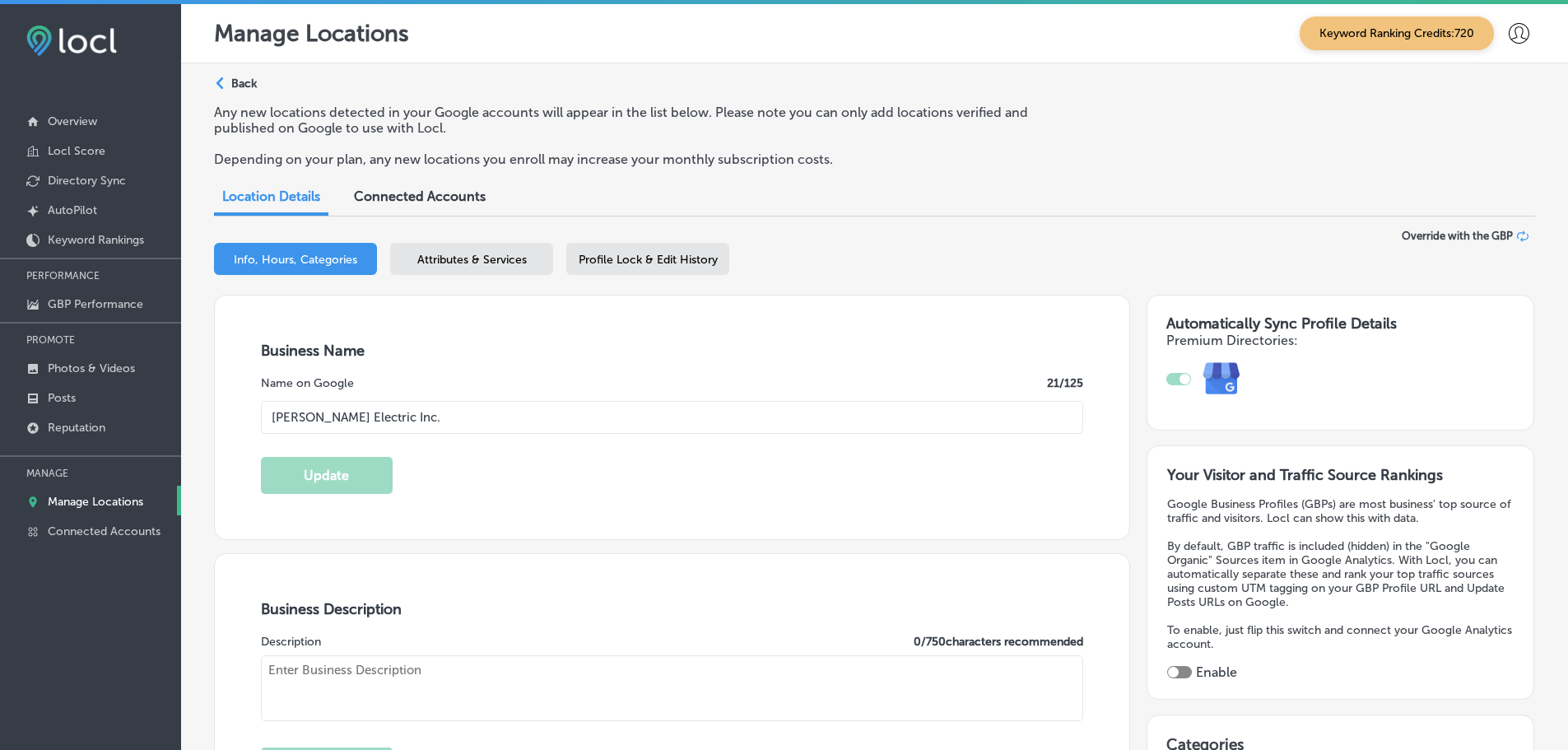 type on "[URL][DOMAIN_NAME]" 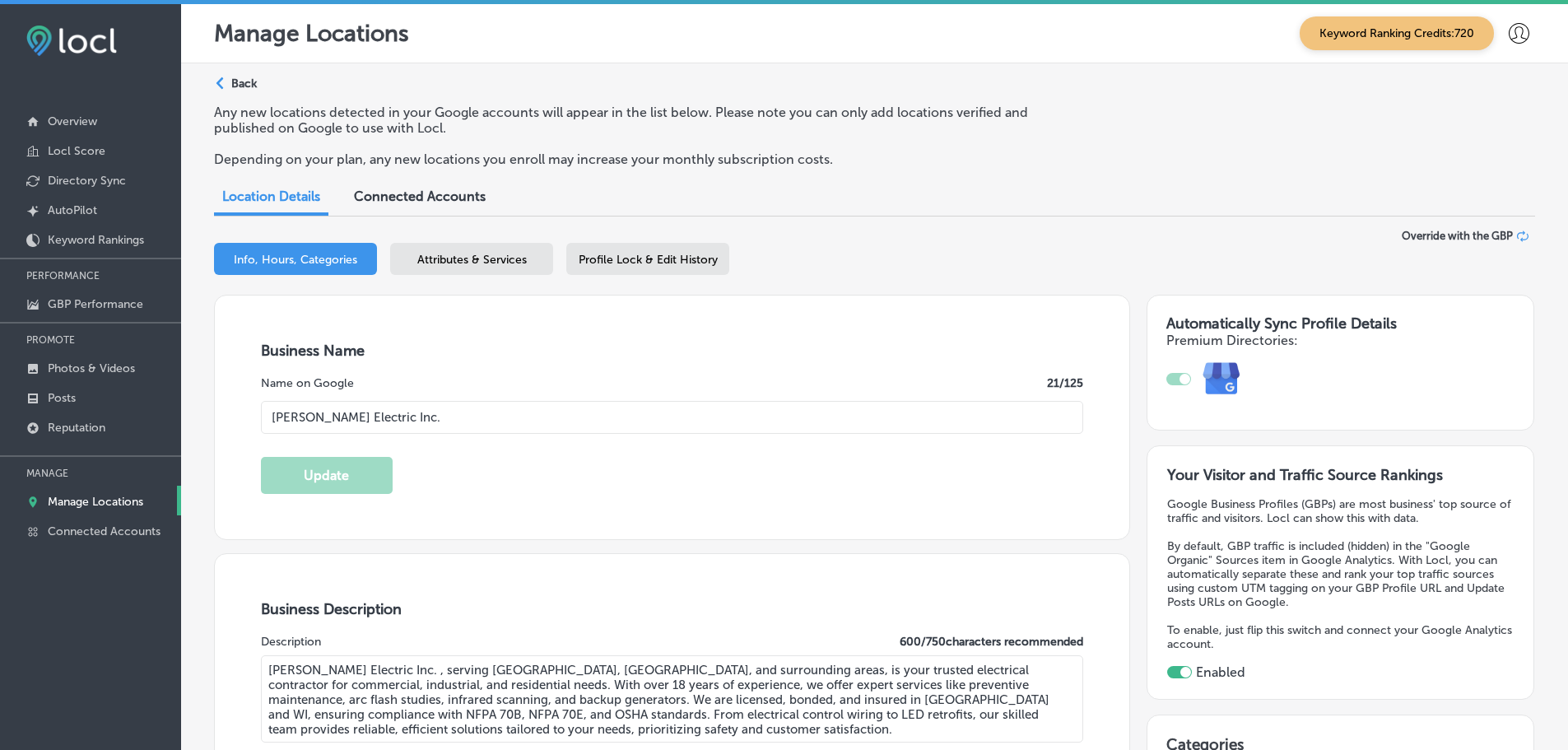 type on "[PERSON_NAME] Electric Inc. , serving [GEOGRAPHIC_DATA], [GEOGRAPHIC_DATA], and surrounding areas, is your trusted electrical contractor for commercial, industrial, and residential needs. With over 18 years of experience, we offer expert services like preventive maintenance, arc flash studies, infrared scanning, and backup generators. We are licensed, bonded, and insured in [GEOGRAPHIC_DATA] and WI, ensuring compliance with NFPA 70B, NFPA 70E, and OSHA standards. From electrical control wiring to LED retrofits, our skilled team provides reliable, efficient solutions tailored to your needs, prioritizing safety and customer satisfaction." 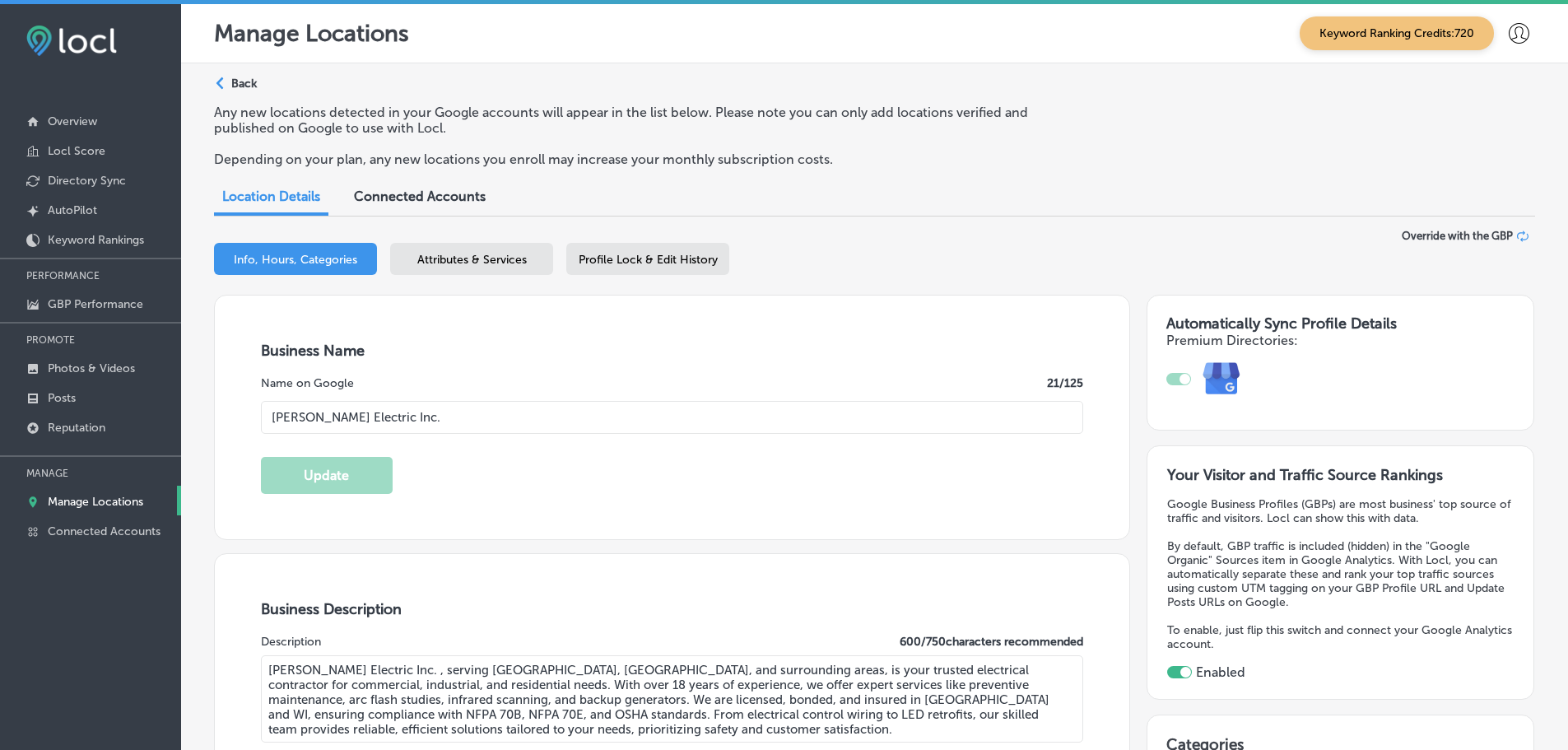 click on "Attributes & Services" at bounding box center (472, 259) 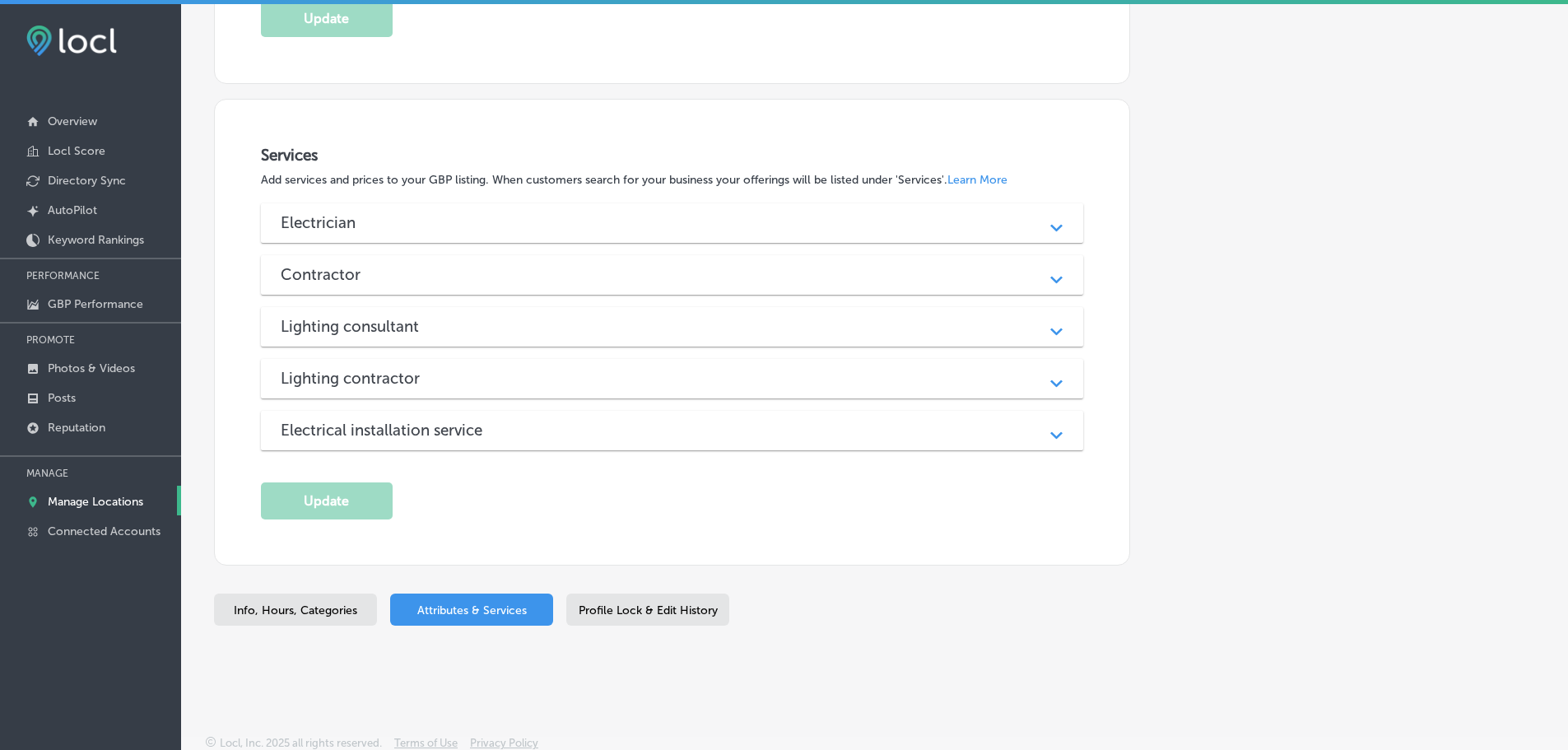 scroll, scrollTop: 1180, scrollLeft: 0, axis: vertical 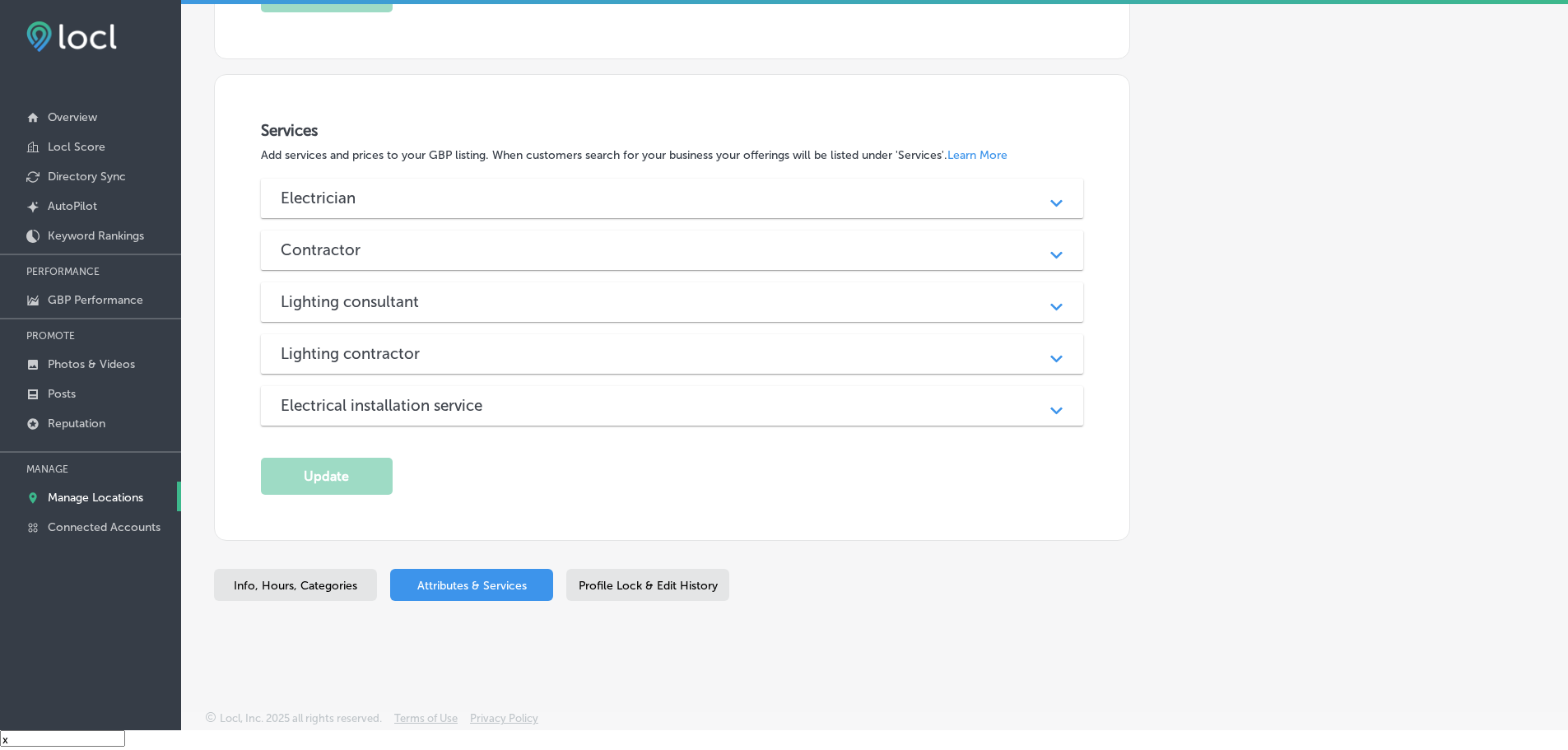 click on "Electrician" at bounding box center (672, 198) 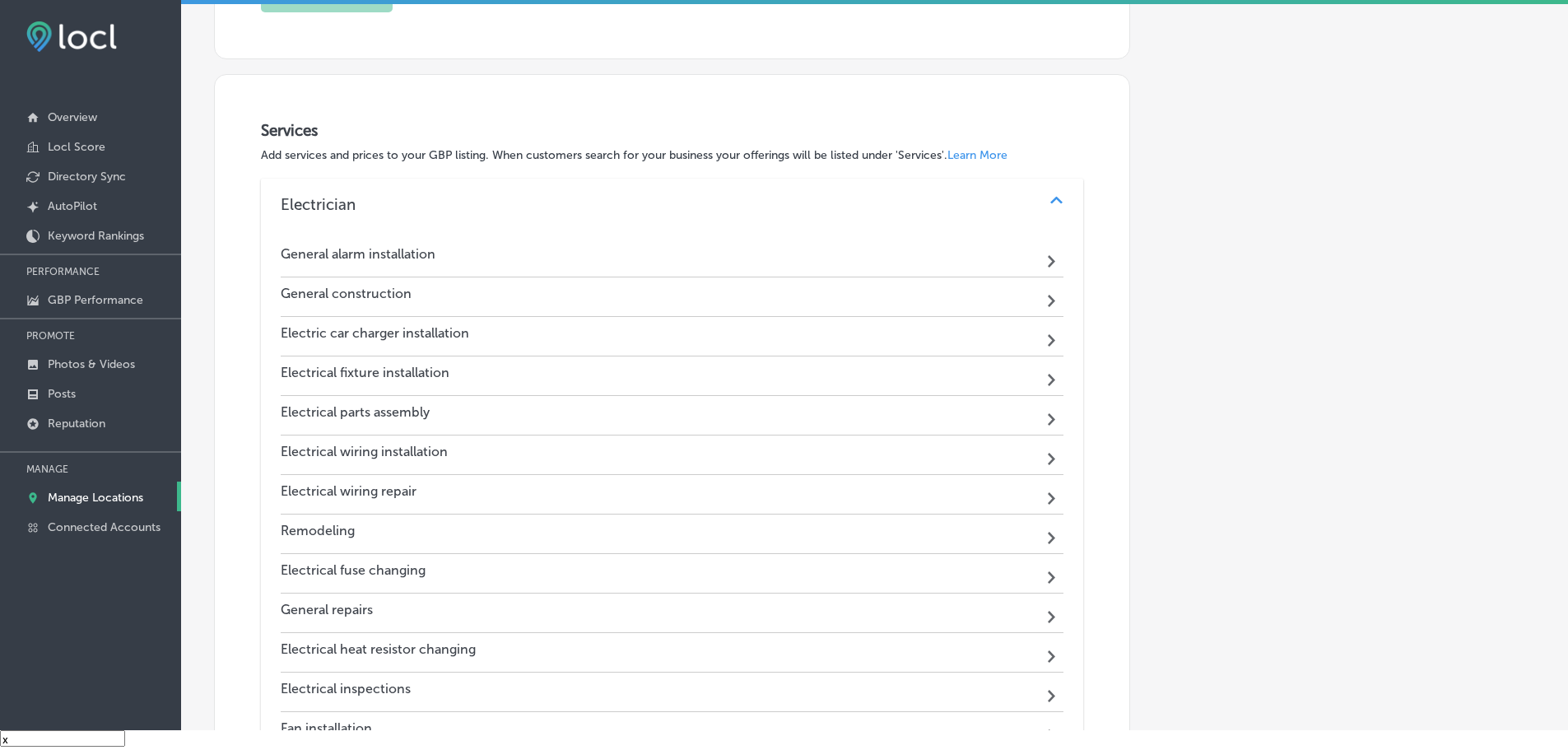 click on "General alarm installation
Path
Created with Sketch." at bounding box center [672, 258] 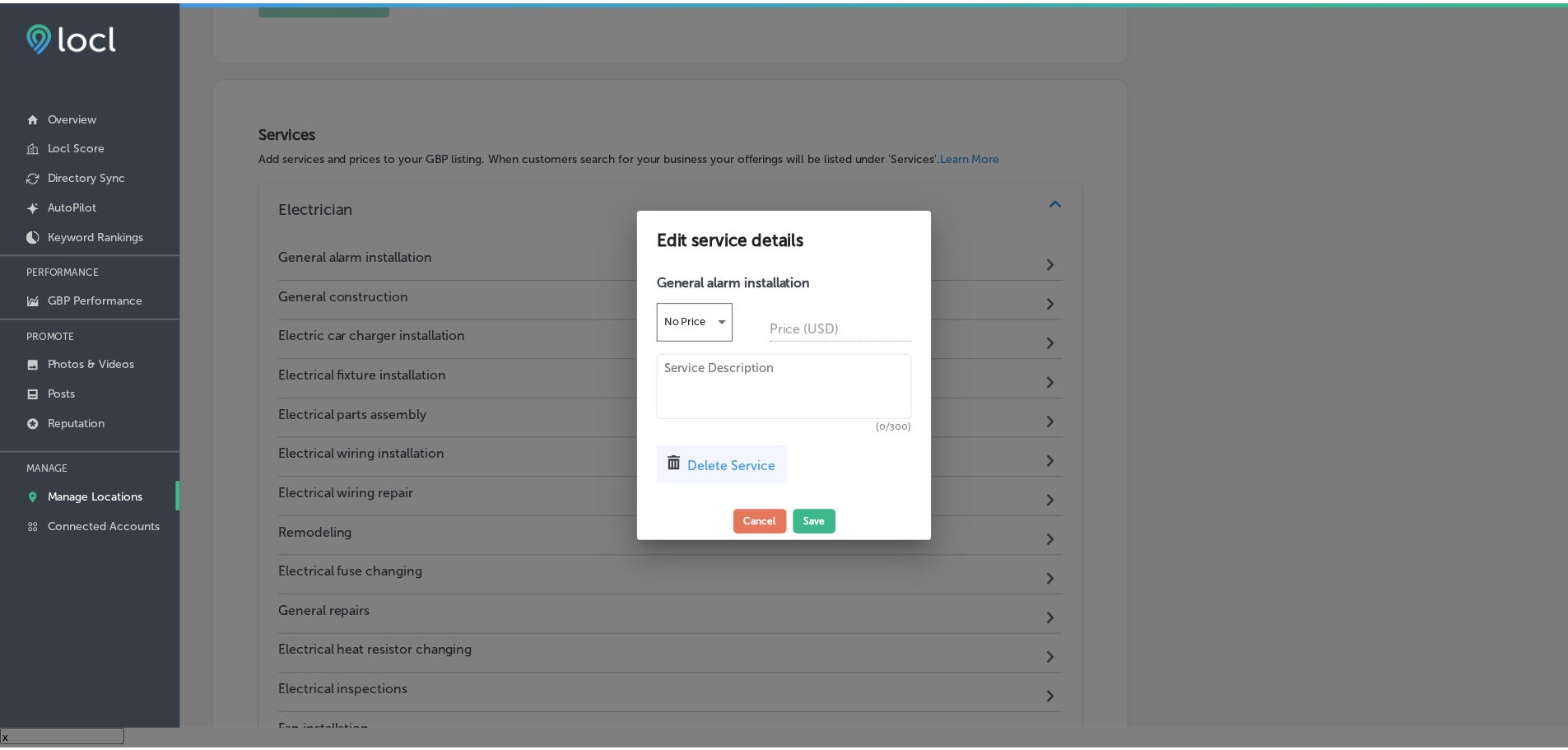 scroll, scrollTop: 1182, scrollLeft: 0, axis: vertical 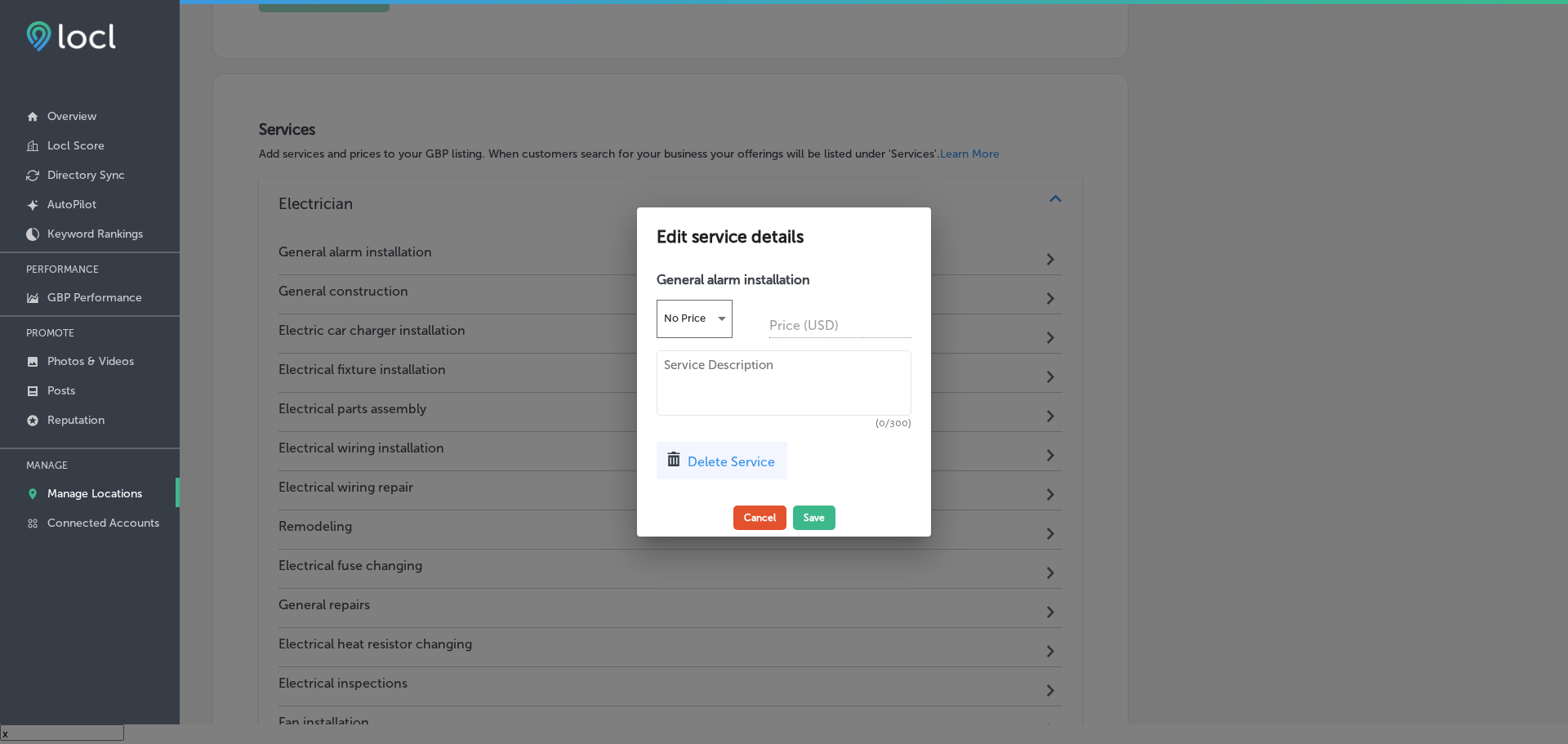 click on "Cancel" at bounding box center (760, 518) 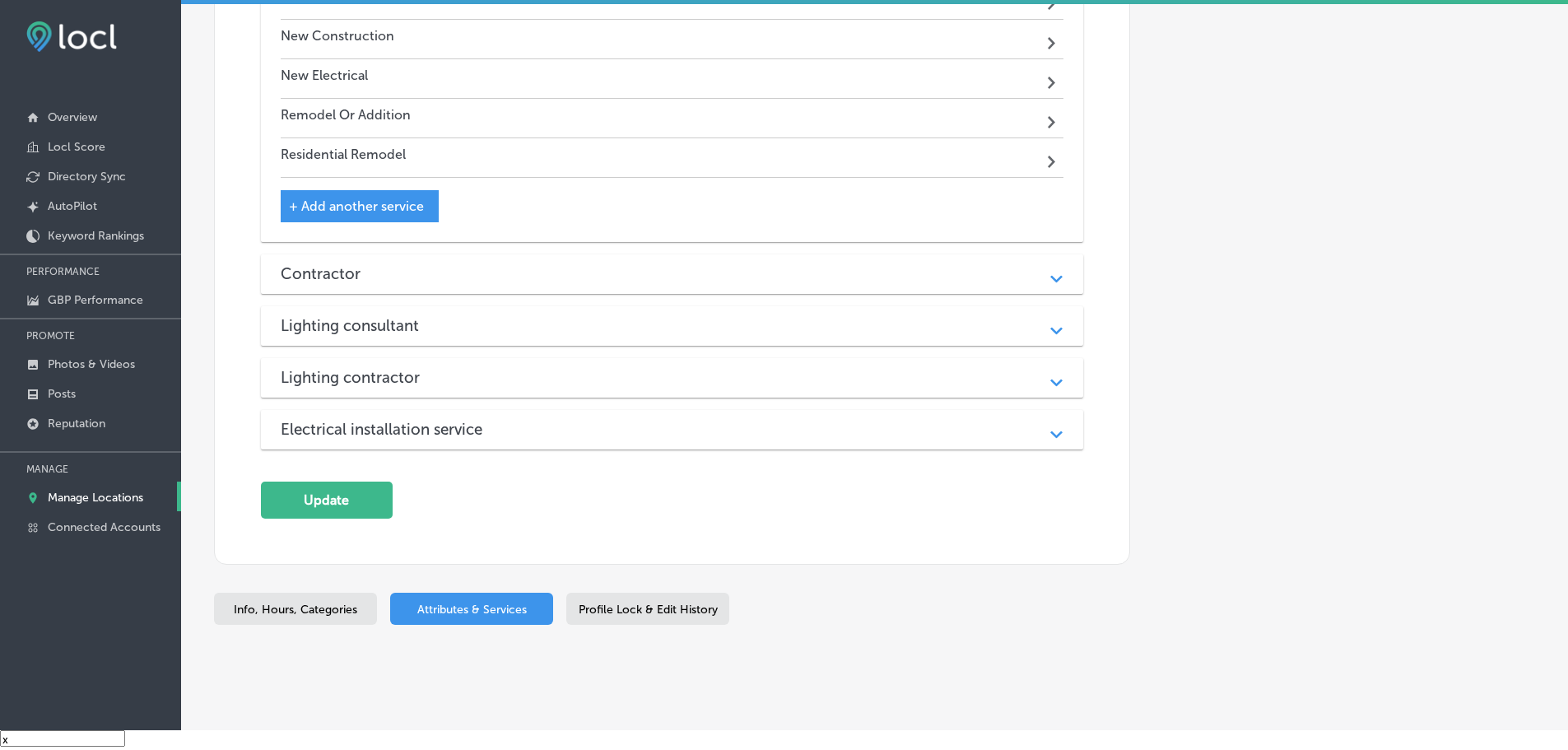 scroll, scrollTop: 5057, scrollLeft: 0, axis: vertical 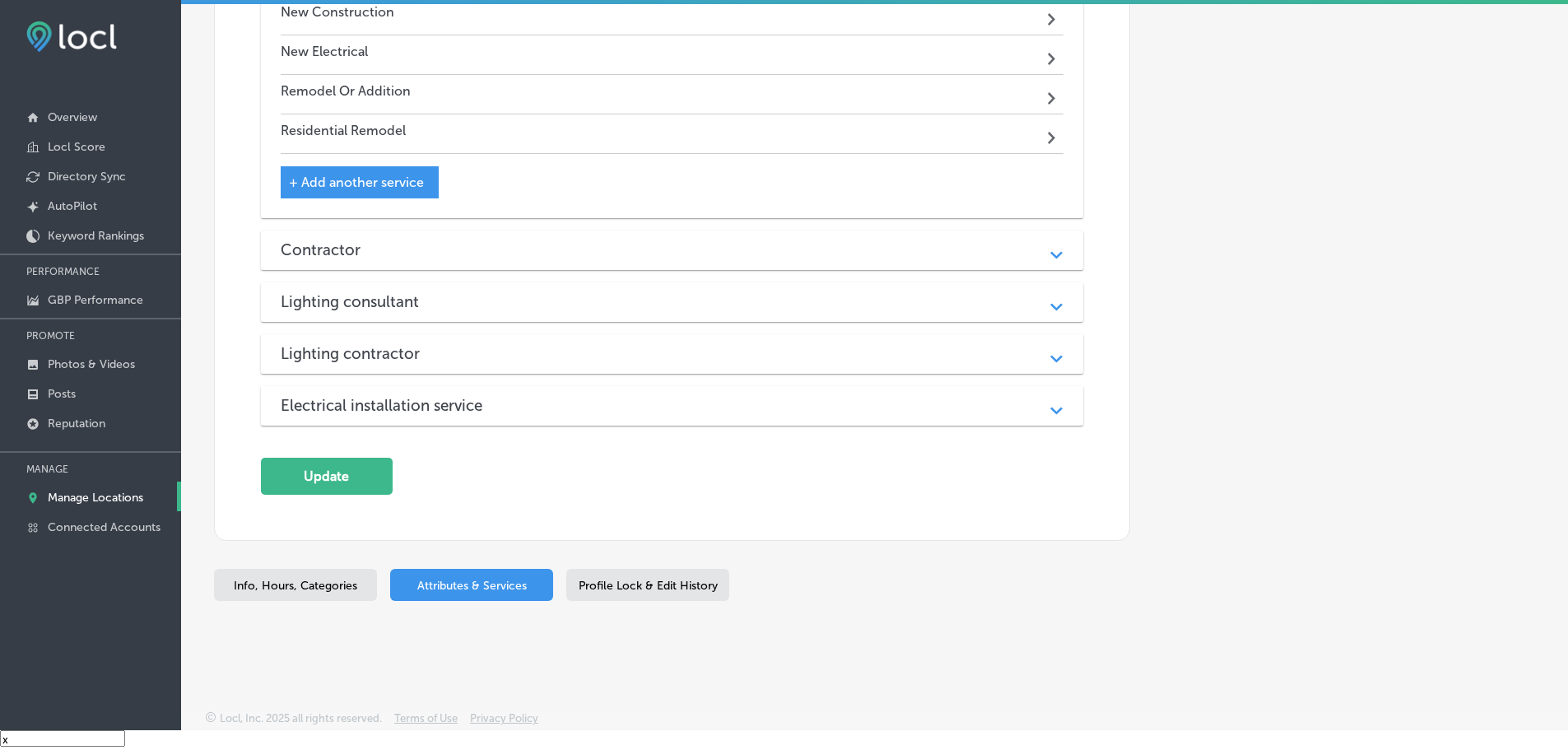 click on "Lighting consultant" at bounding box center [672, 301] 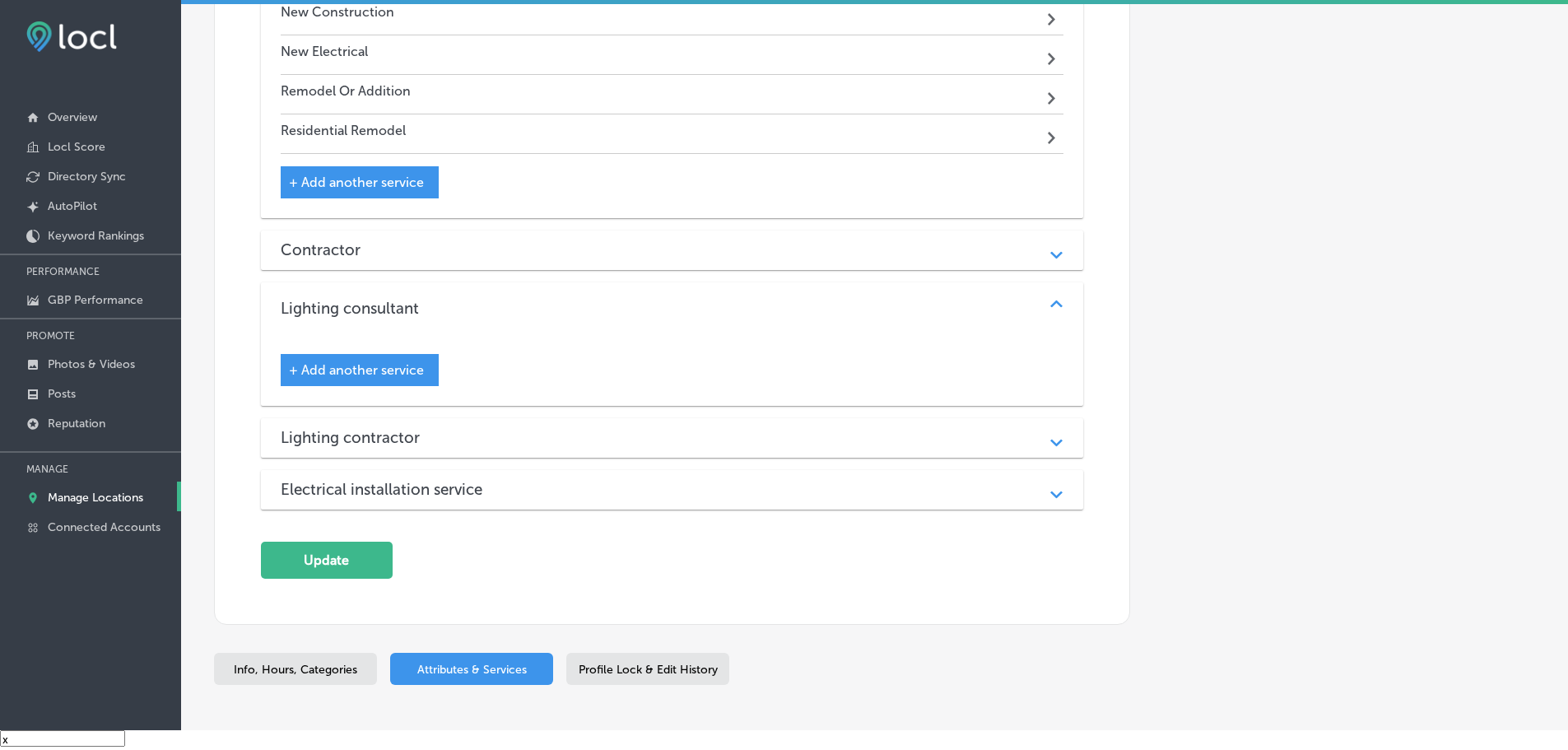 click on "Lighting contractor
Path
Created with Sketch." at bounding box center (672, 438) 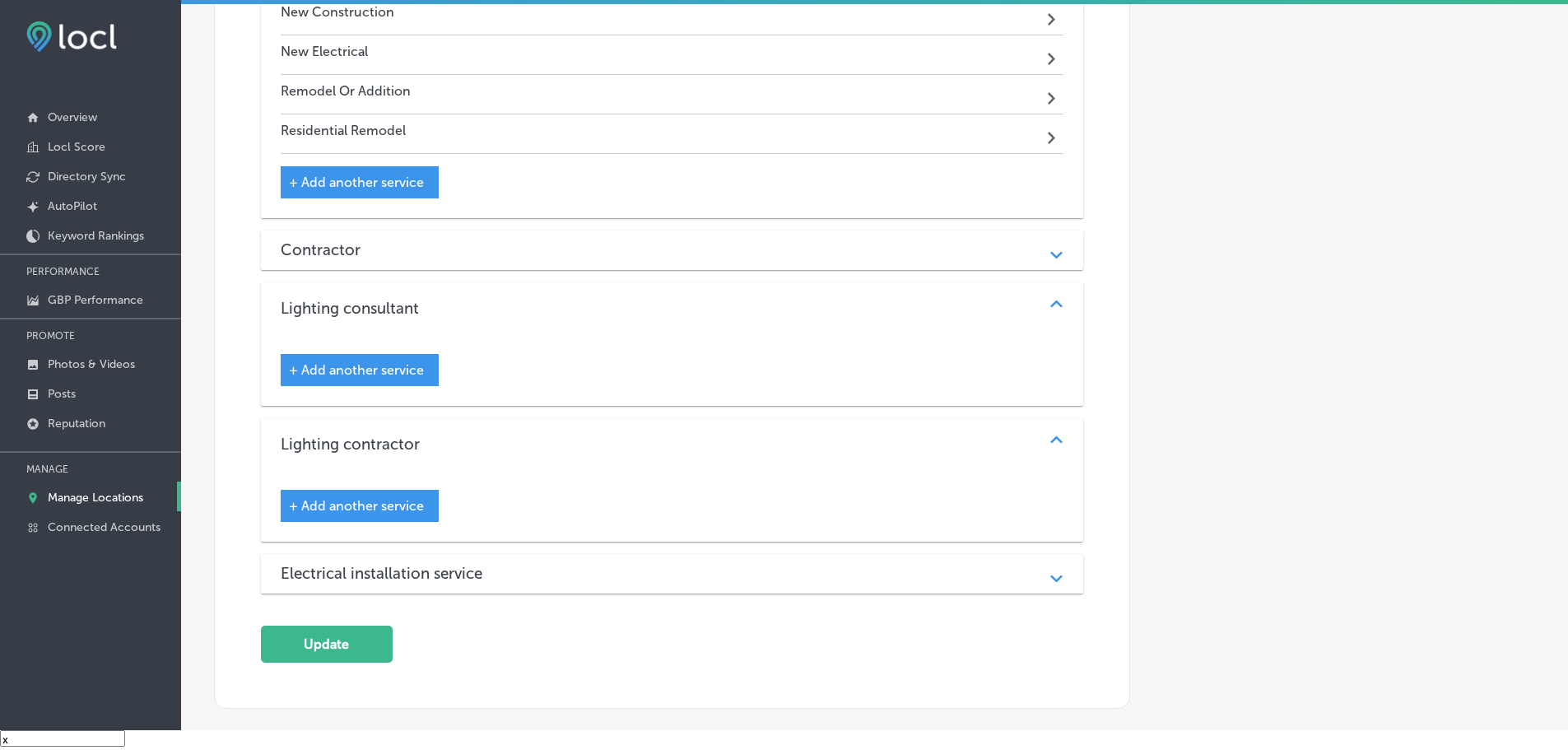 click on "Lighting consultant" at bounding box center [672, 308] 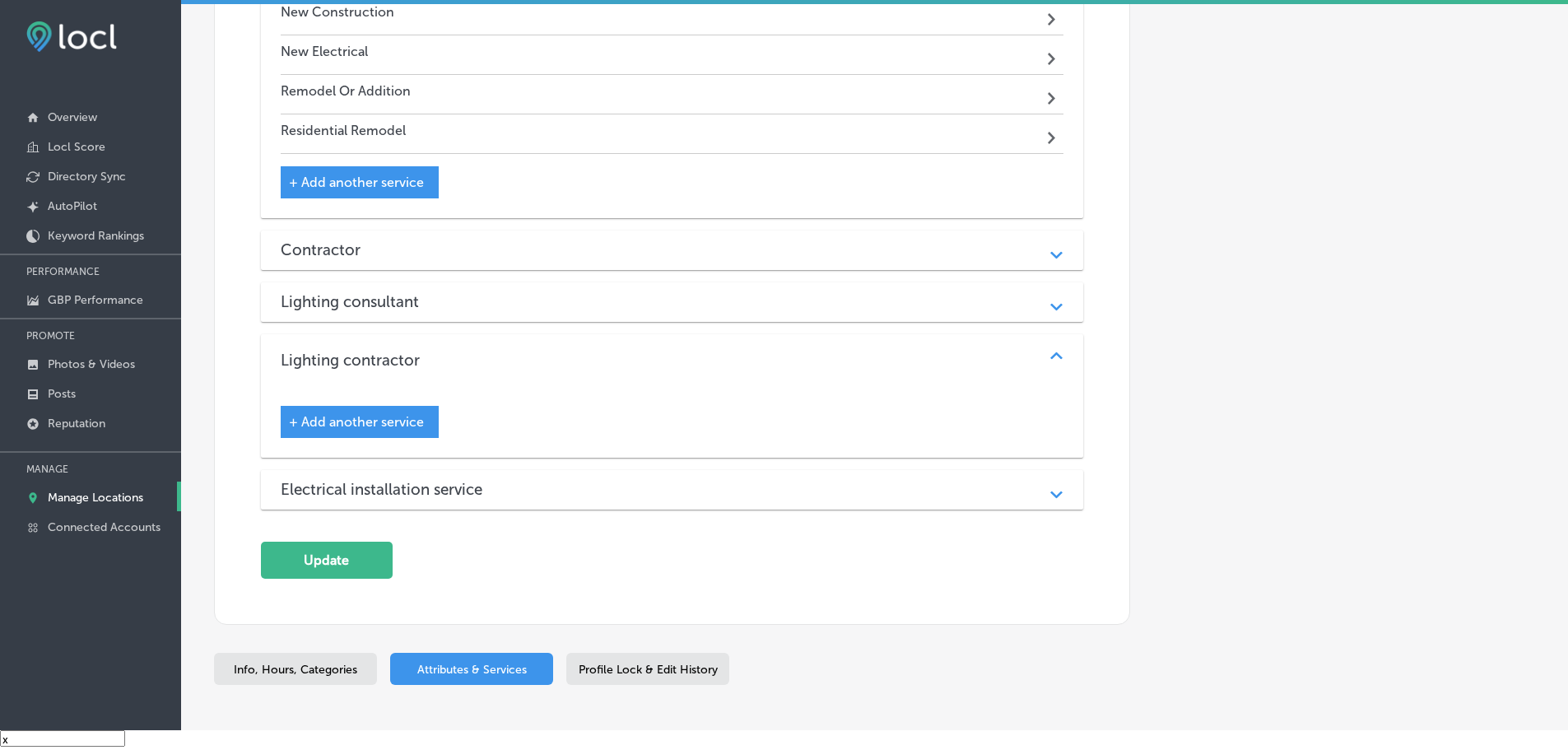 click on "Lighting contractor
Path
Created with Sketch." at bounding box center [672, 361] 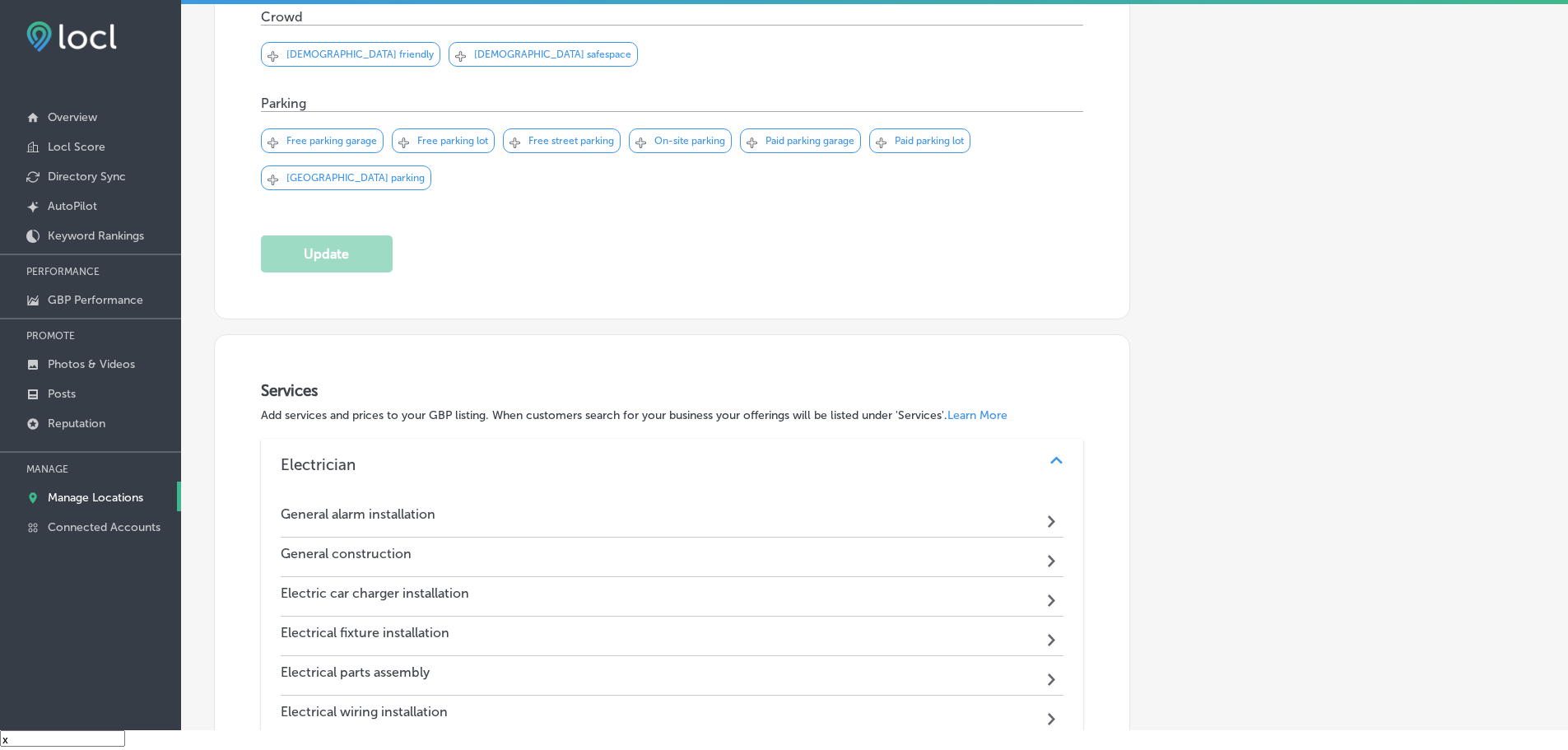 scroll, scrollTop: 804, scrollLeft: 0, axis: vertical 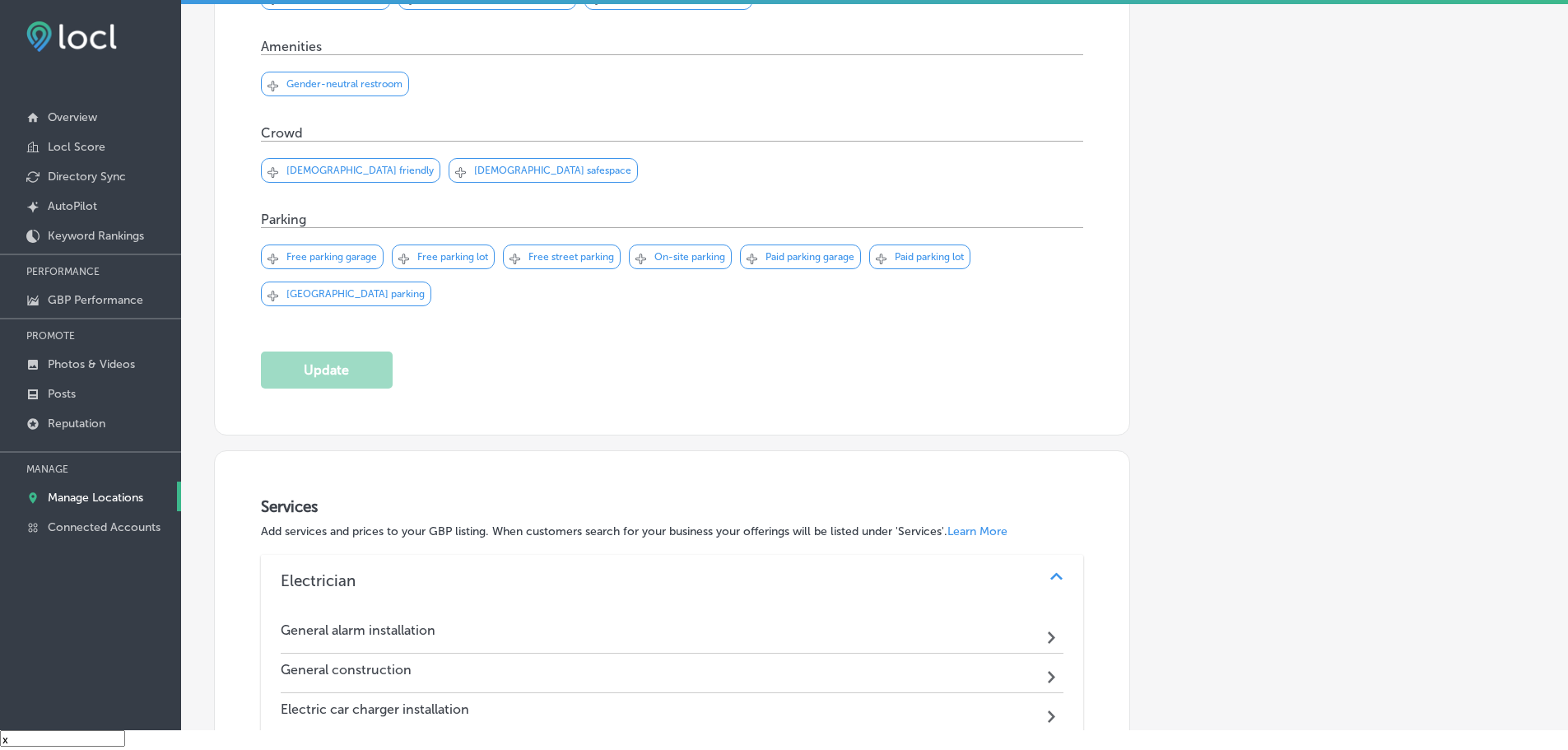 click on "Electrician" at bounding box center (672, 580) 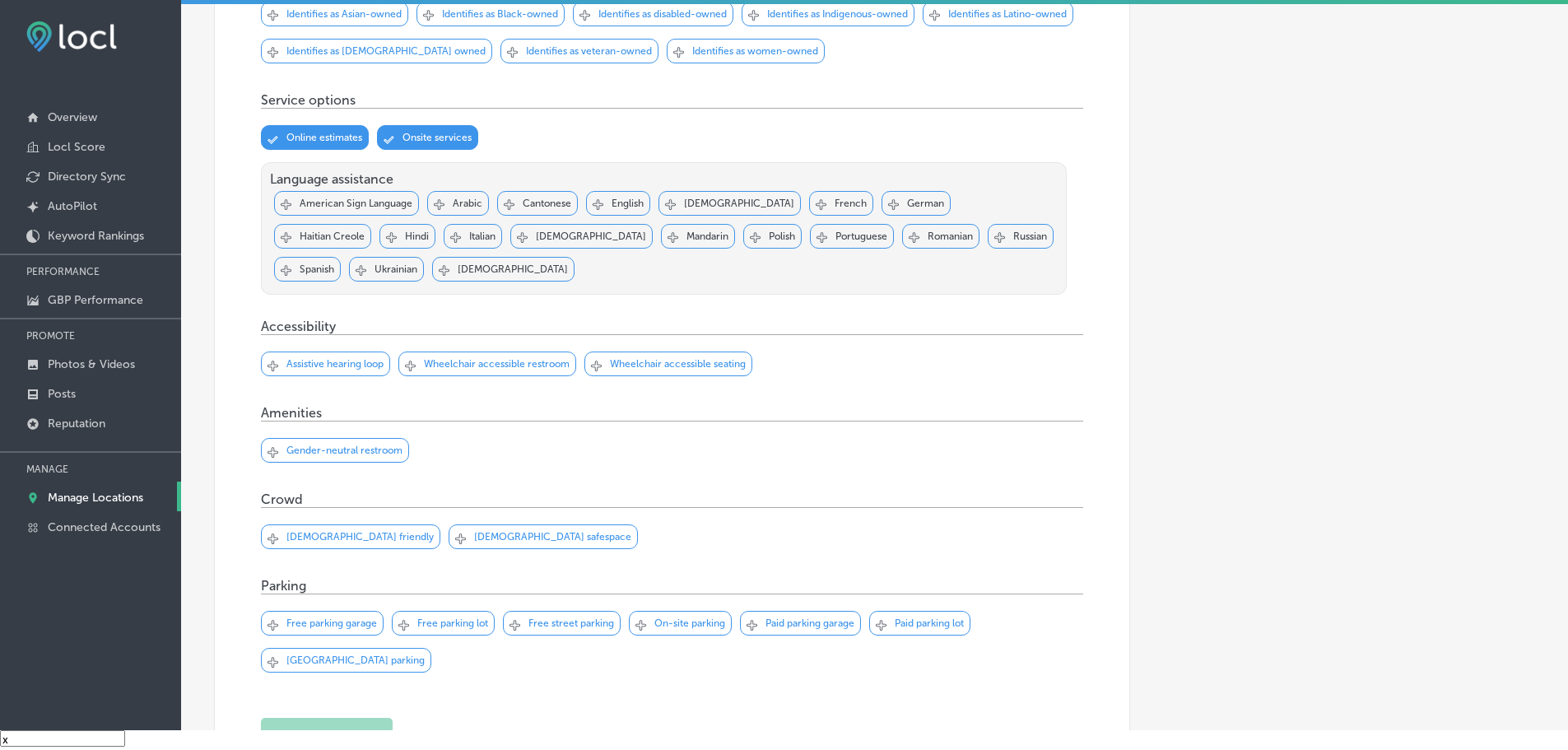 scroll, scrollTop: 0, scrollLeft: 0, axis: both 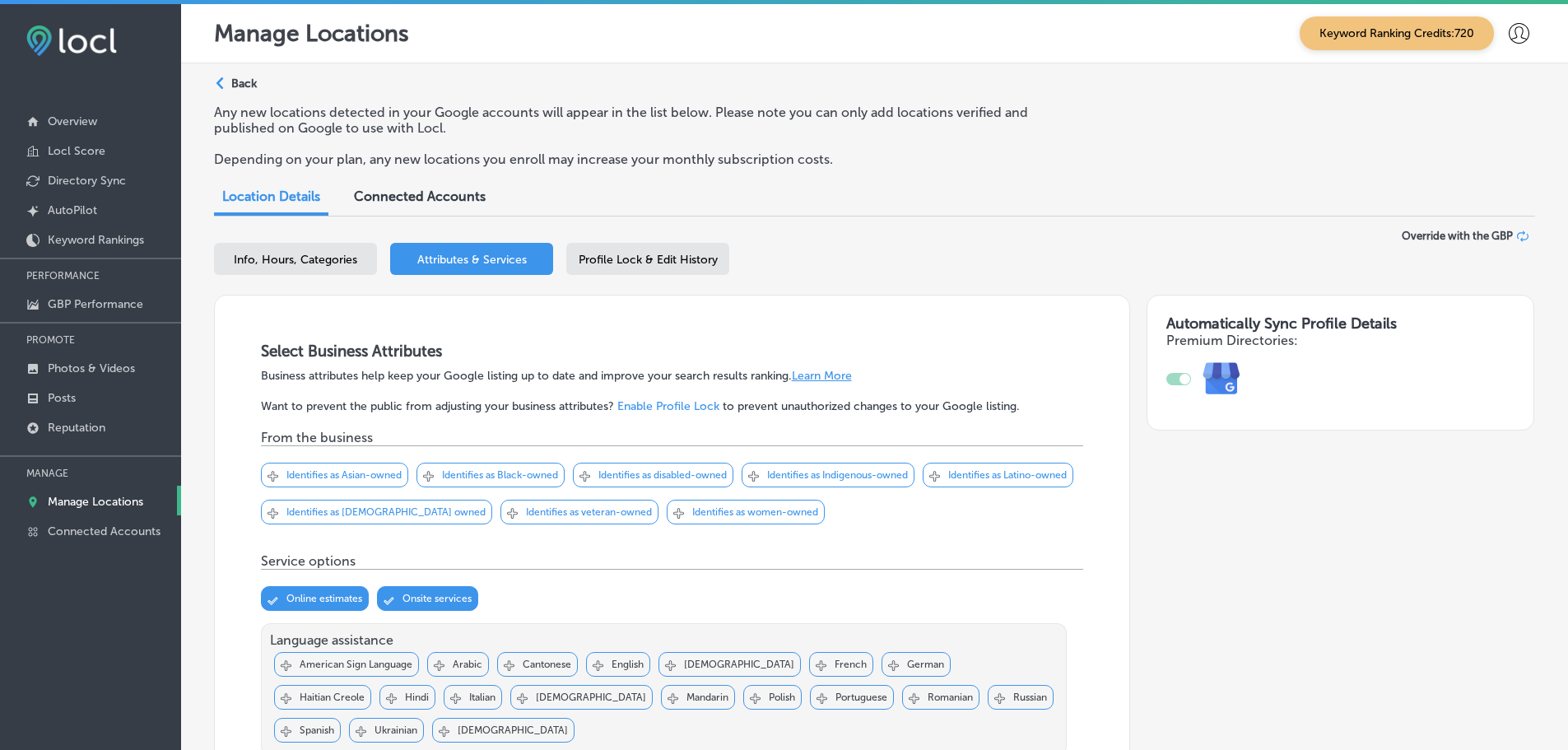 click on "Back" at bounding box center (244, 83) 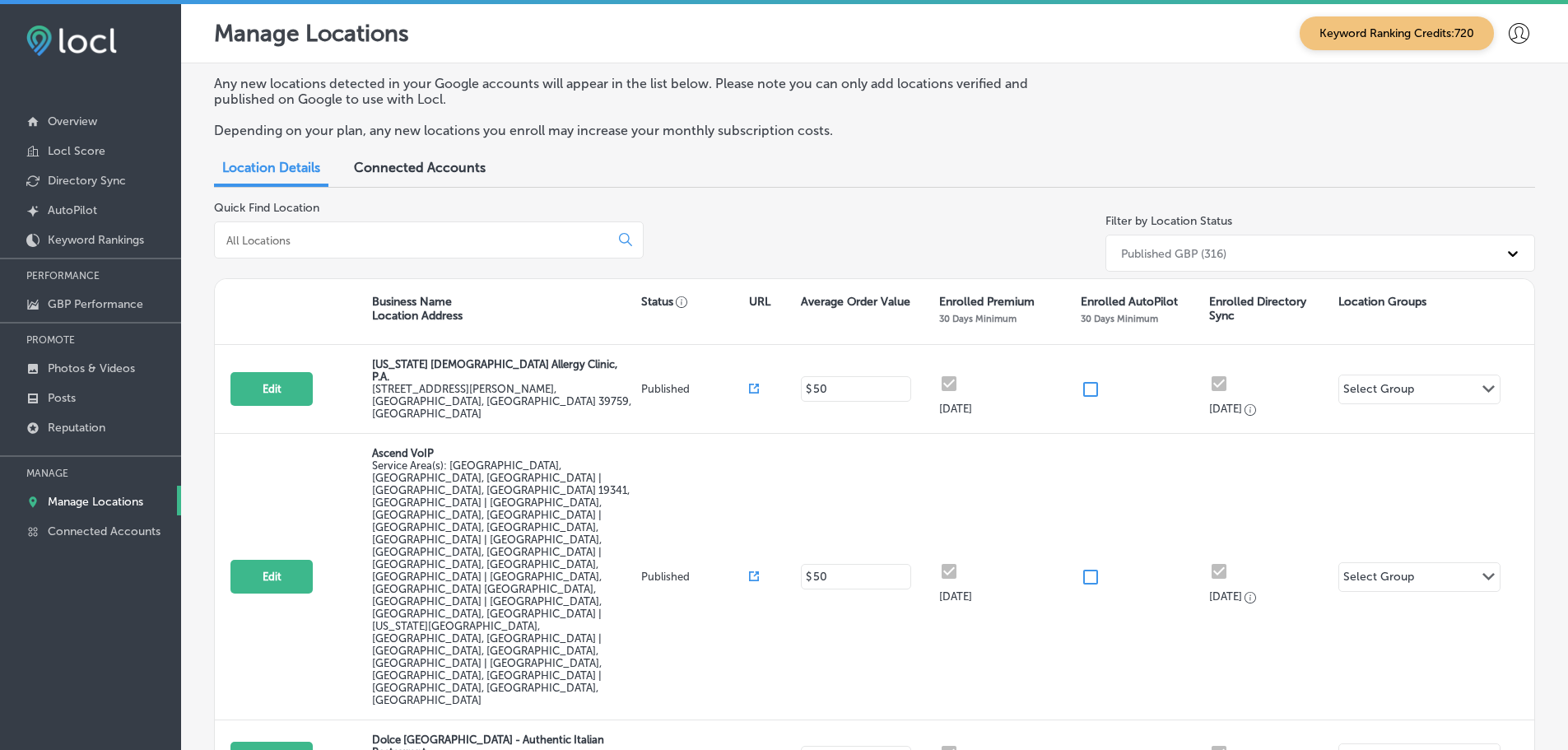 click at bounding box center [415, 240] 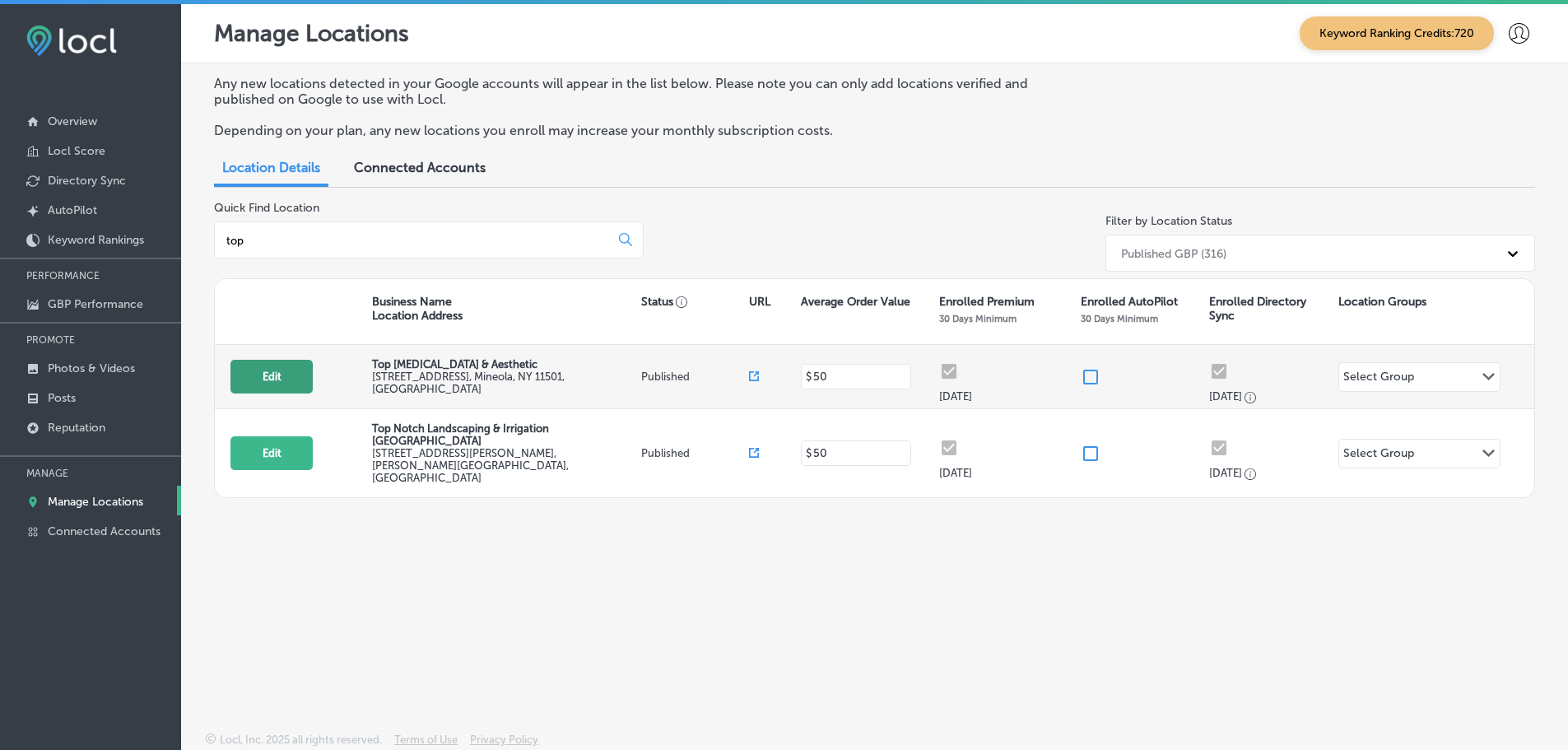 type on "top" 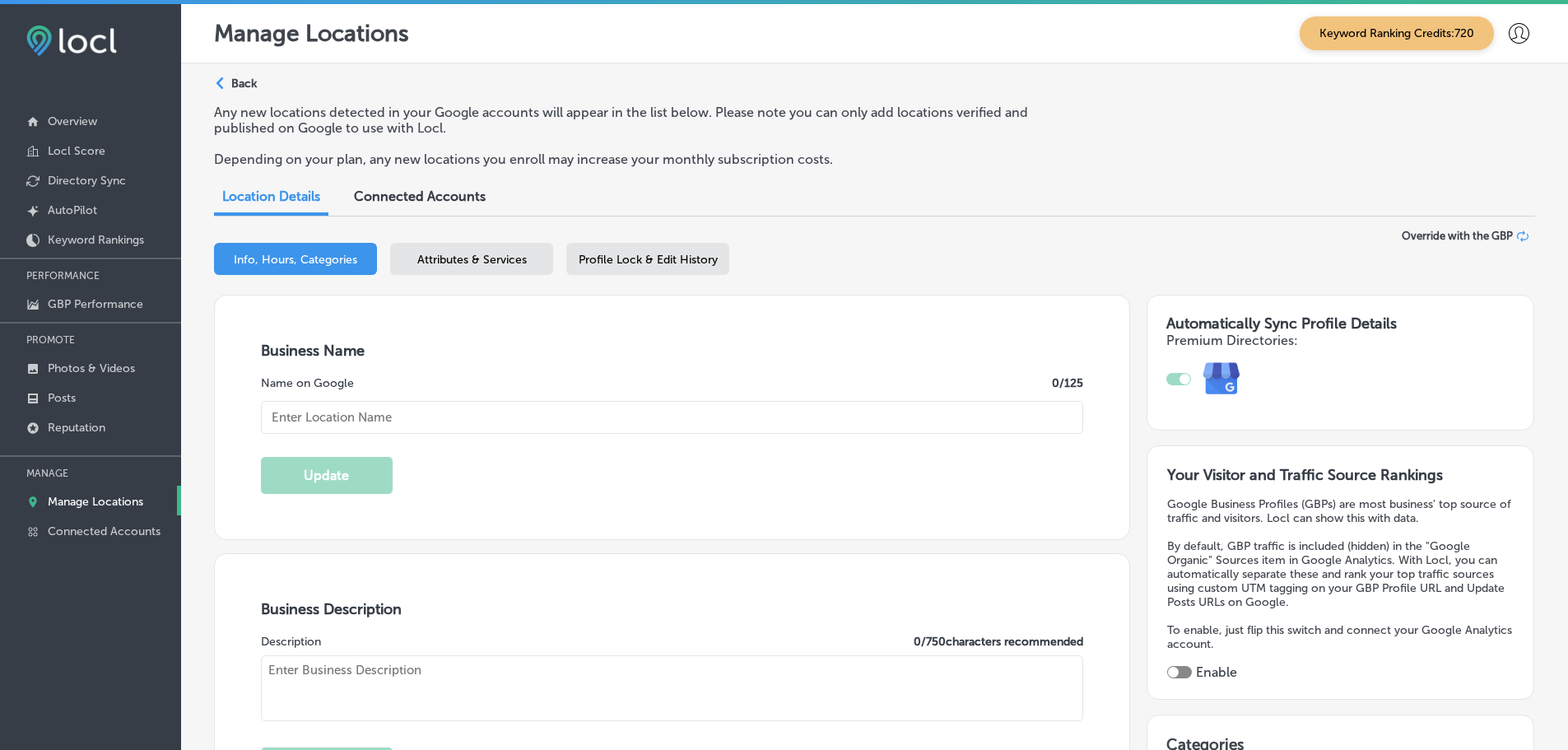 checkbox on "true" 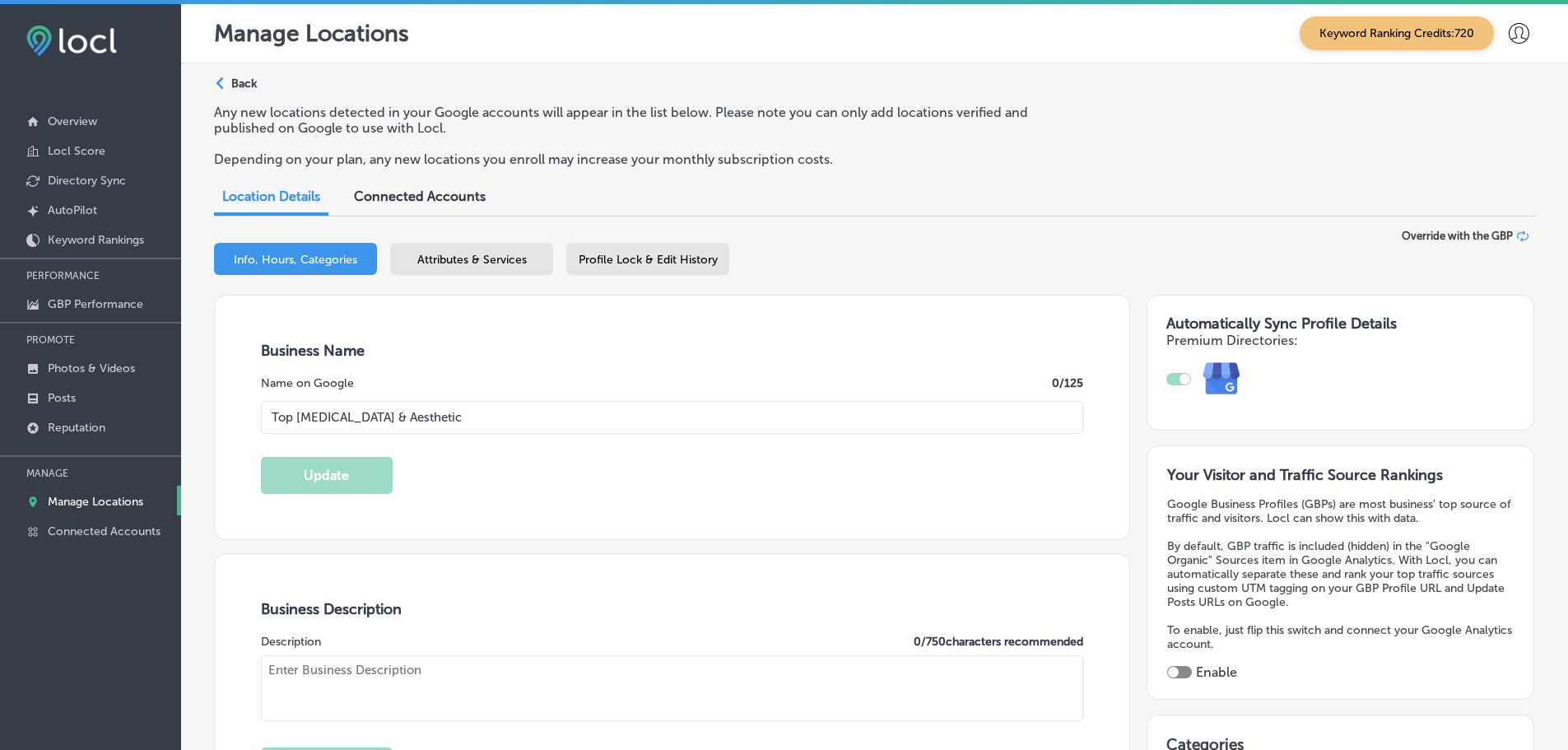 type on "[URL][DOMAIN_NAME]" 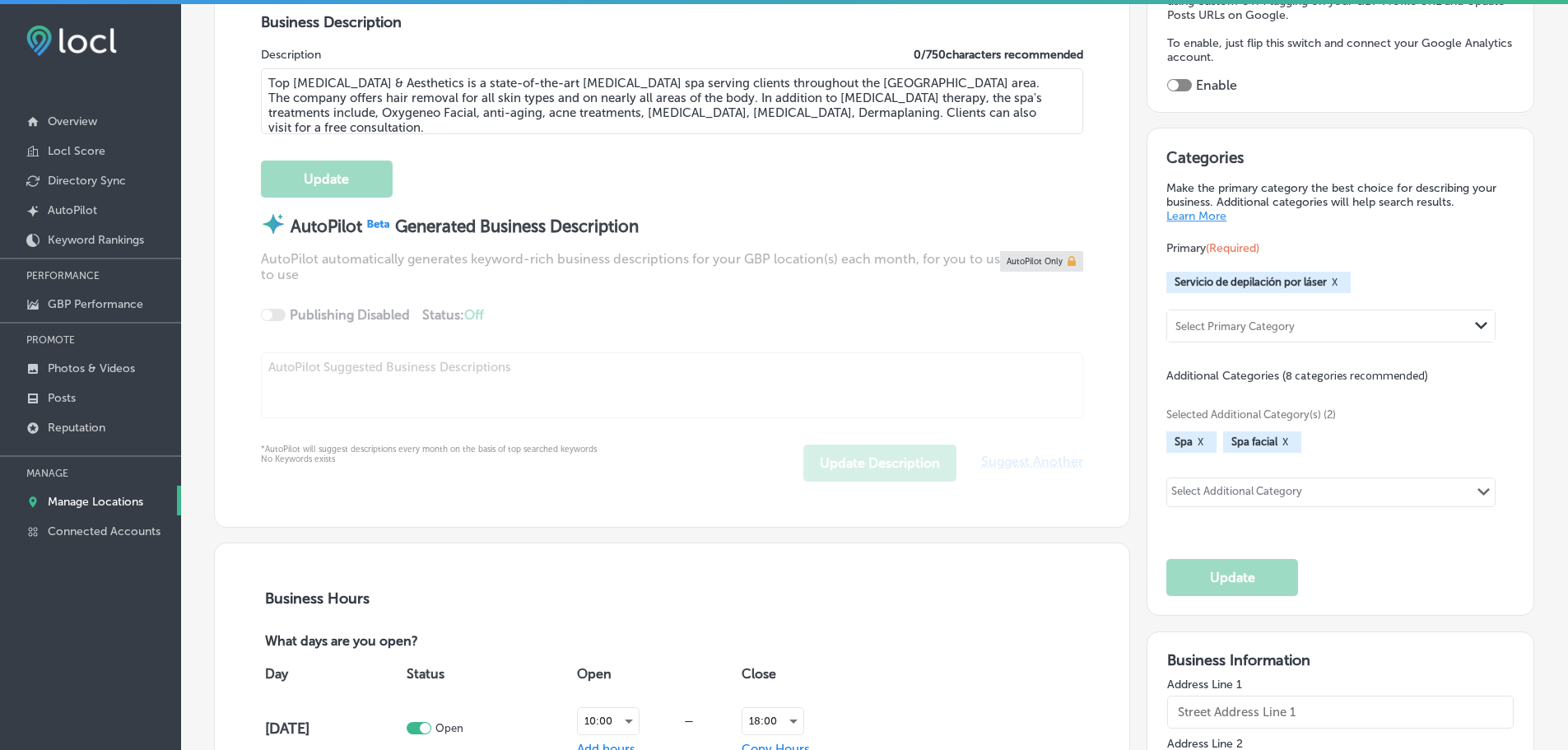 type on "[STREET_ADDRESS]" 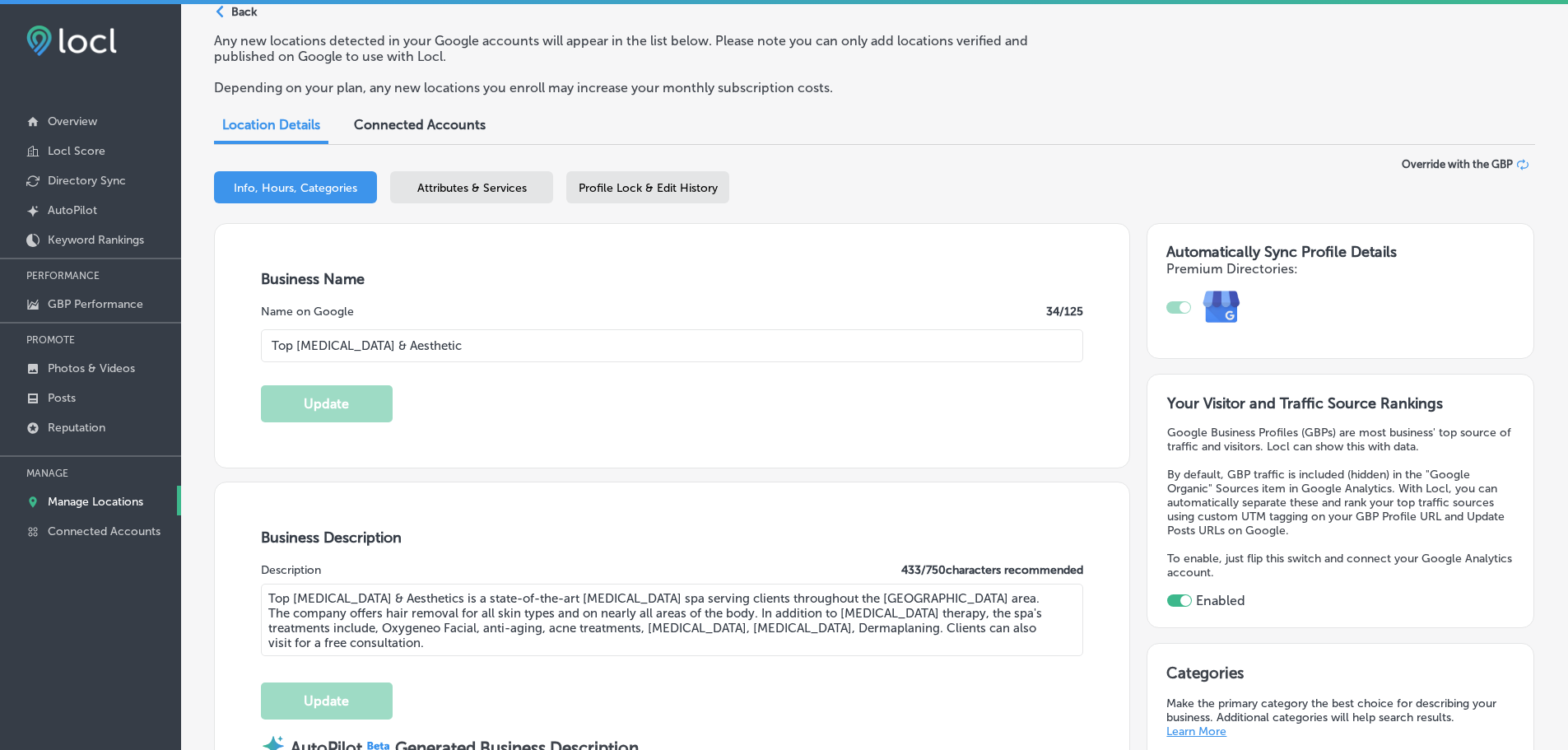 scroll, scrollTop: 0, scrollLeft: 0, axis: both 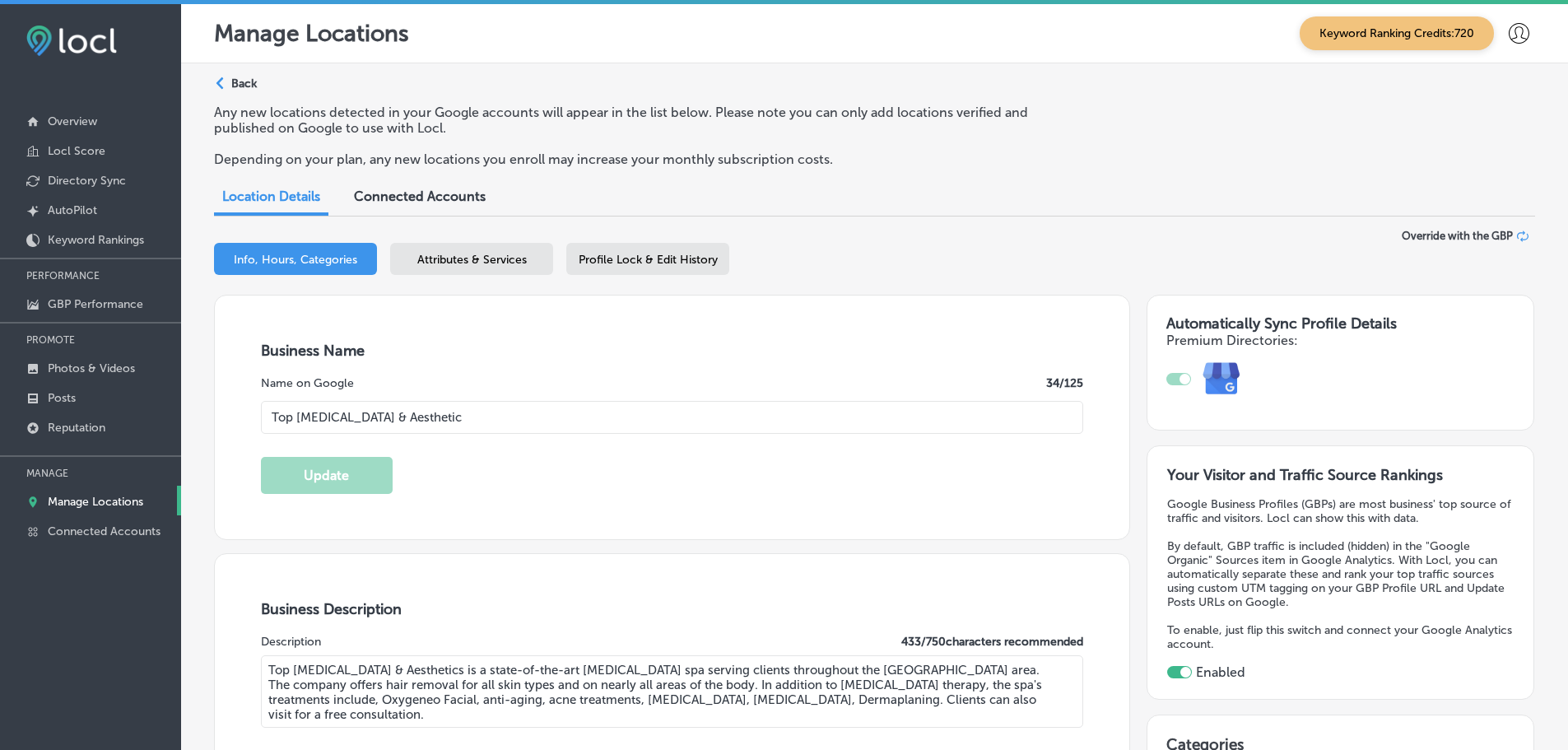 click on "Attributes & Services" at bounding box center [472, 259] 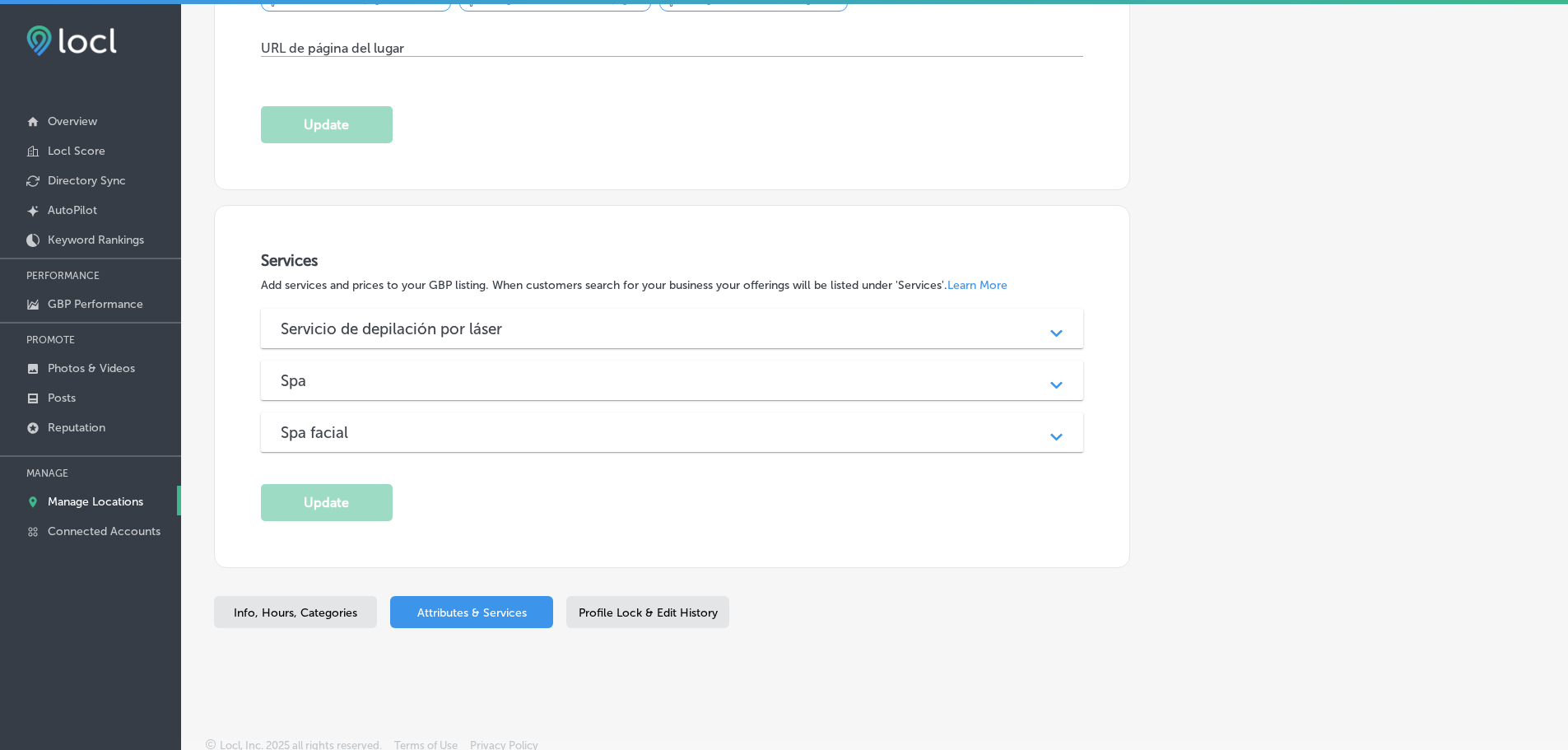 scroll, scrollTop: 1743, scrollLeft: 0, axis: vertical 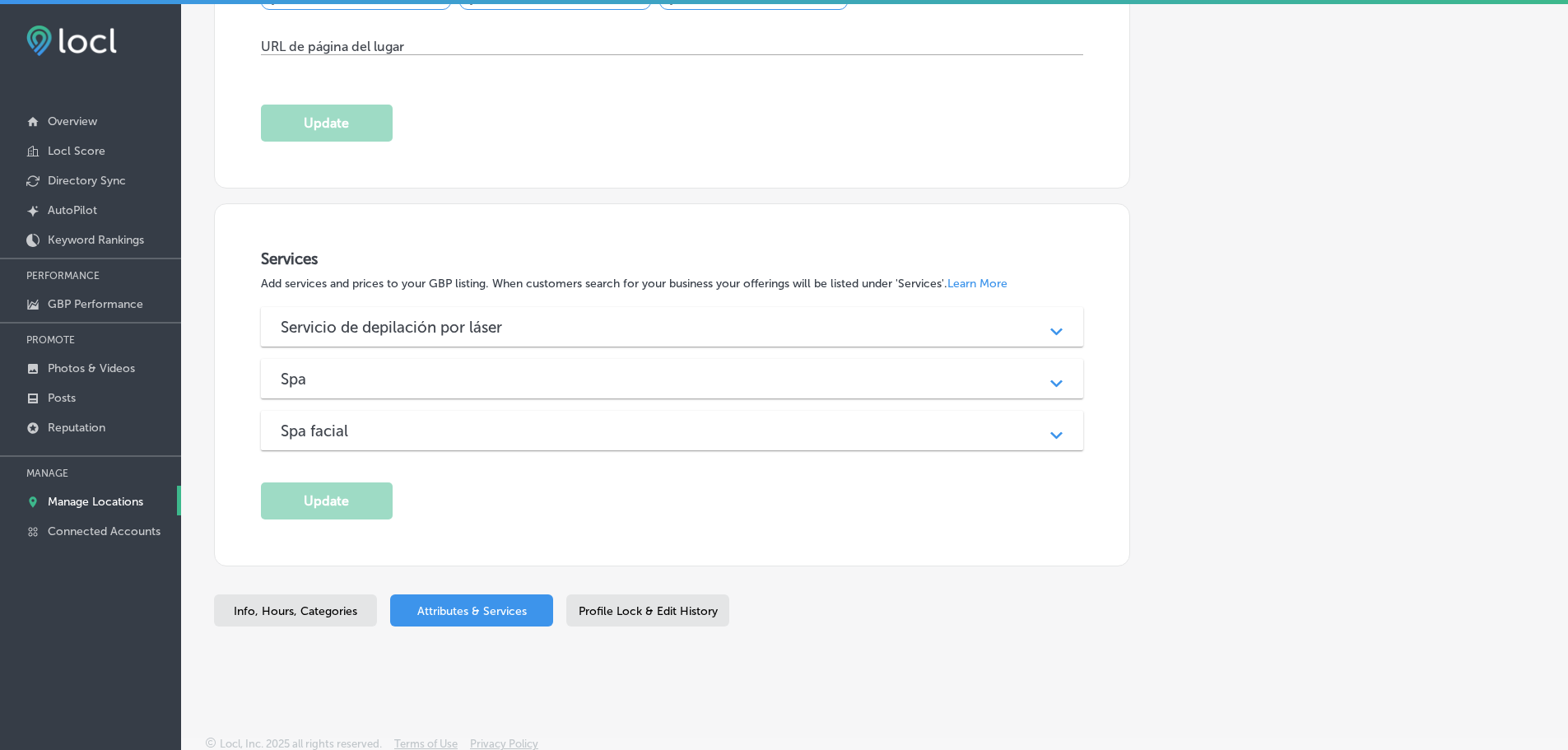 click on "Spa" at bounding box center (672, 379) 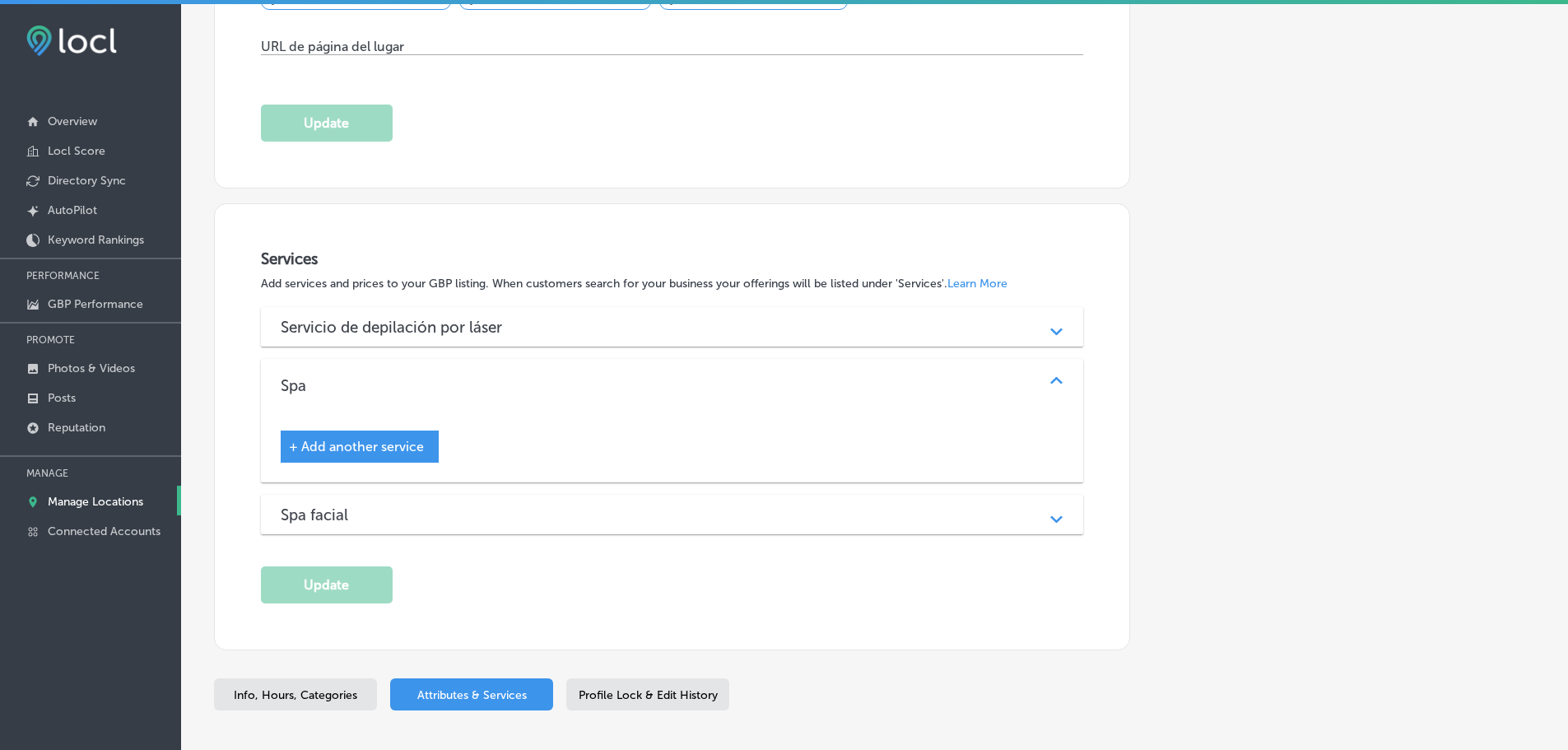 click on "Servicio de depilación por láser" at bounding box center (672, 327) 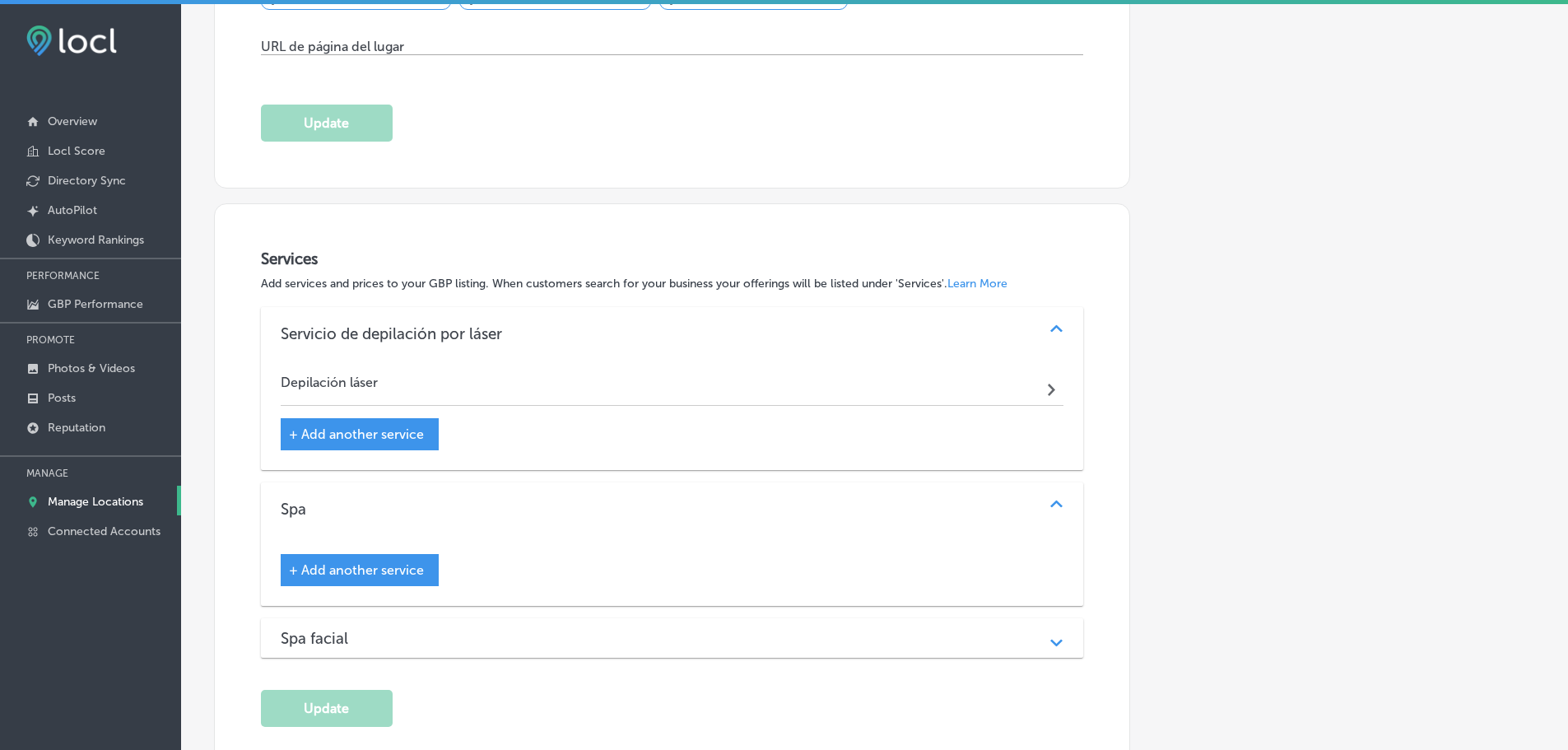 click on "Spa facial" at bounding box center (672, 638) 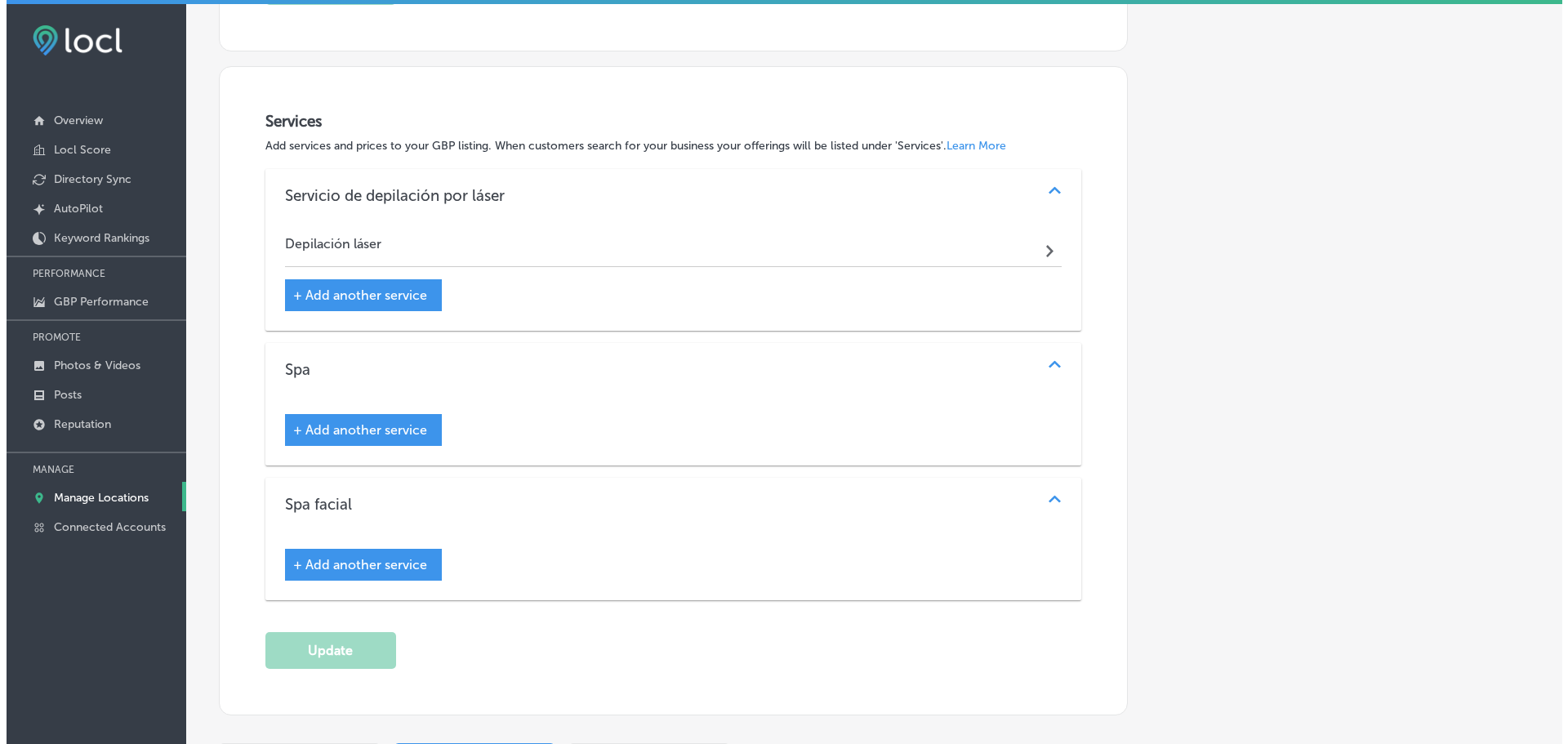 scroll, scrollTop: 1865, scrollLeft: 0, axis: vertical 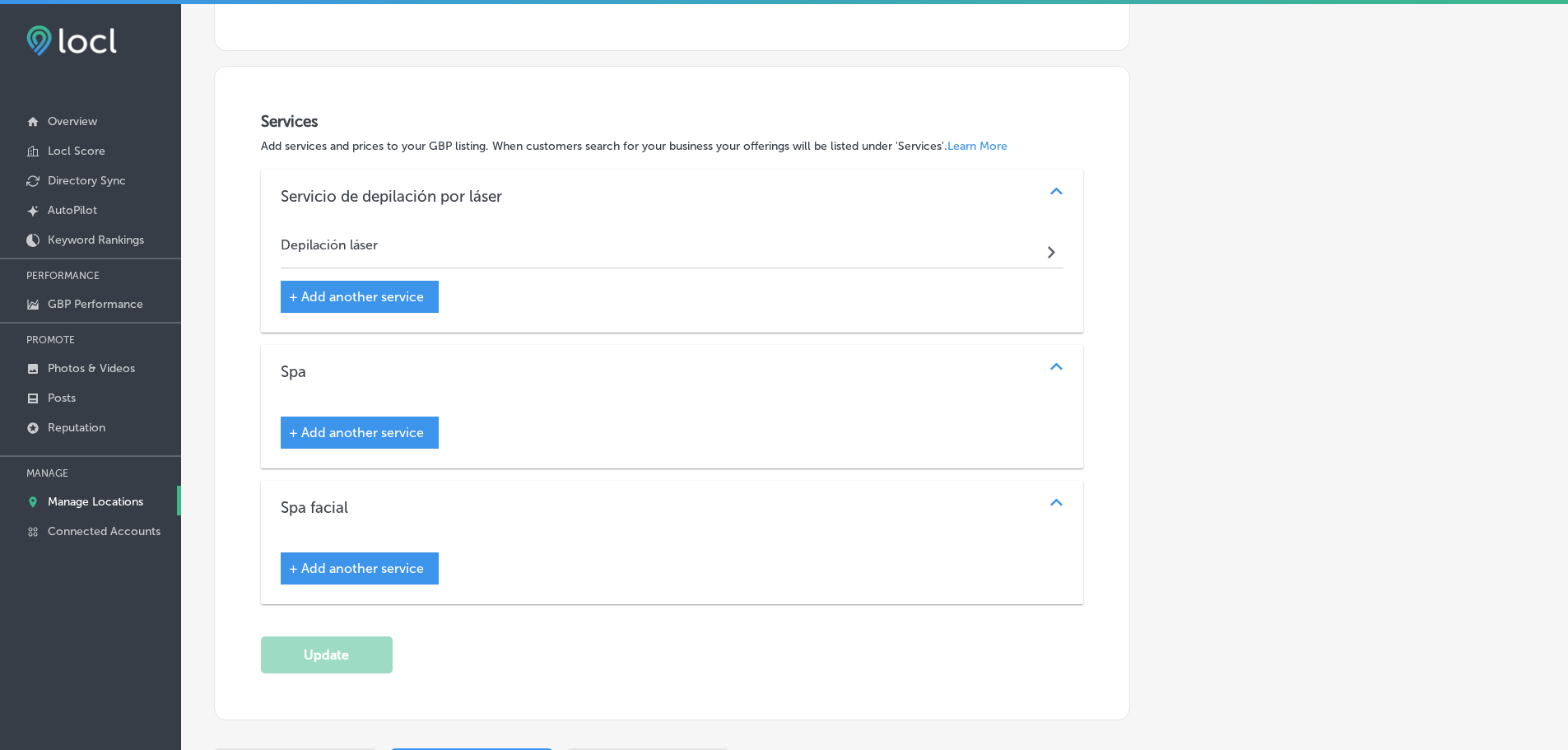click on "+ Add another service" at bounding box center [356, 432] 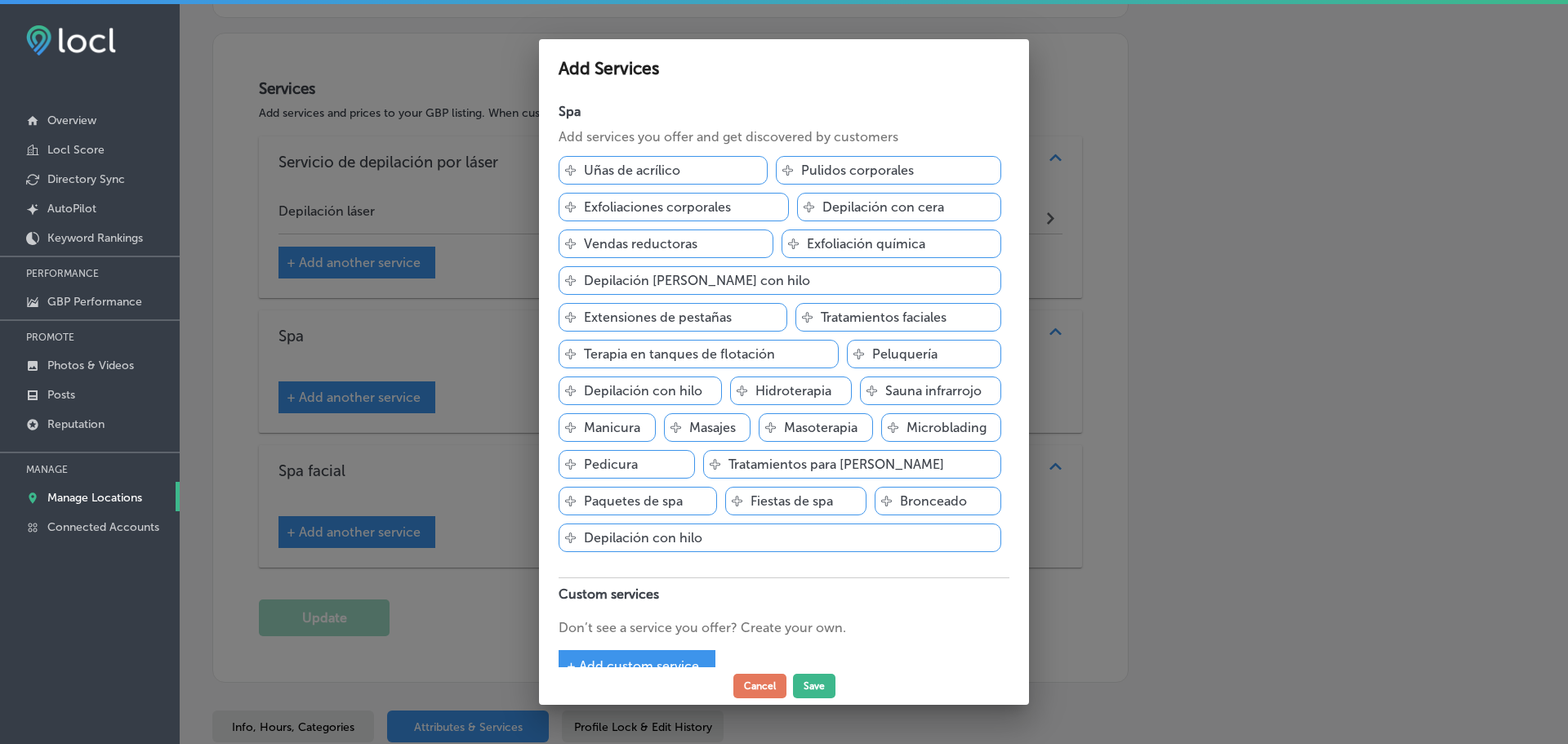 click on "+ Add custom service" at bounding box center (633, 666) 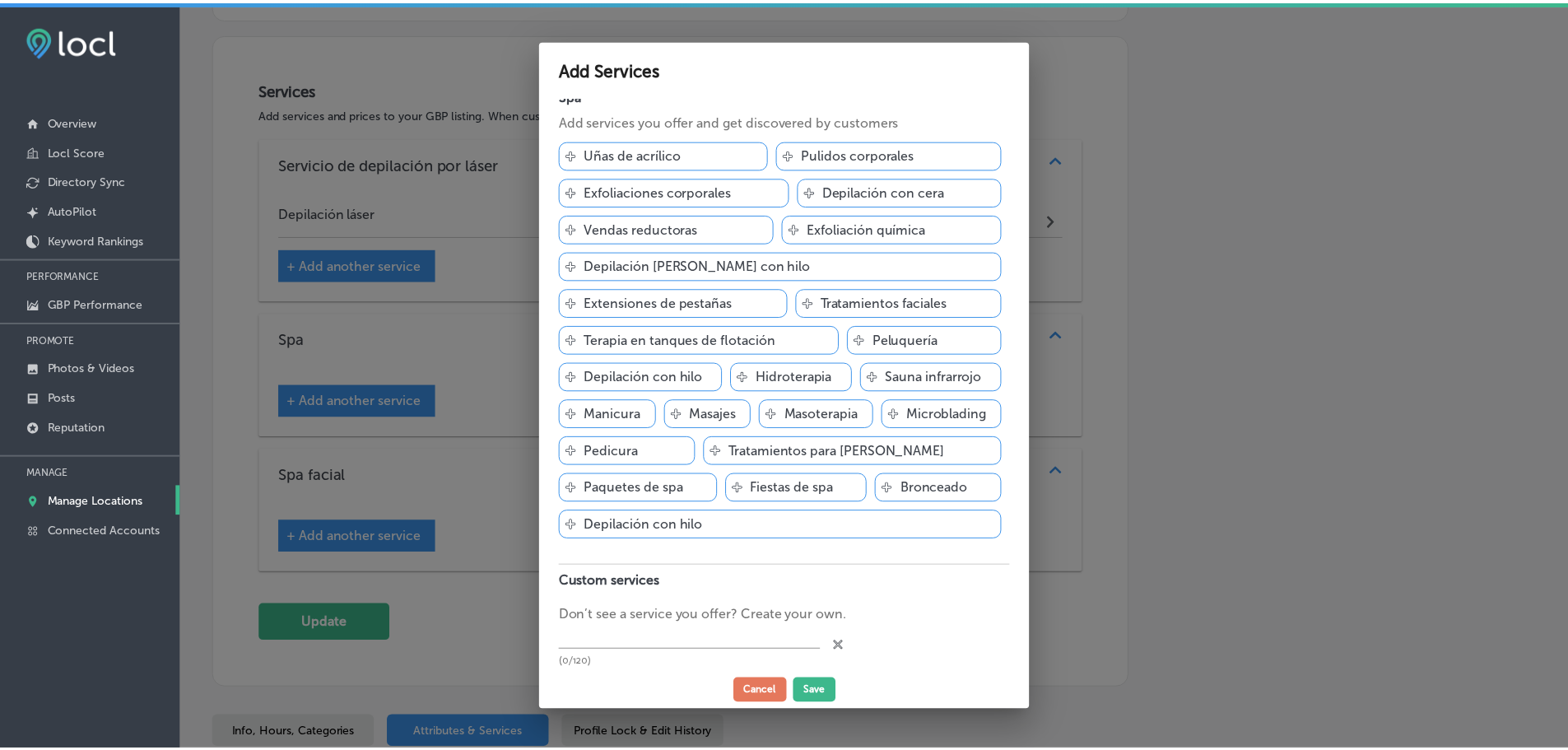 scroll, scrollTop: 39, scrollLeft: 0, axis: vertical 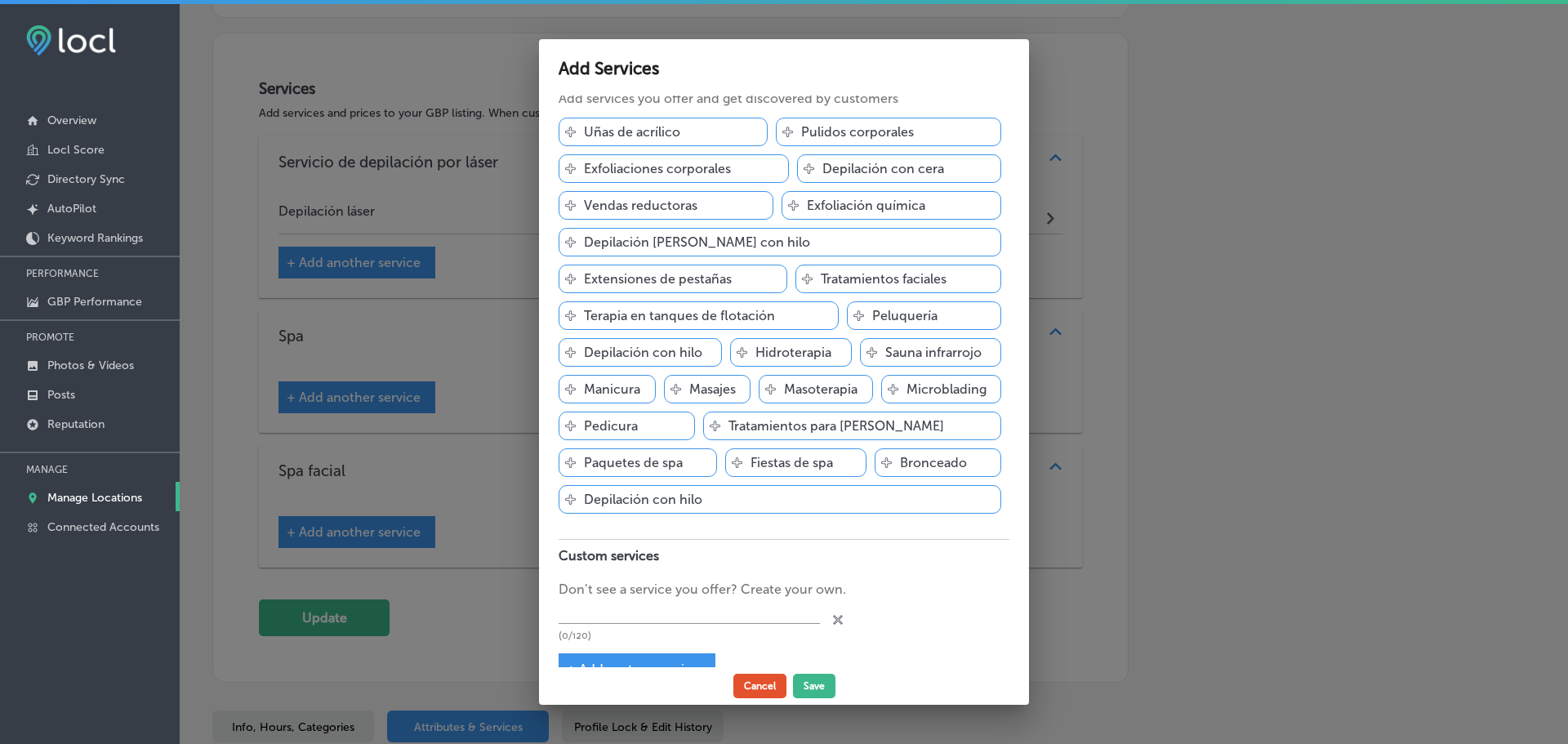click on "Cancel" at bounding box center [760, 686] 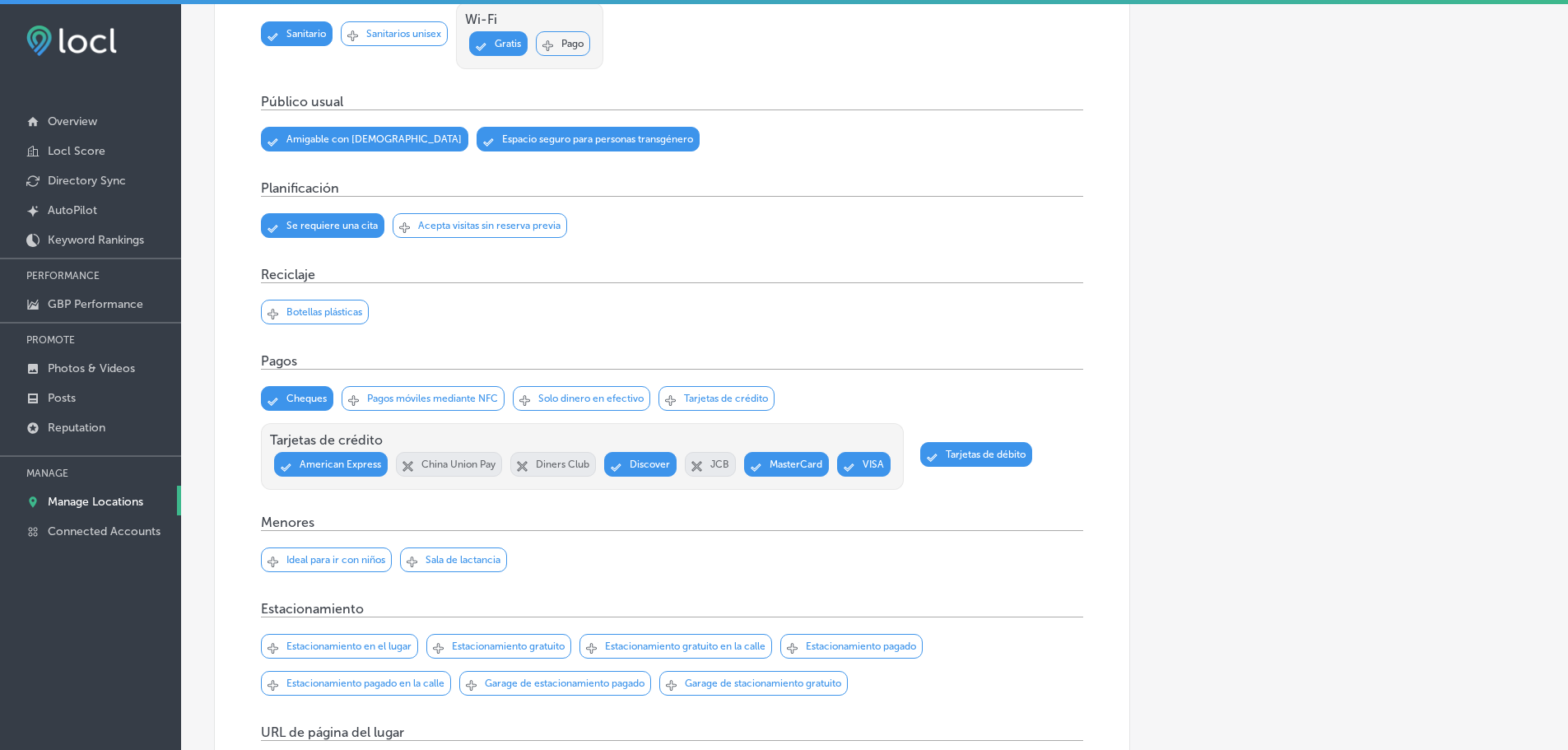 scroll, scrollTop: 0, scrollLeft: 0, axis: both 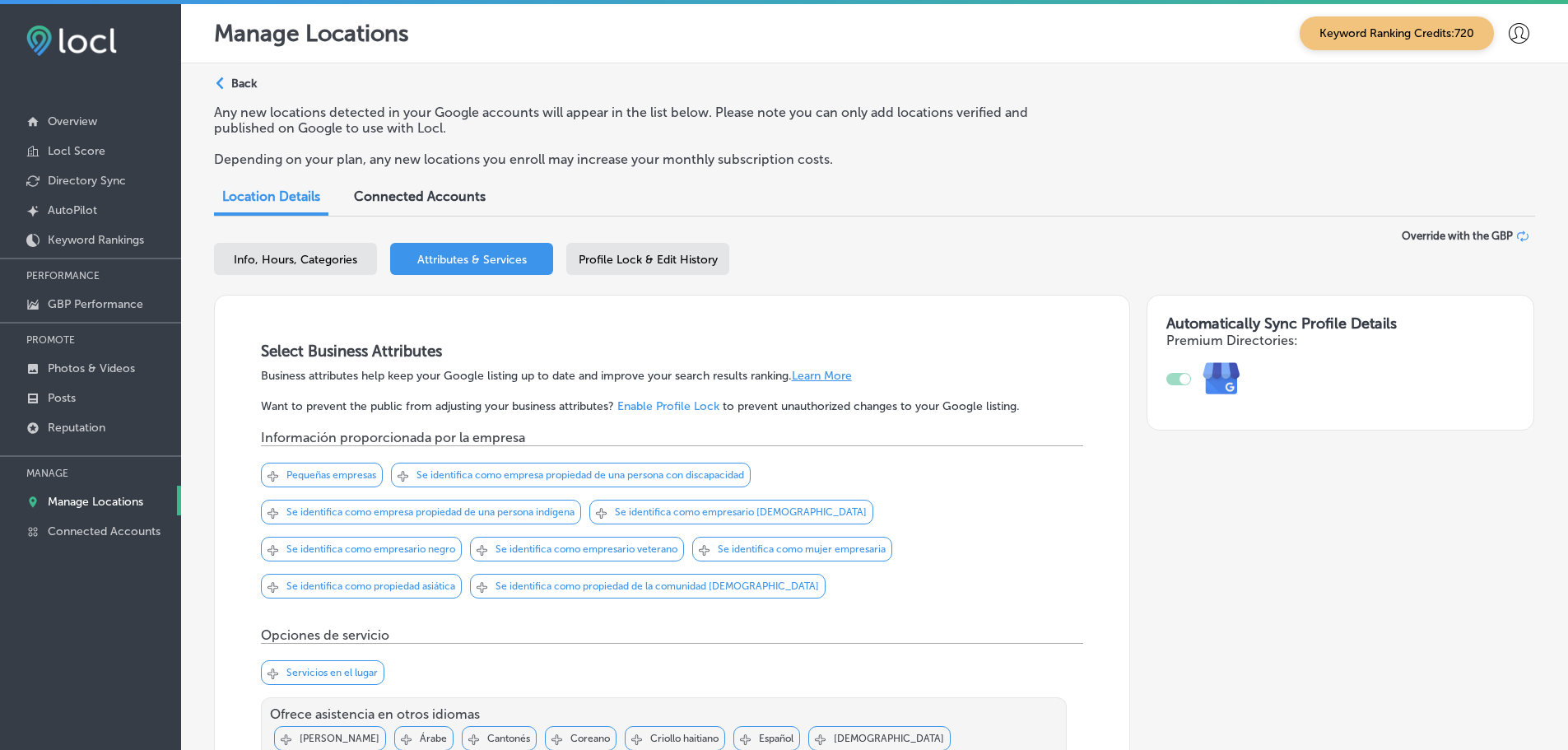click on "Info, Hours, Categories" at bounding box center (295, 259) 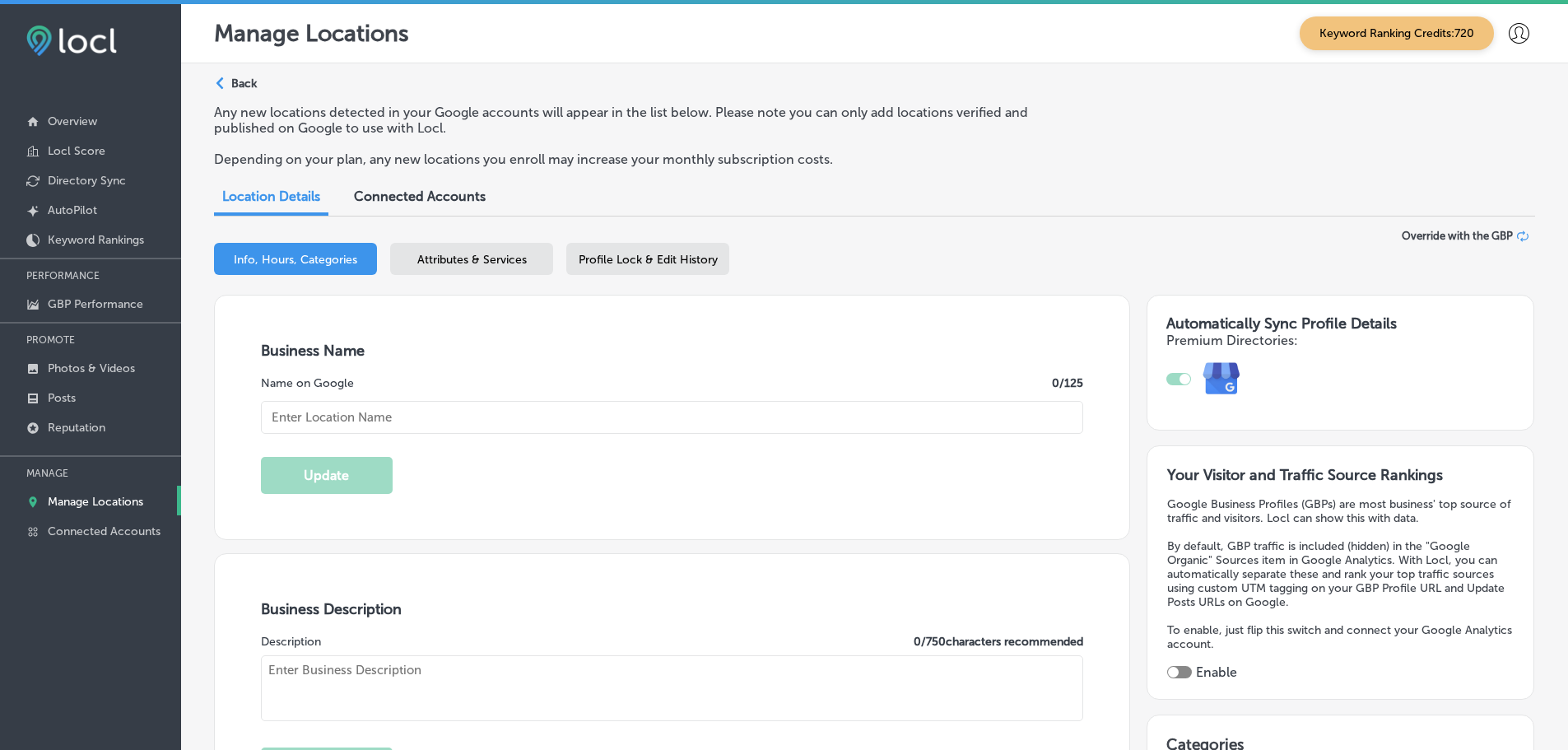 type on "[PHONE_NUMBER]" 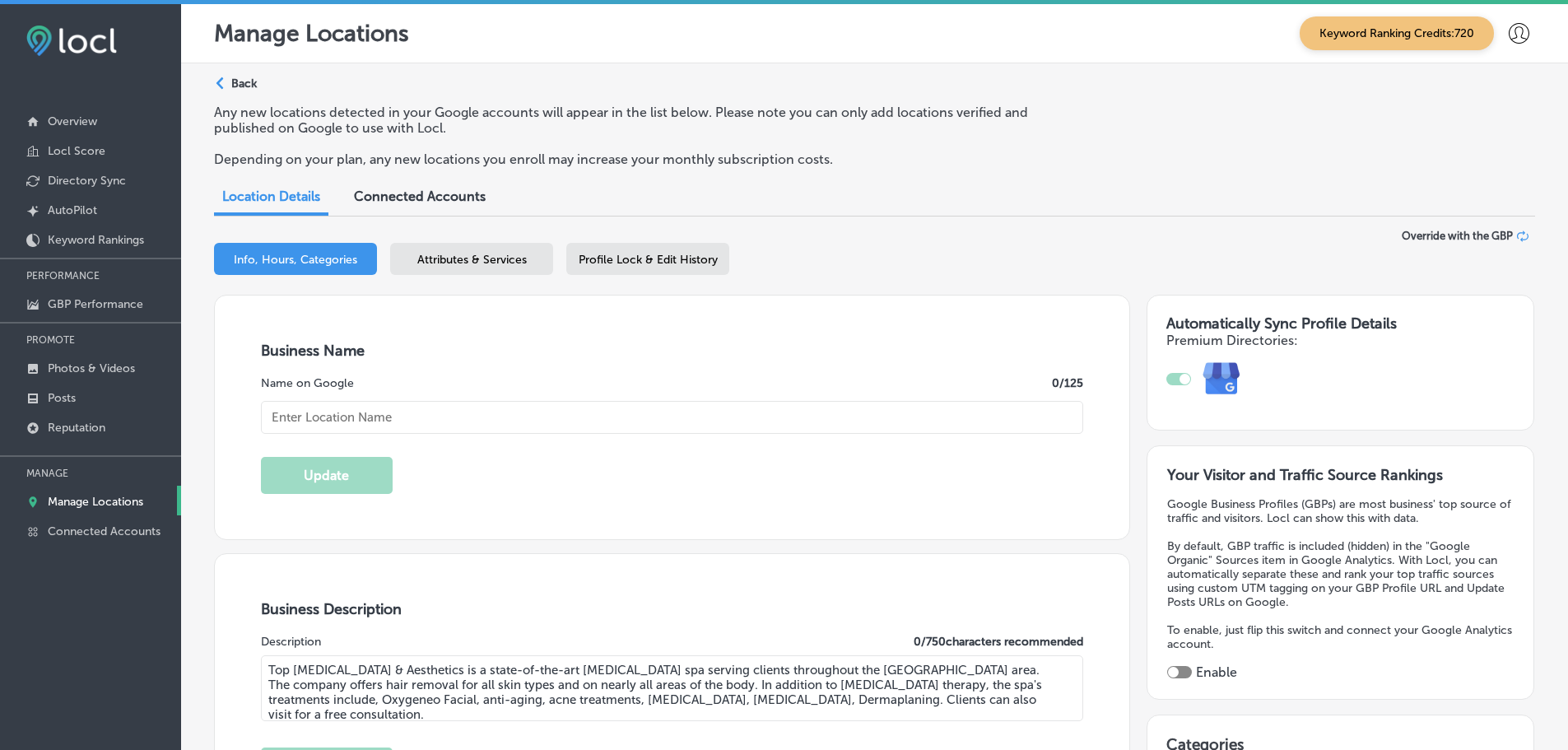 type on "[URL][DOMAIN_NAME]" 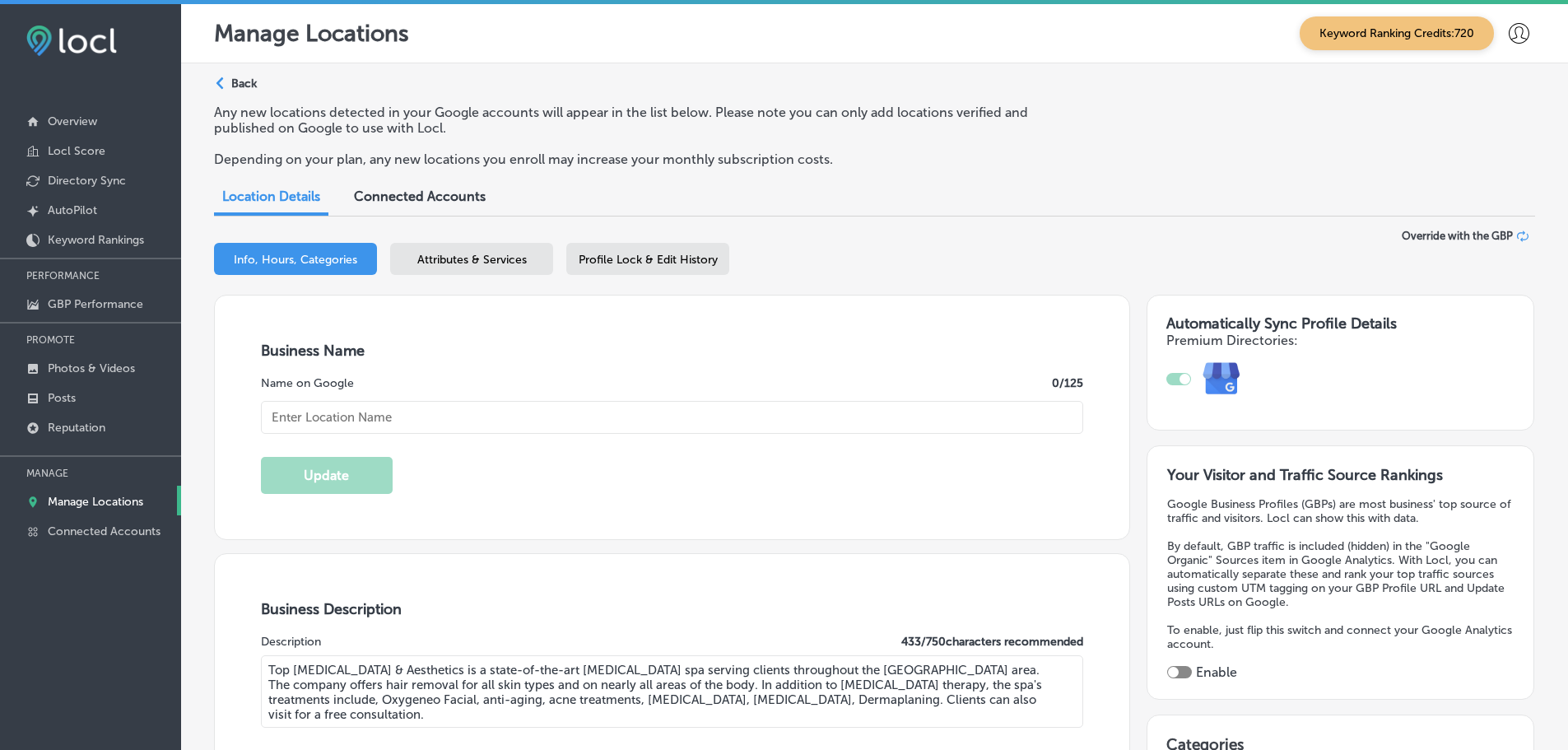 checkbox on "true" 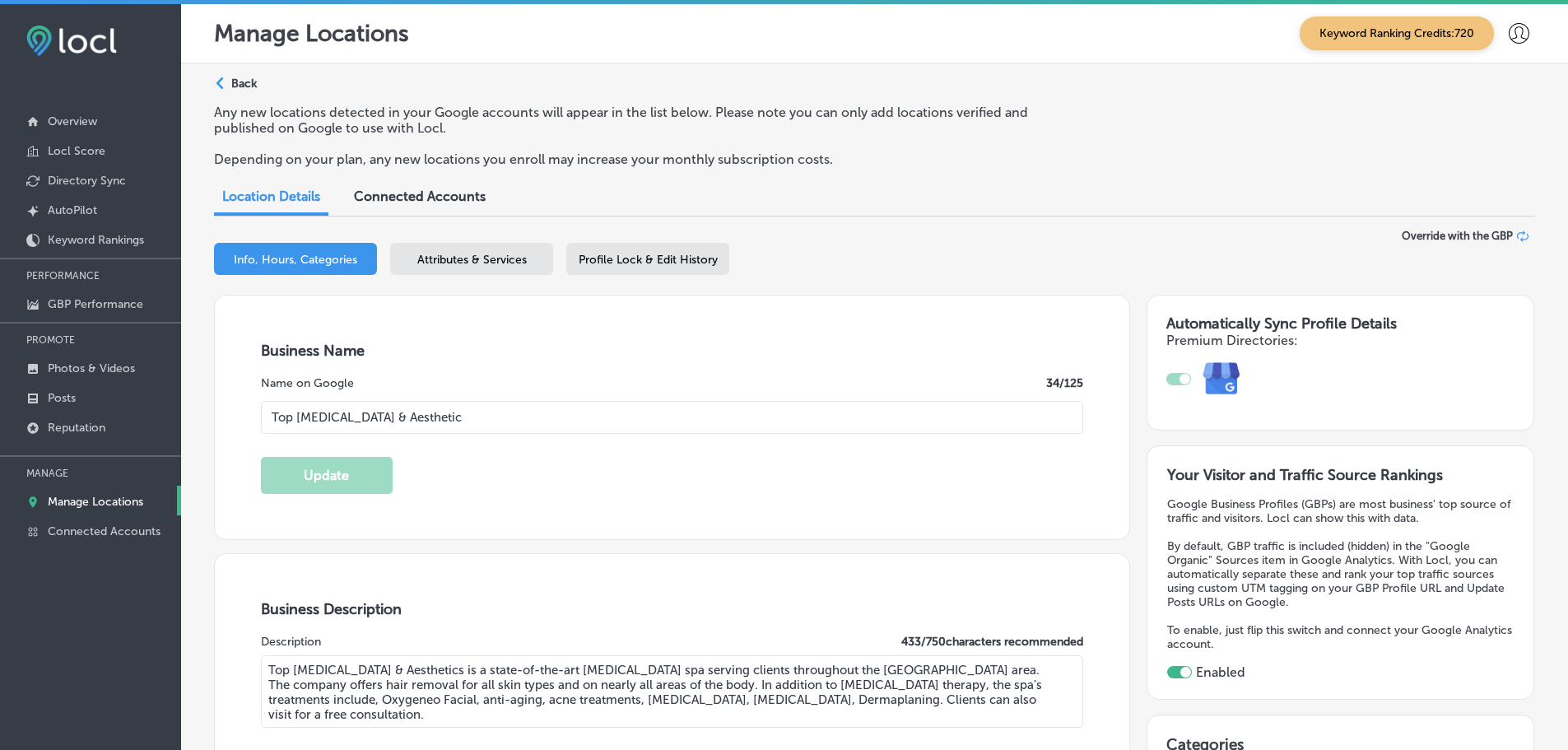 click on "Path
Created with Sketch." at bounding box center [222, 84] 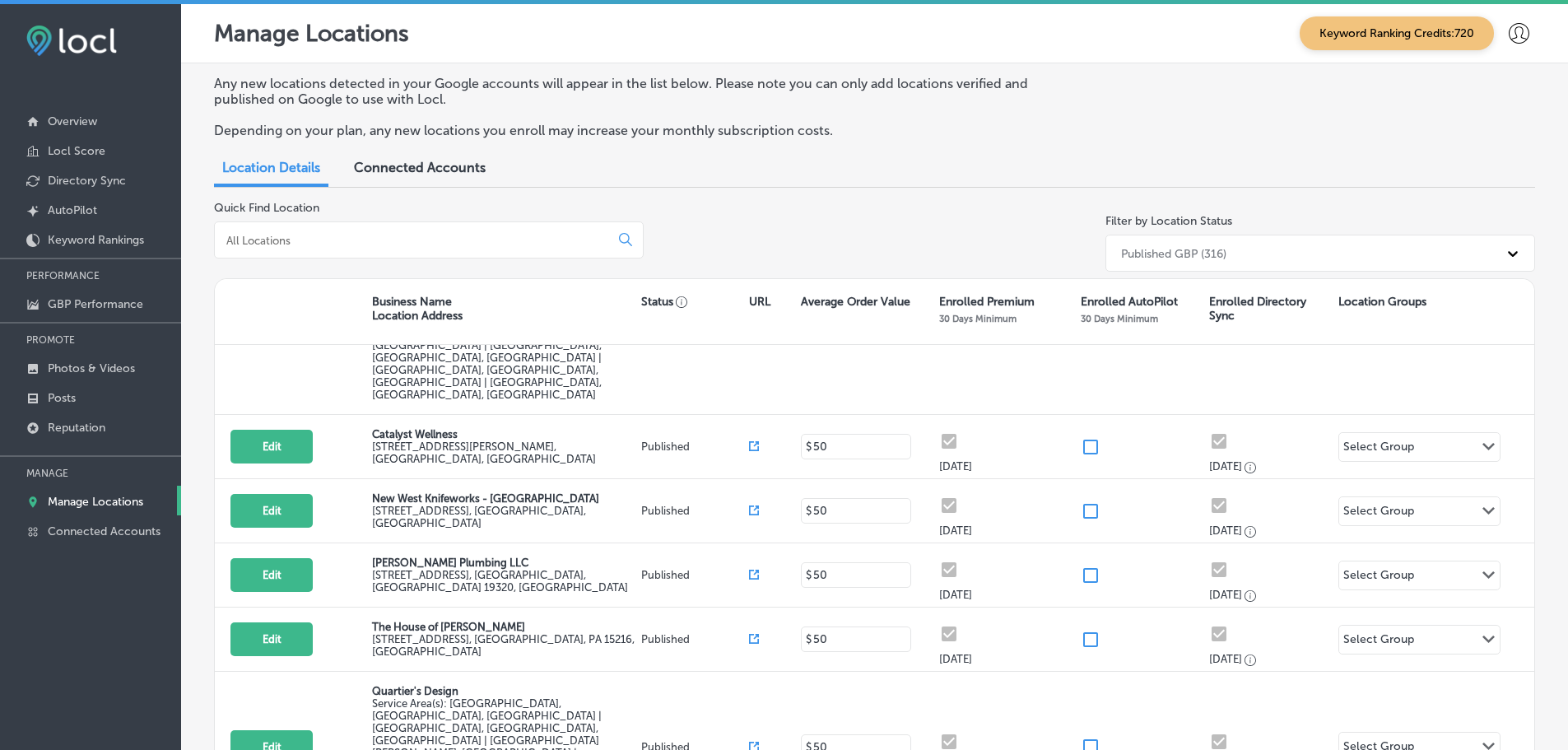 scroll, scrollTop: 686, scrollLeft: 0, axis: vertical 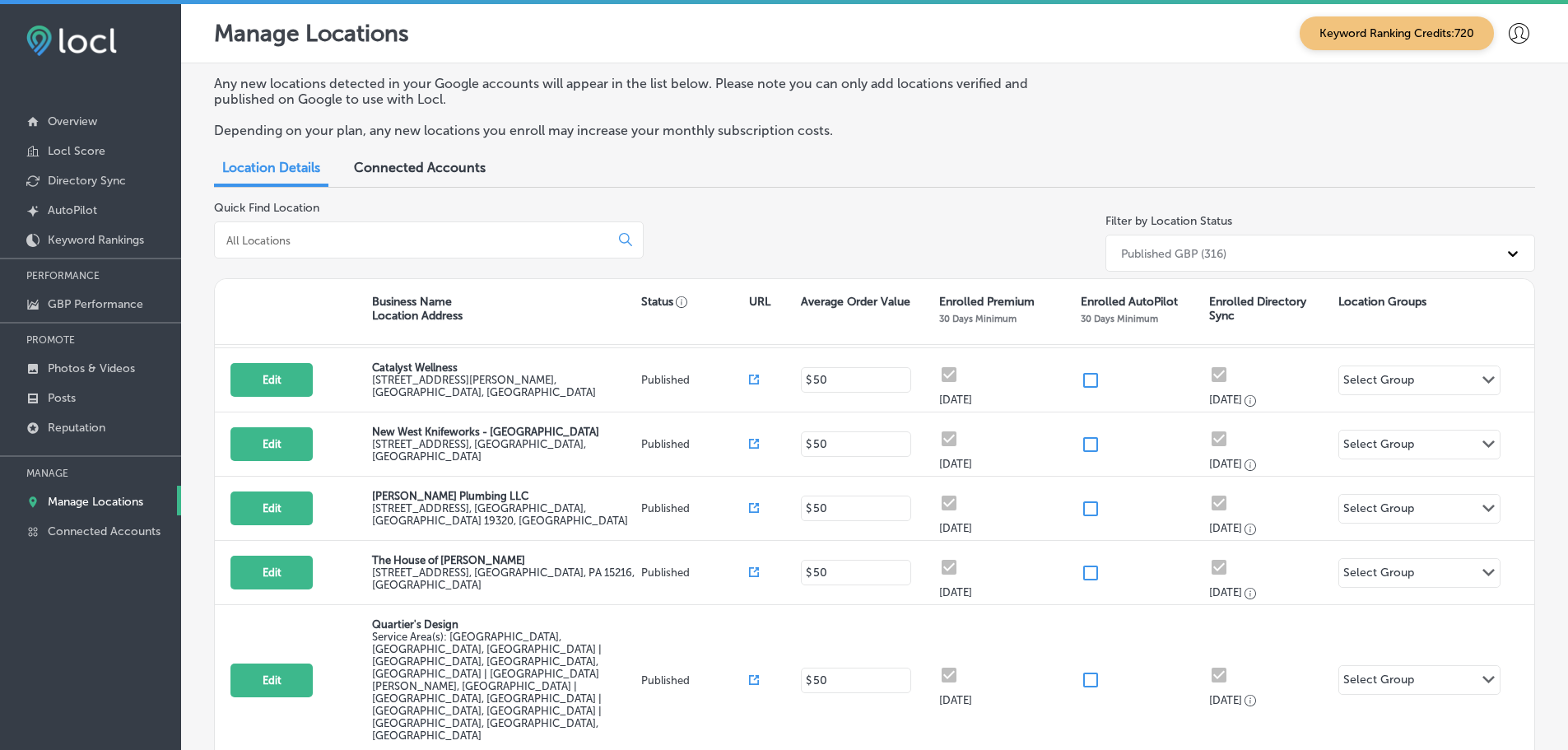 click on "Edit" at bounding box center (272, 851) 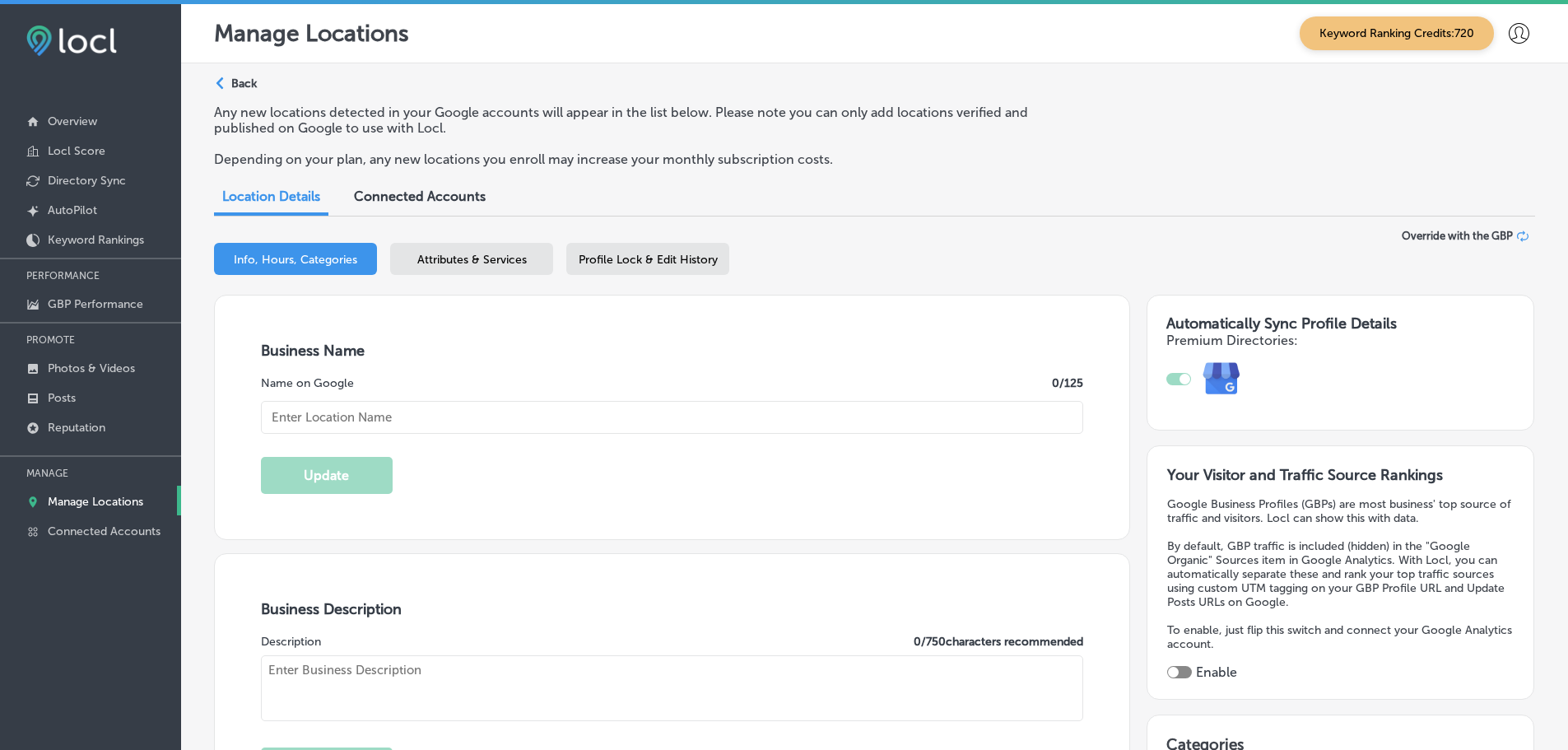 click on "Attributes & Services" at bounding box center (472, 259) 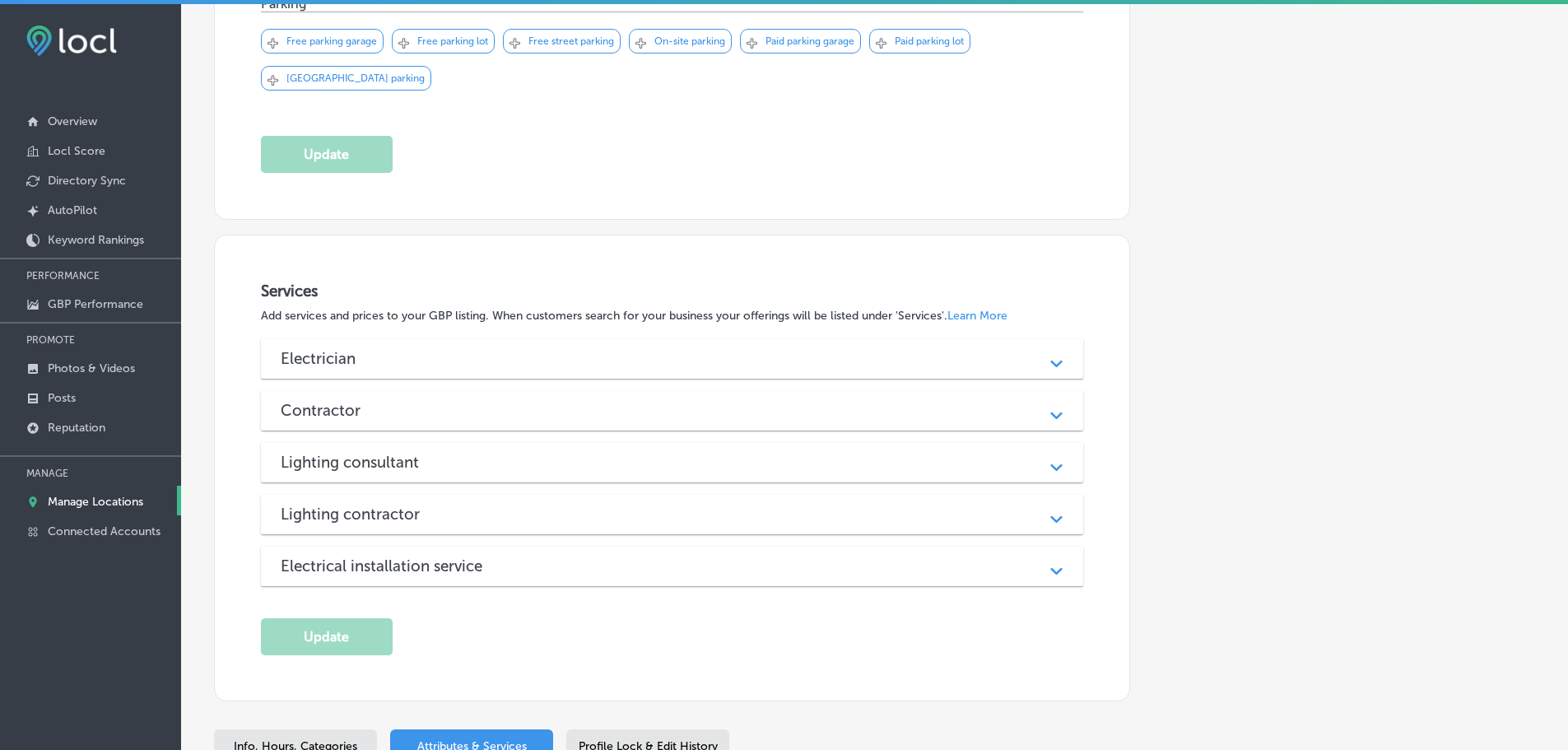 scroll, scrollTop: 1180, scrollLeft: 0, axis: vertical 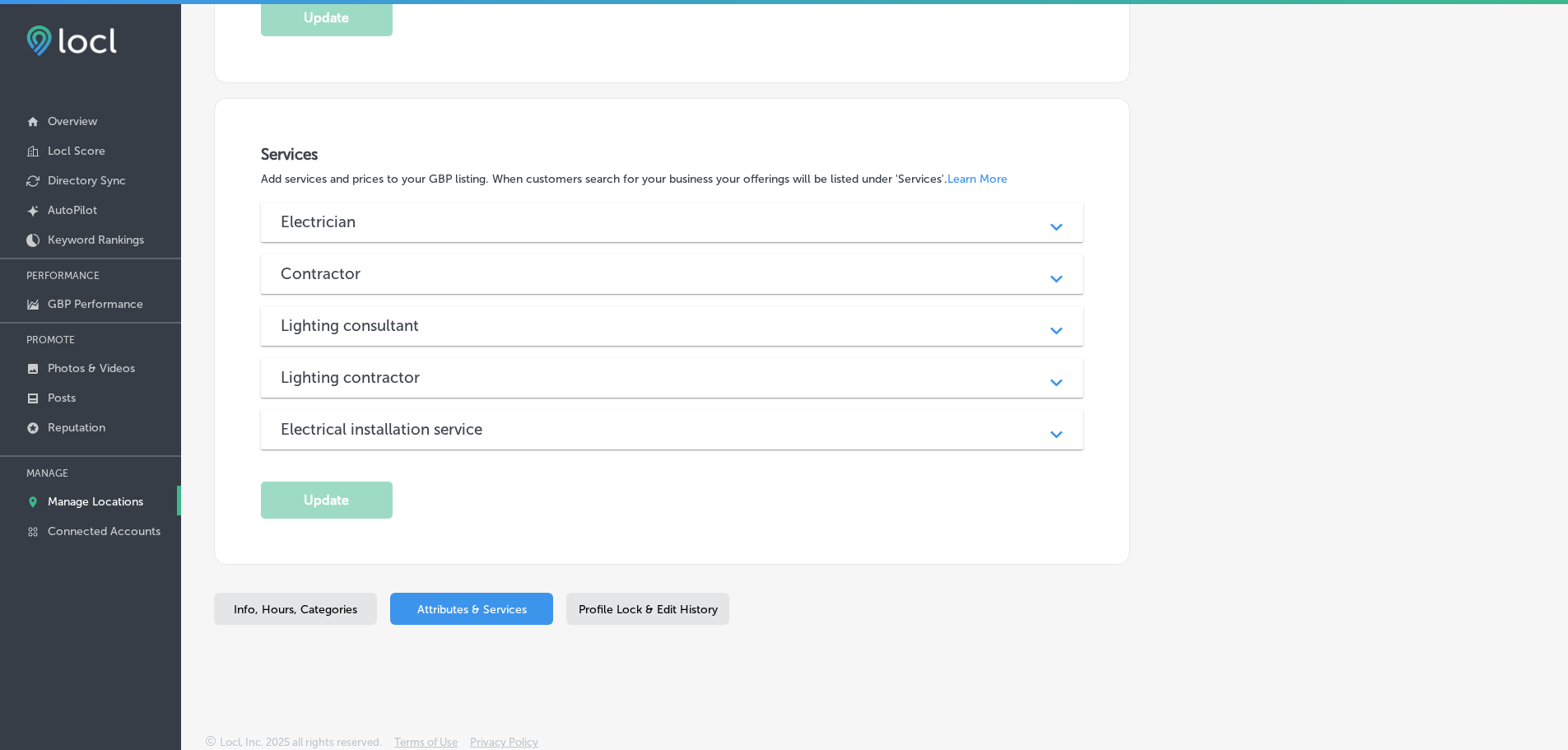 click on "Contractor
Path
Created with Sketch." at bounding box center [672, 274] 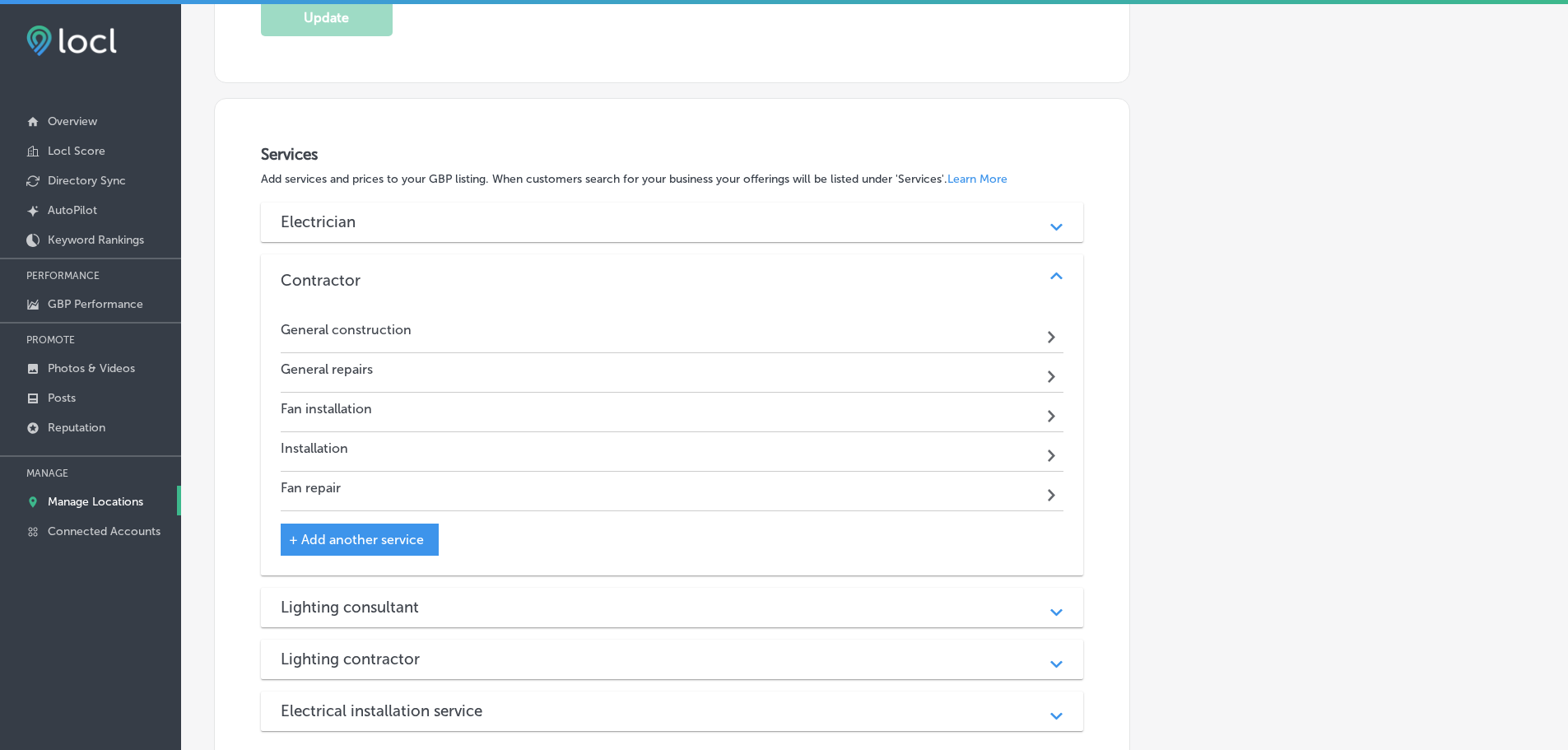 click on "Electrician
Path
Created with Sketch." at bounding box center (672, 222) 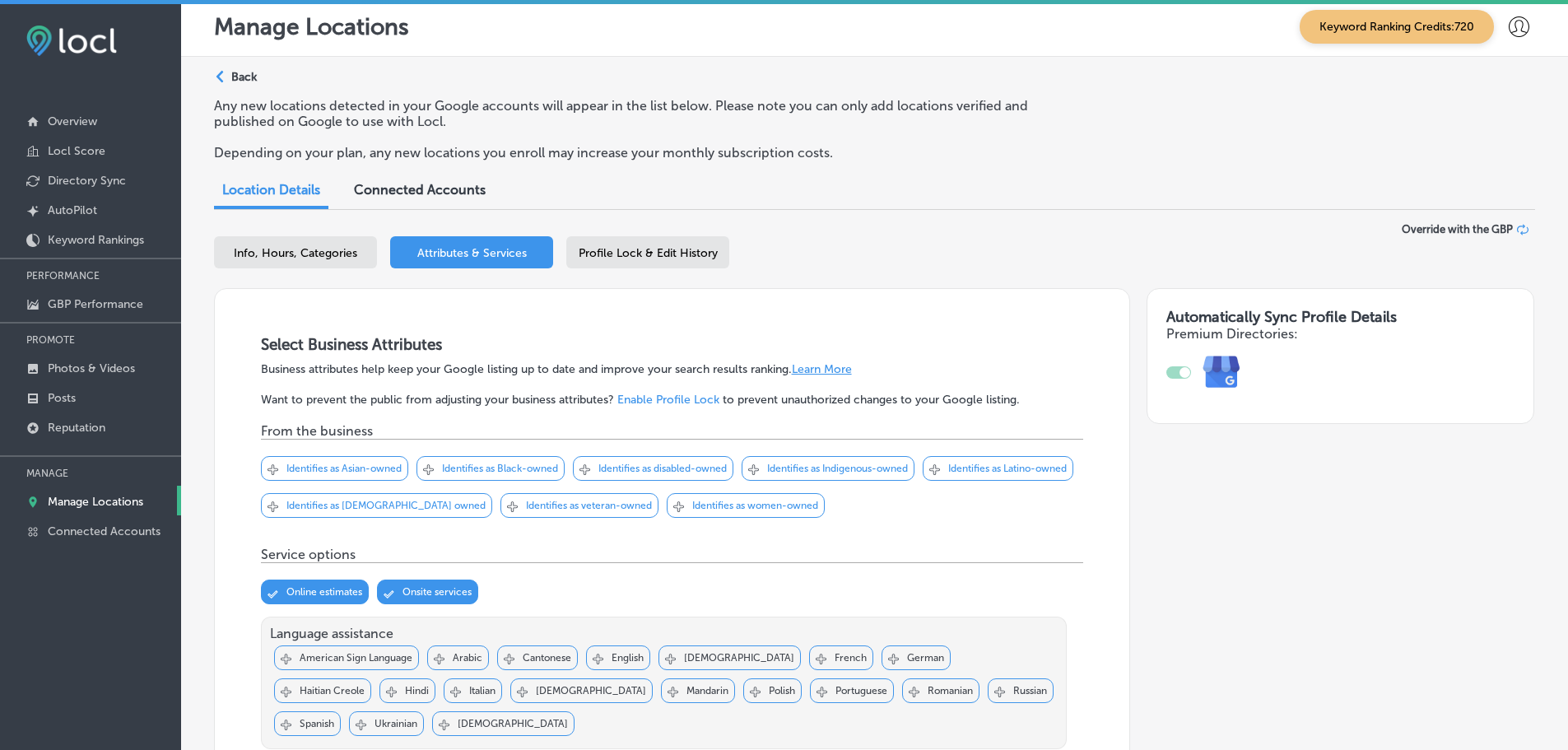 scroll, scrollTop: 0, scrollLeft: 0, axis: both 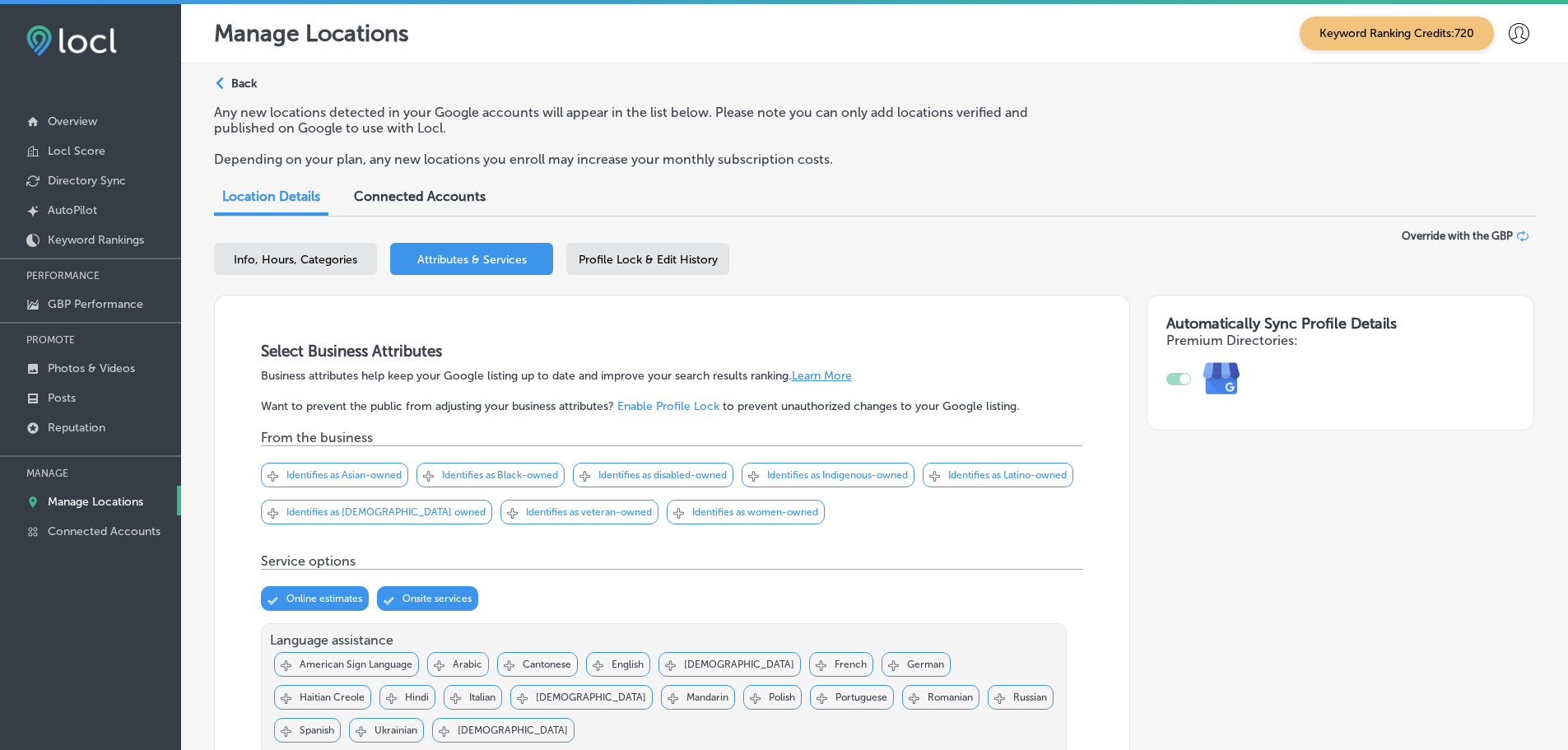 click on "Back" at bounding box center [244, 83] 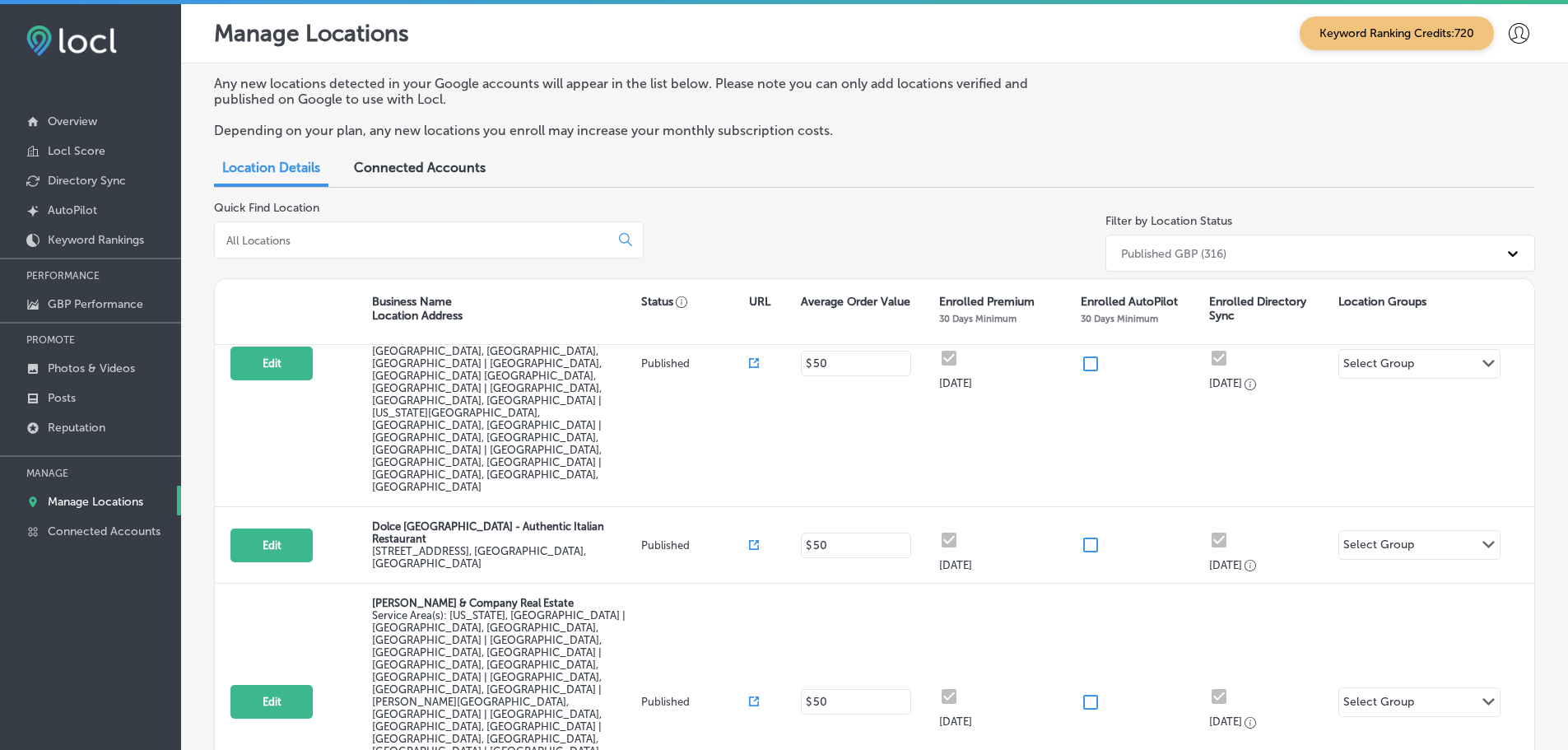 scroll, scrollTop: 686, scrollLeft: 0, axis: vertical 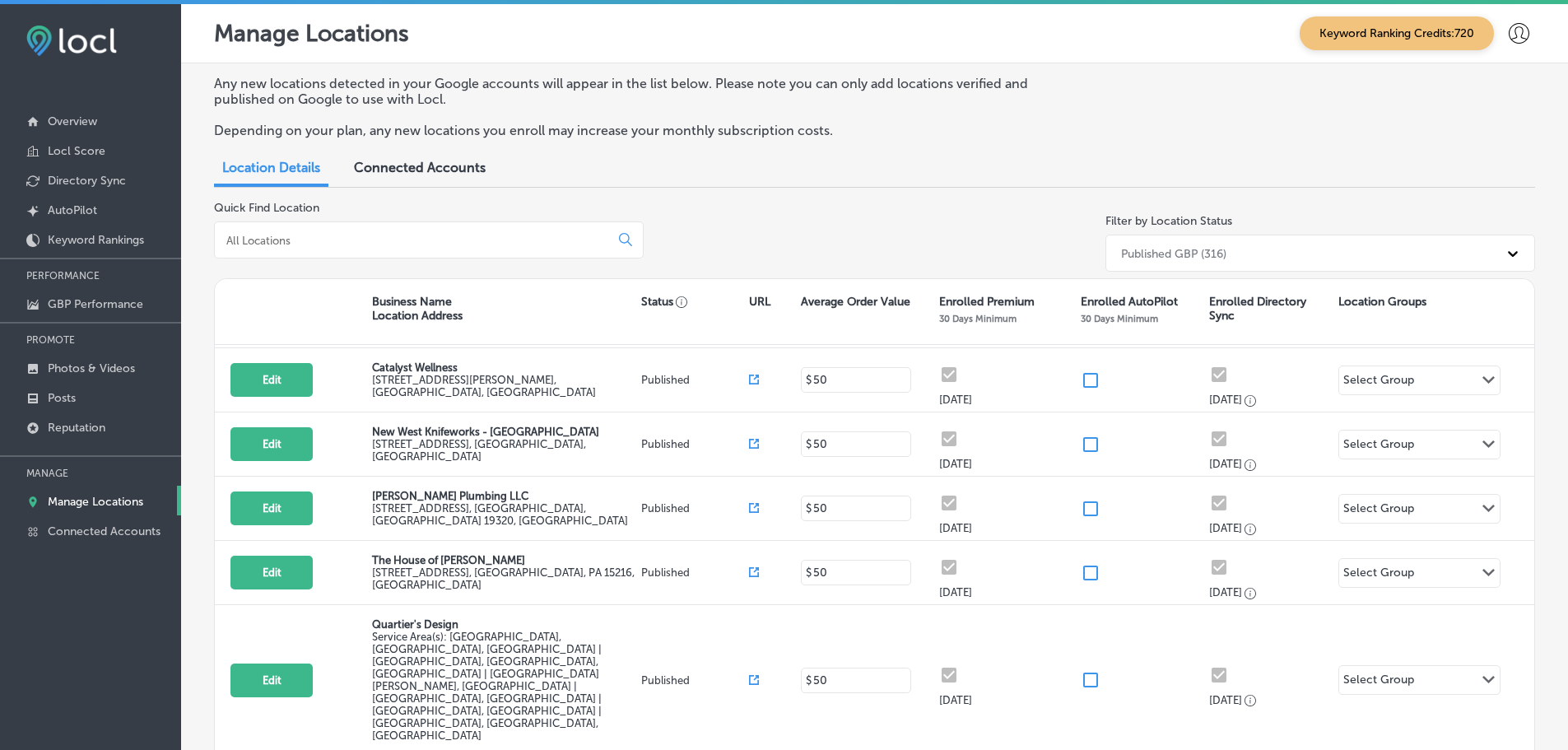 click on "Edit" at bounding box center [272, 915] 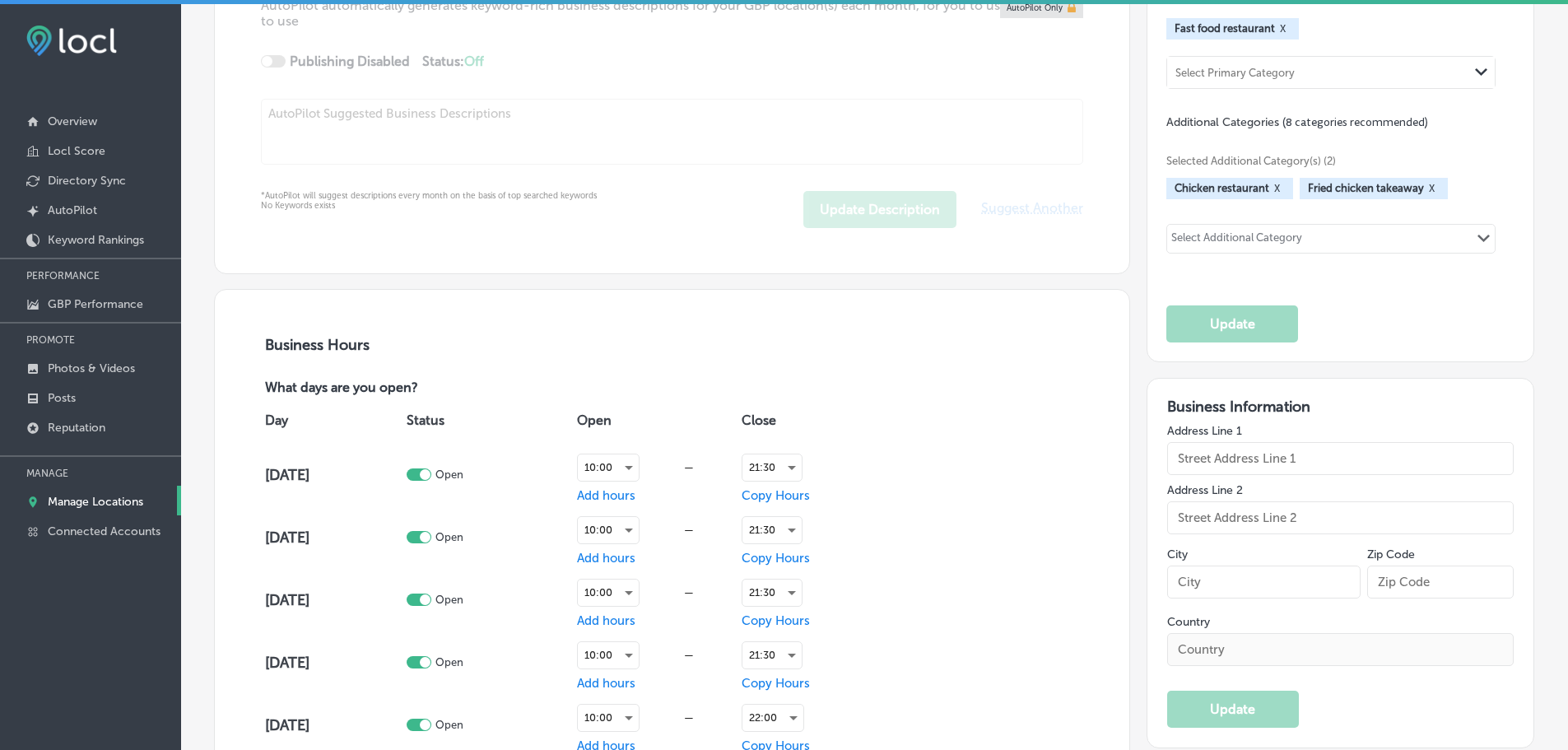 scroll, scrollTop: 7, scrollLeft: 0, axis: vertical 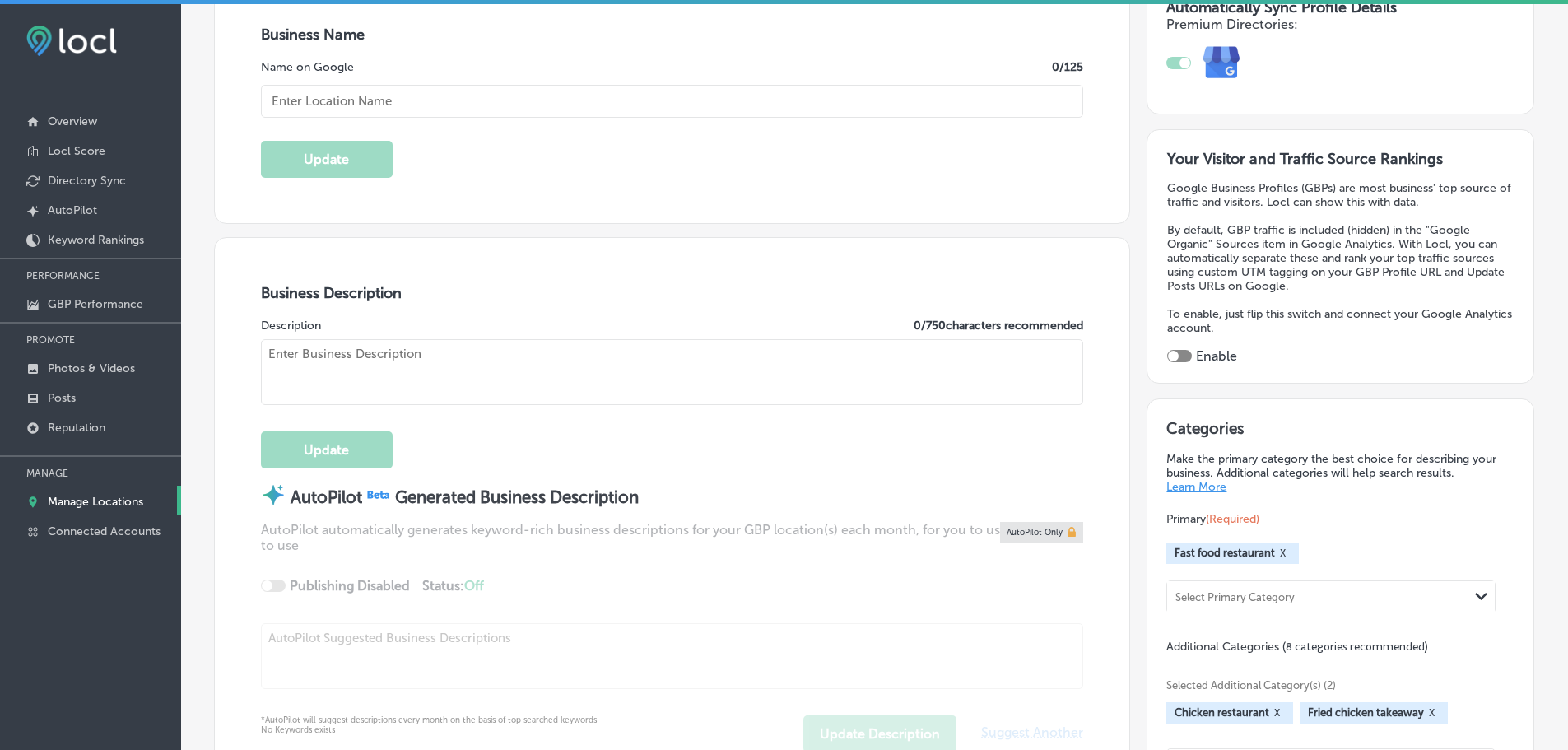 checkbox on "true" 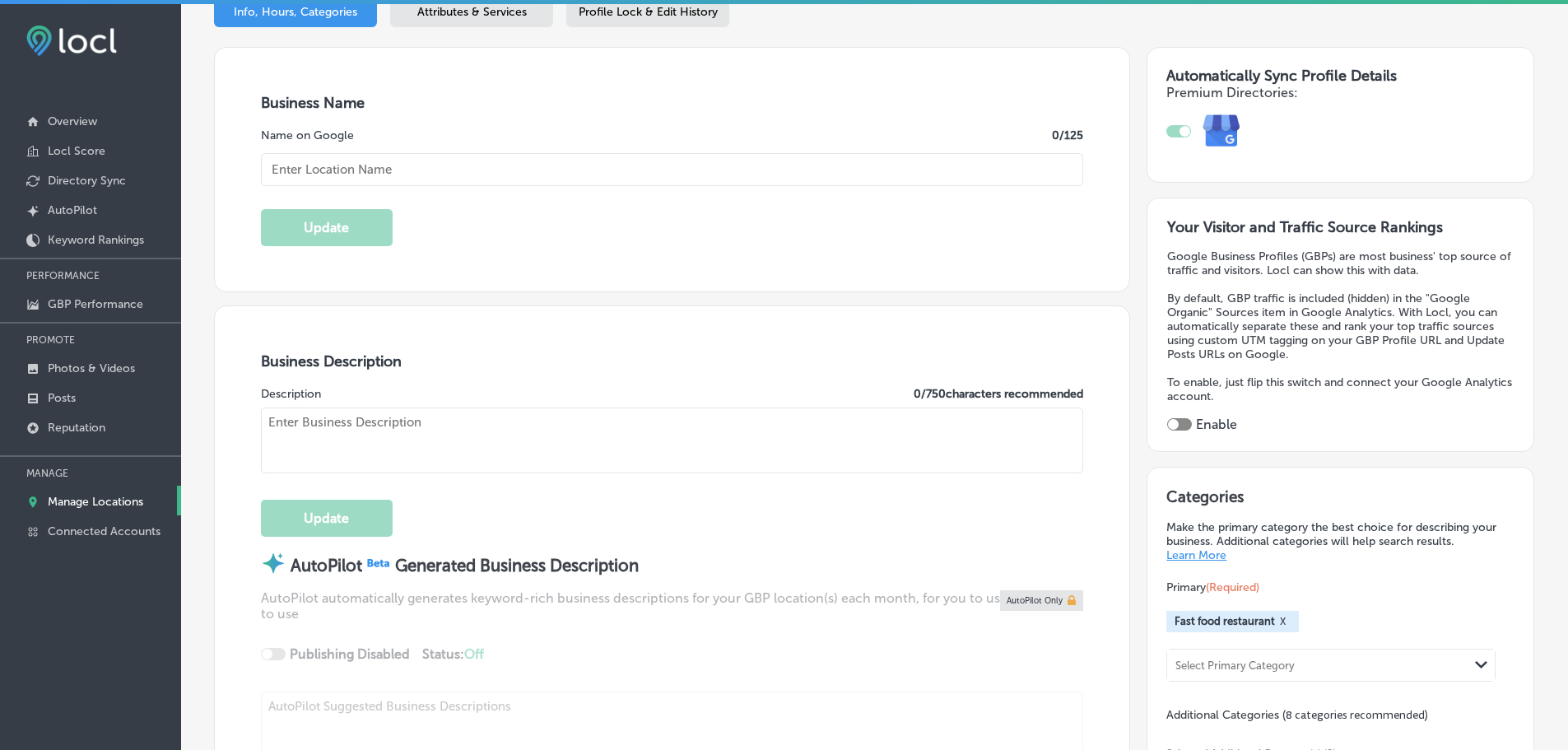 type on "[PERSON_NAME]'s [US_STATE] Kitchen" 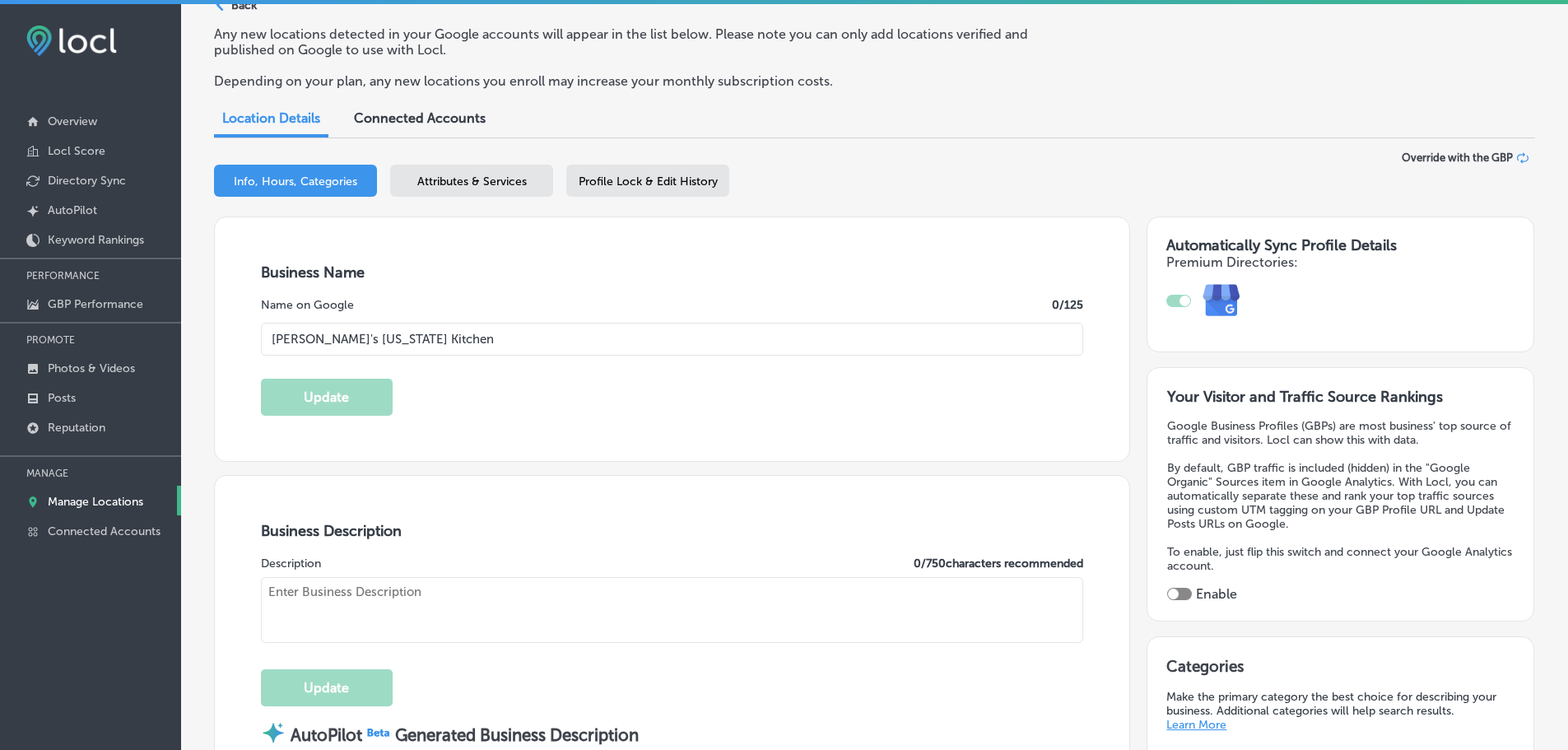 type on "461 Western Bypass" 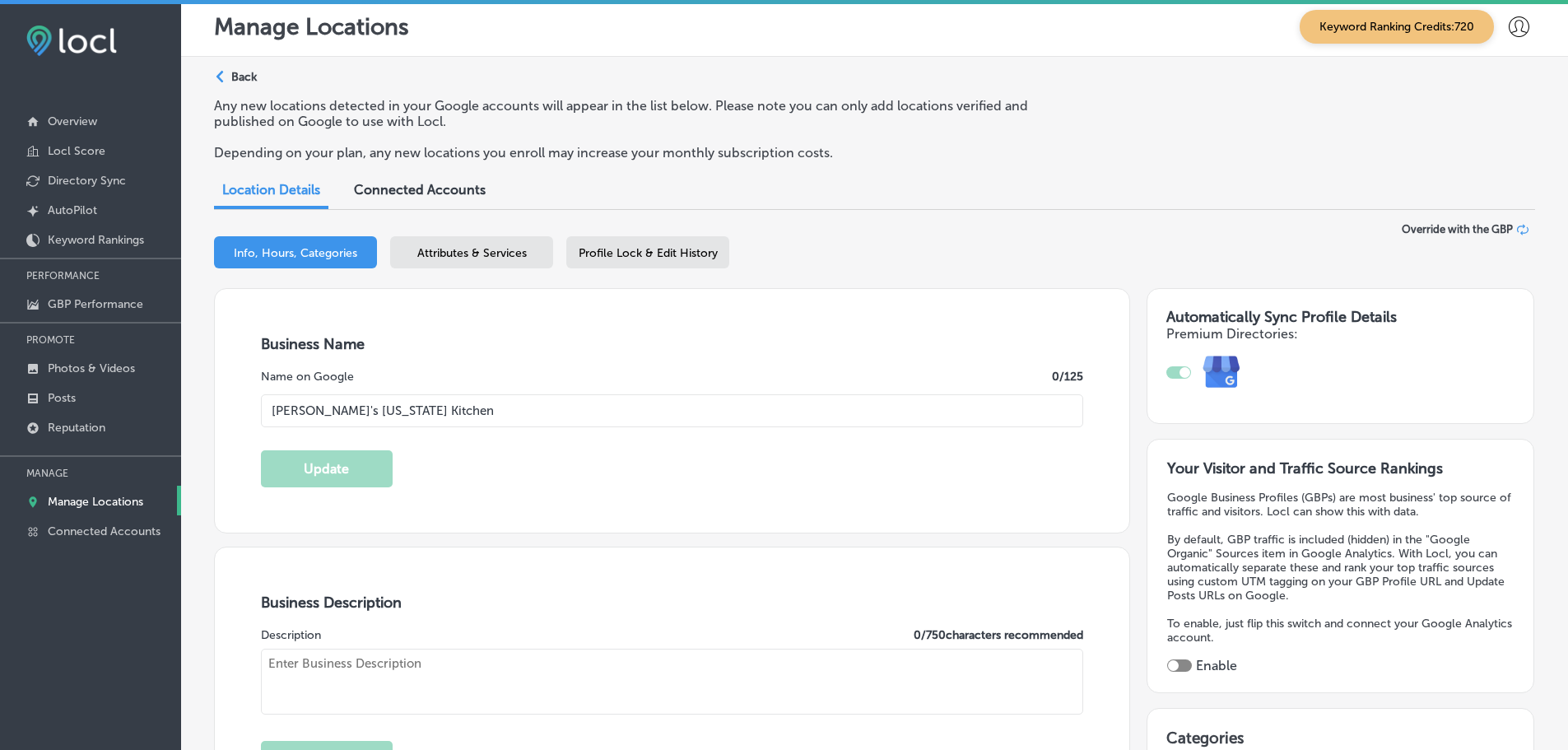 type on "[URL][DOMAIN_NAME]" 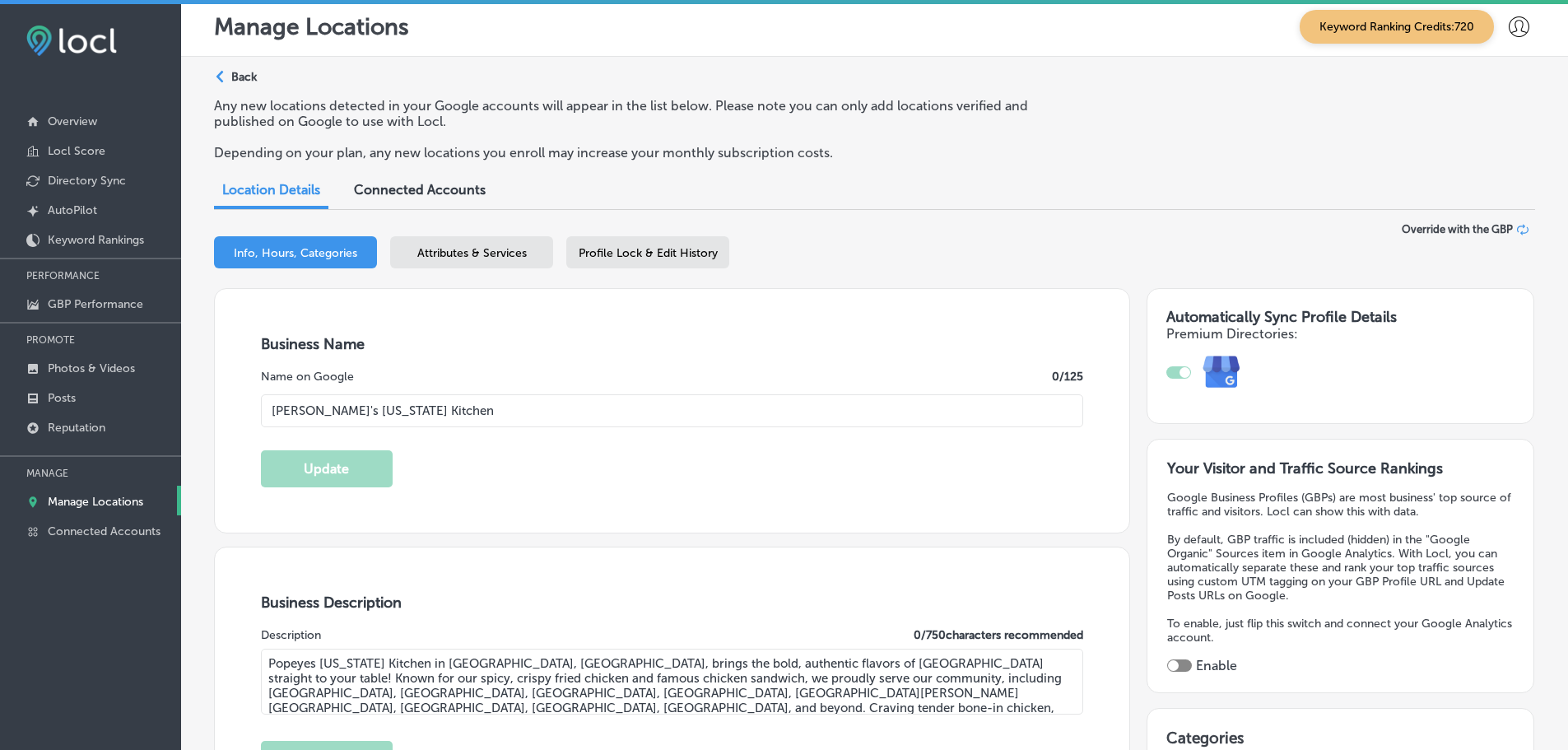 scroll, scrollTop: 0, scrollLeft: 0, axis: both 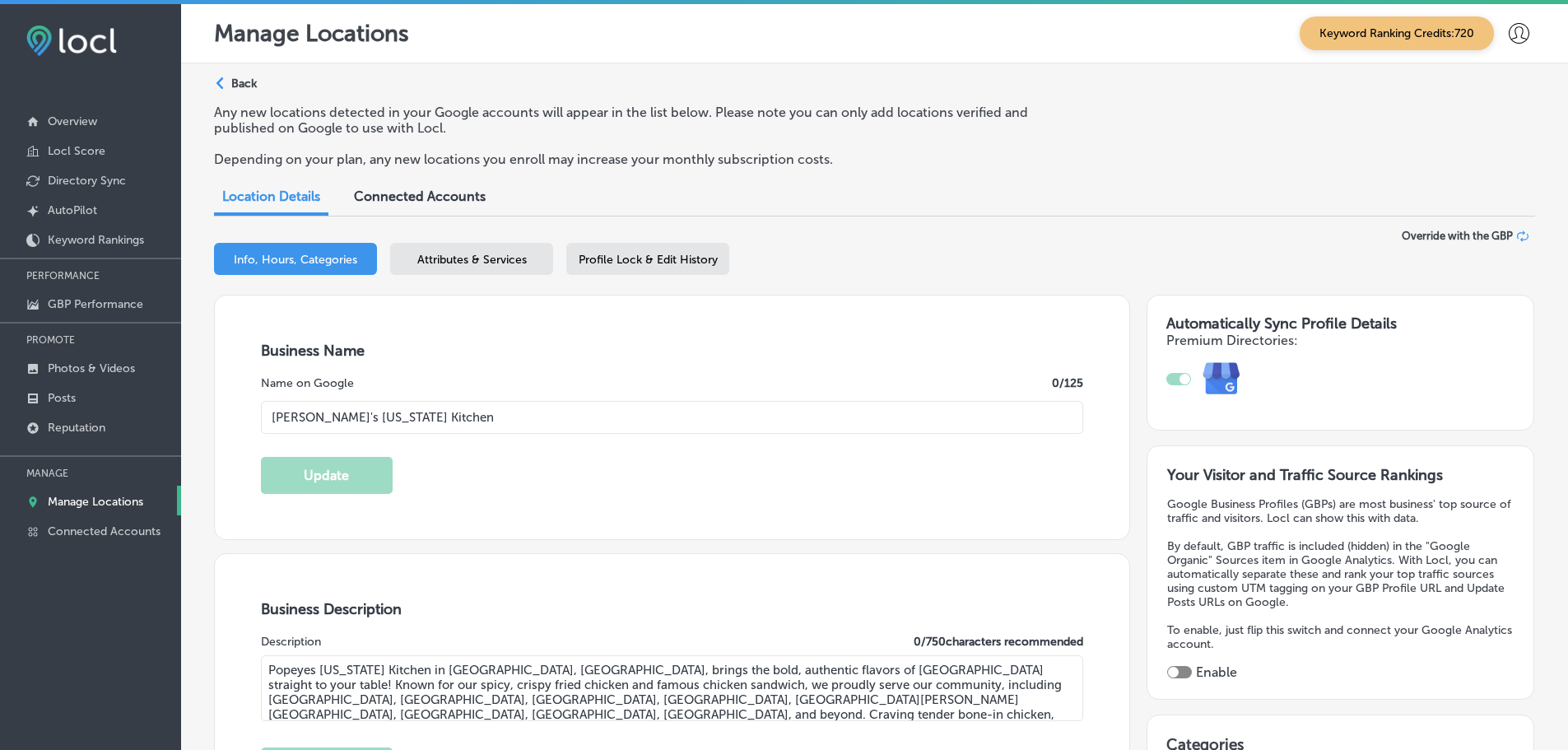 type on "[PHONE_NUMBER]" 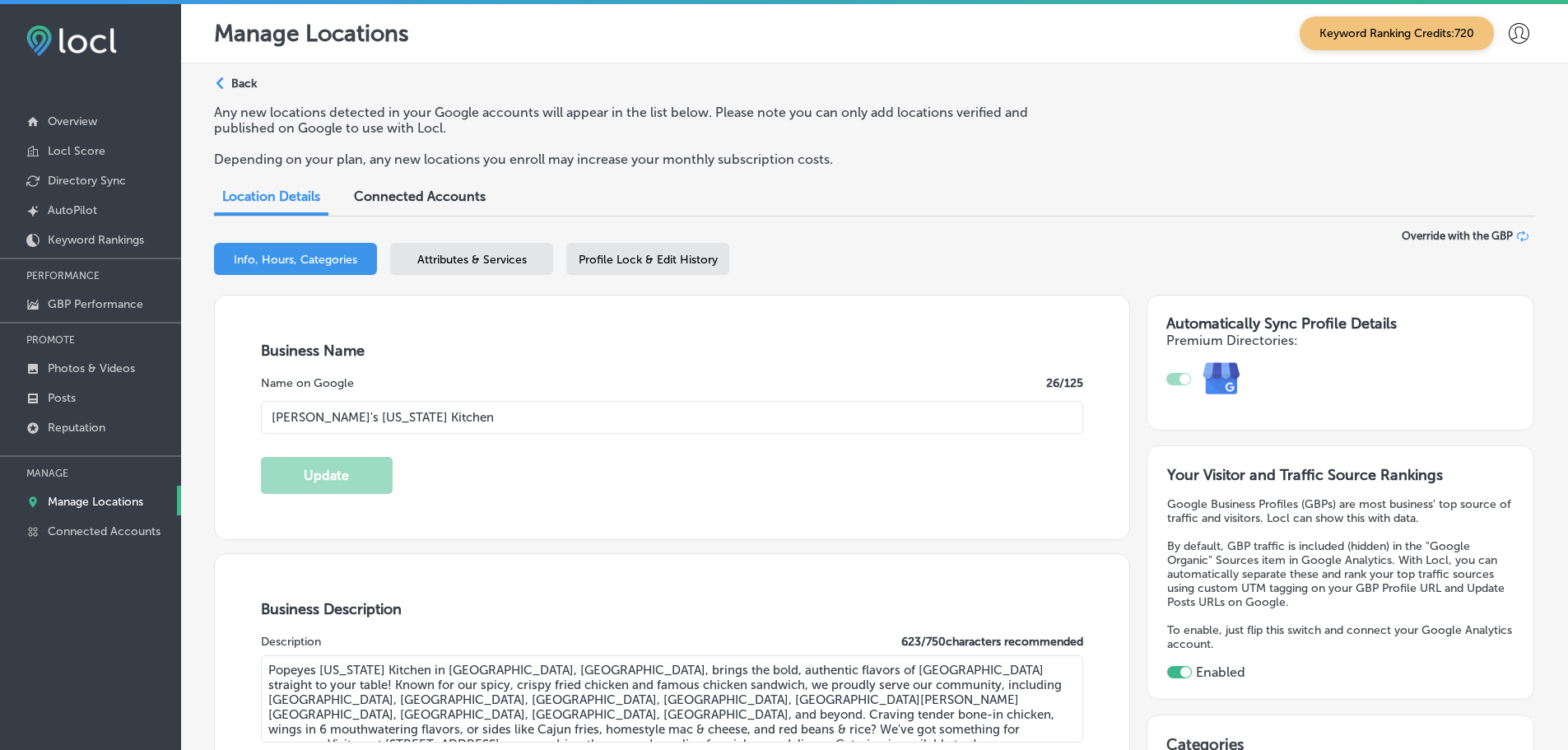 click on "Attributes & Services" at bounding box center (472, 259) 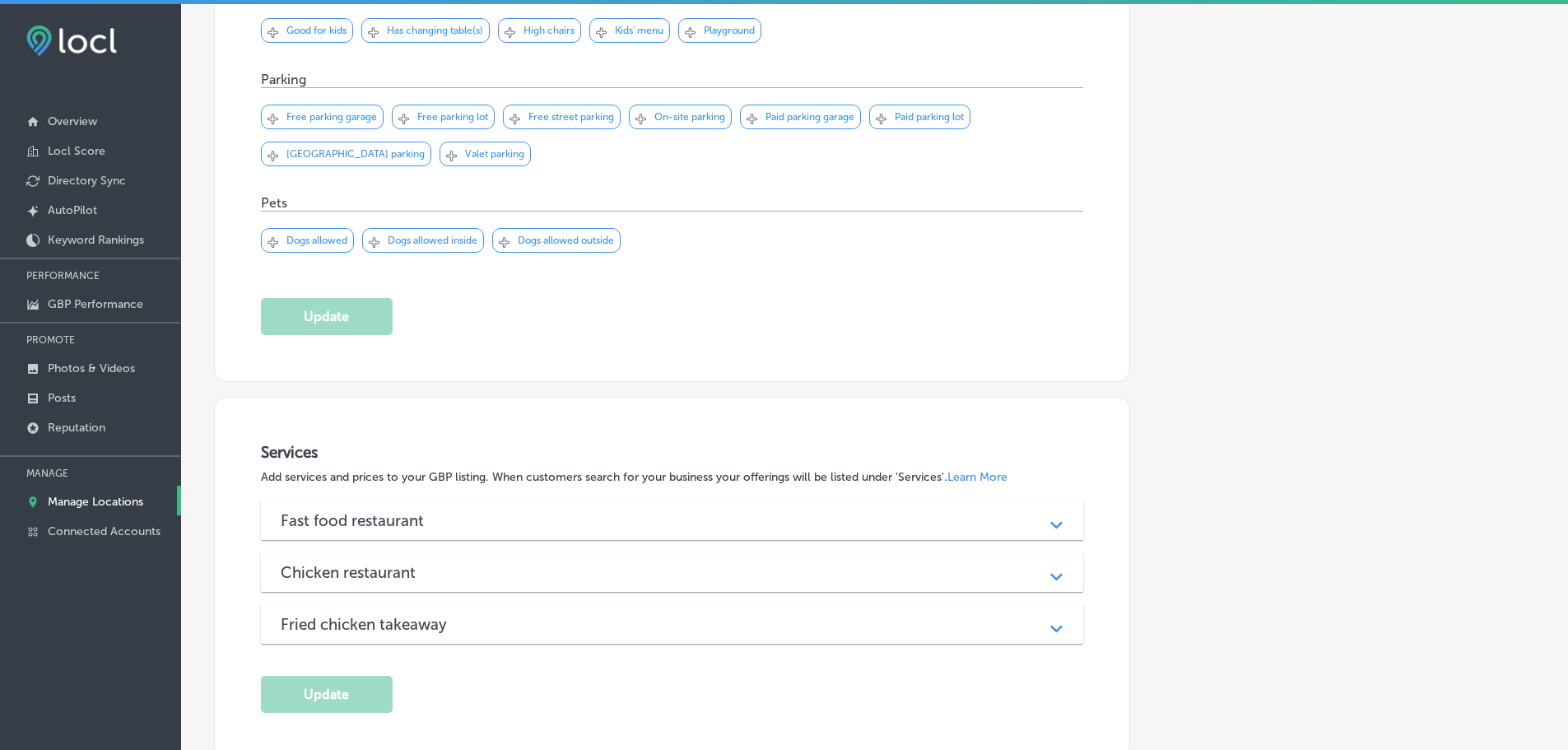 scroll, scrollTop: 1676, scrollLeft: 0, axis: vertical 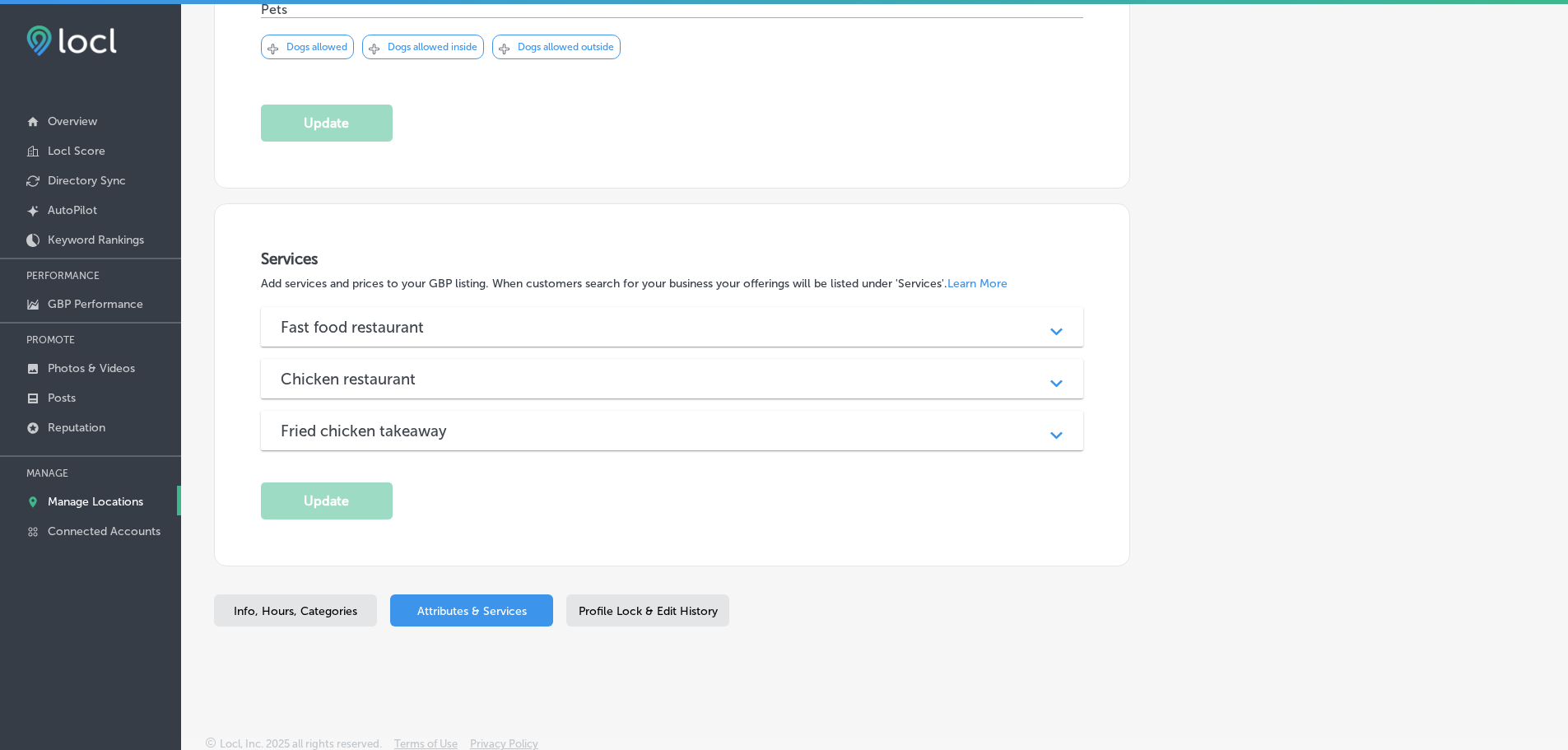 click on "Fast food restaurant" at bounding box center (672, 327) 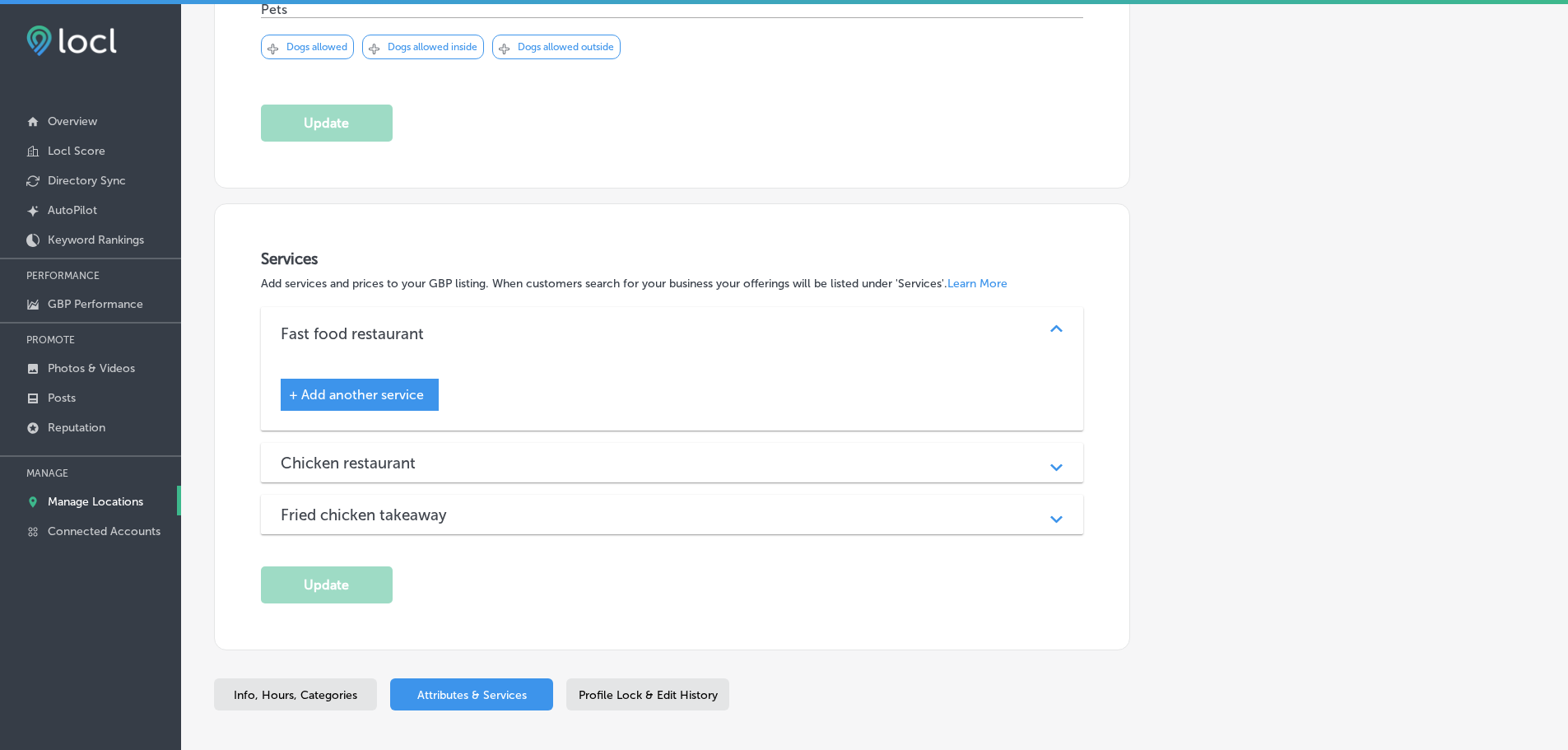 click on "Fast food restaurant" at bounding box center [672, 333] 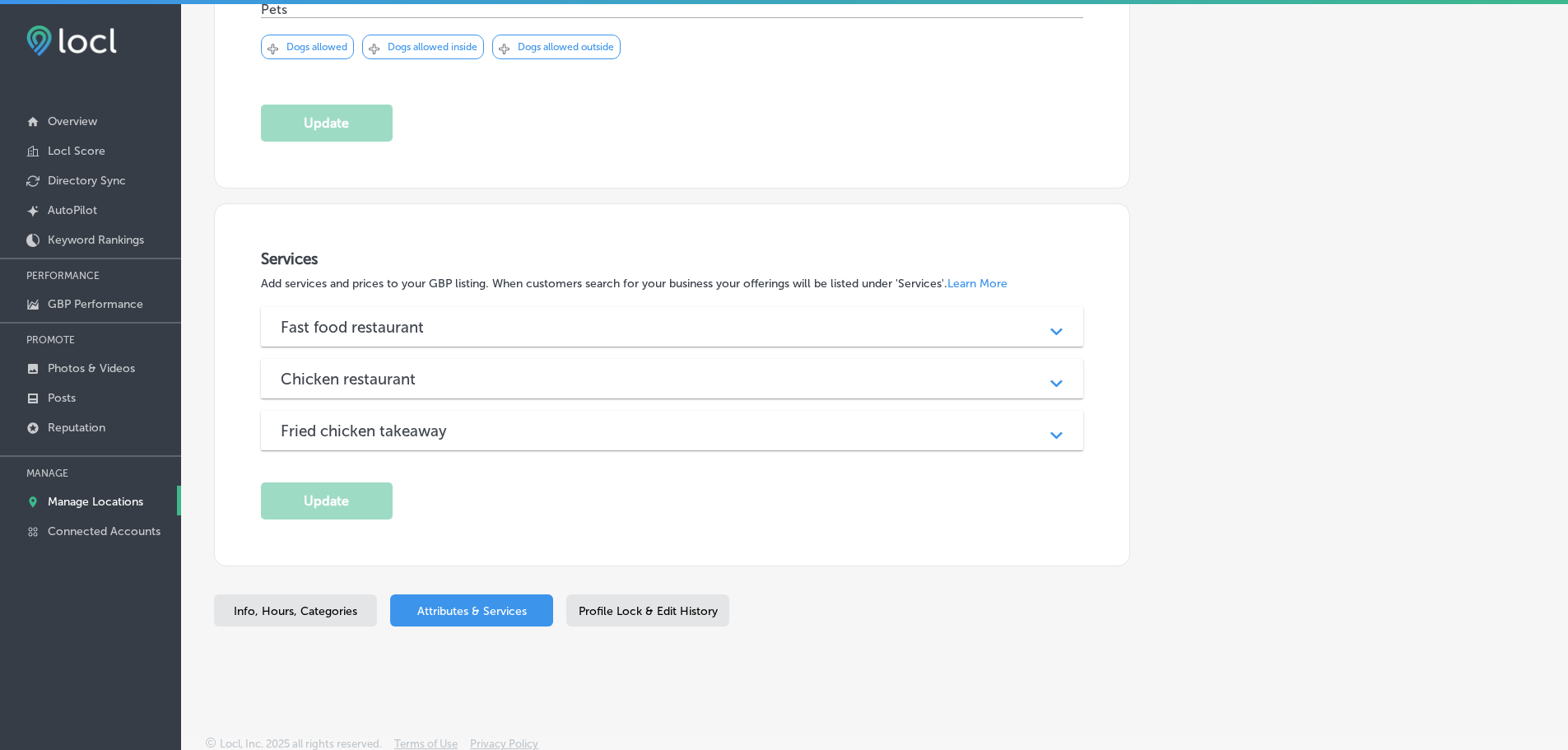 click on "Chicken restaurant" at bounding box center (672, 379) 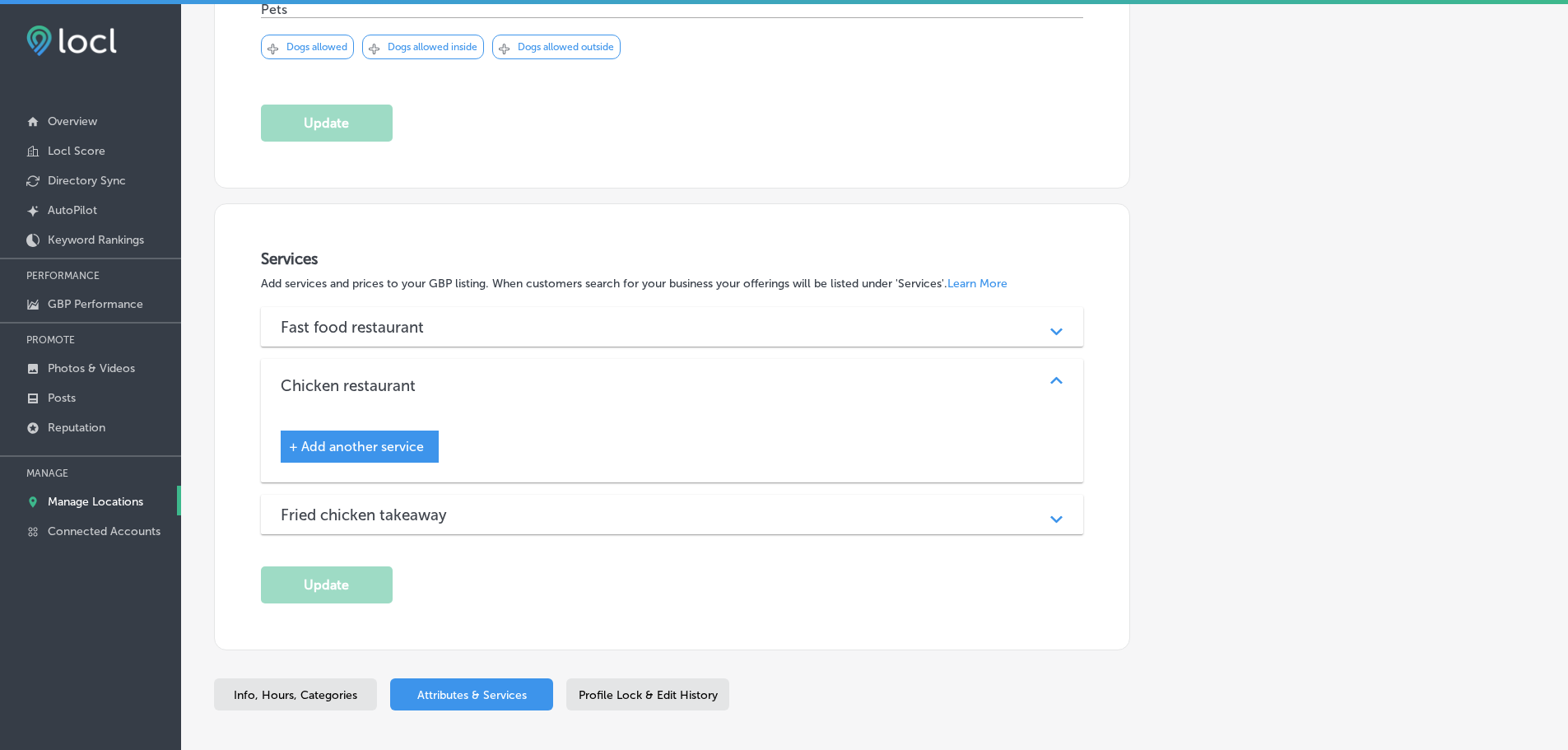 click on "Chicken restaurant" at bounding box center [672, 385] 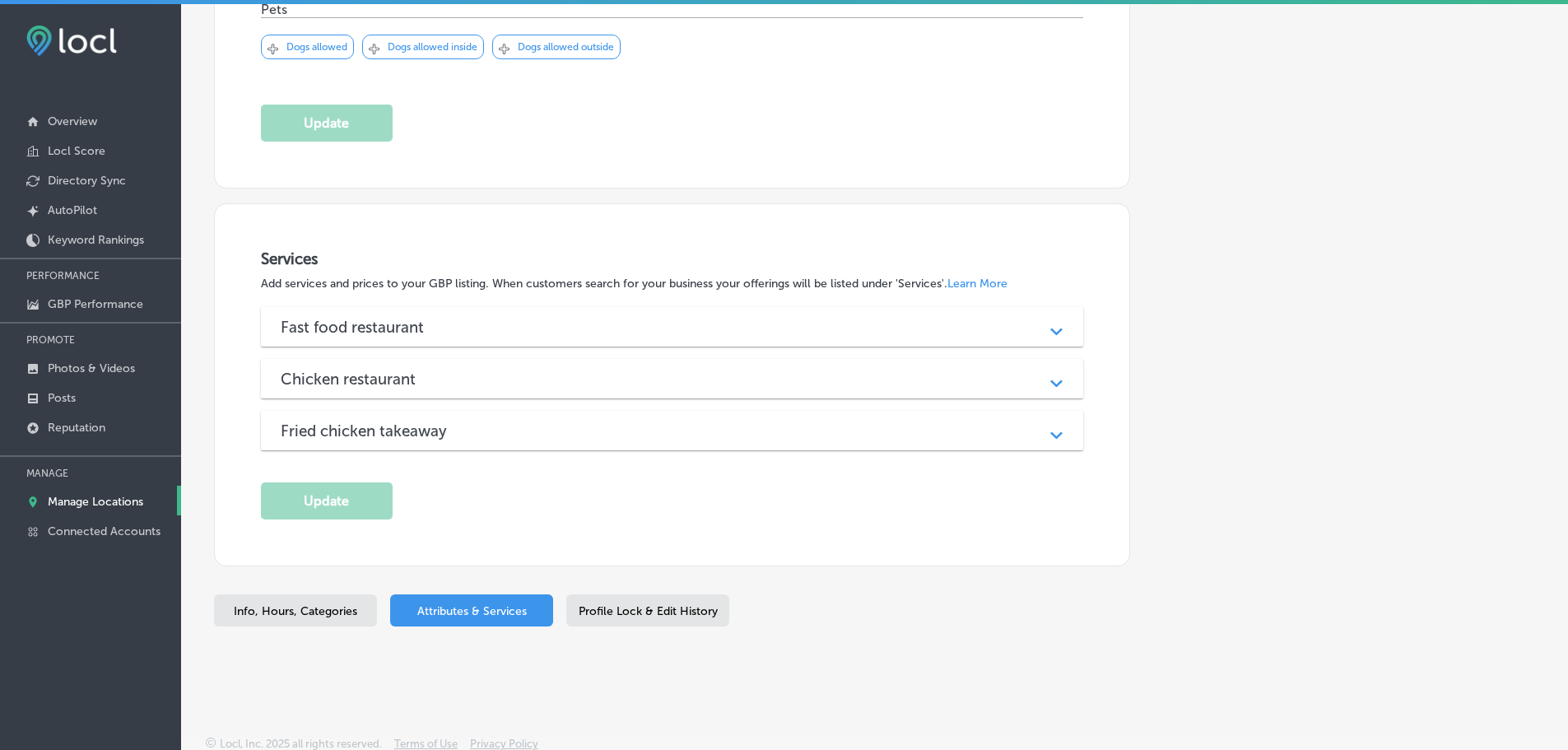 click on "Fried chicken takeaway" at bounding box center (672, 431) 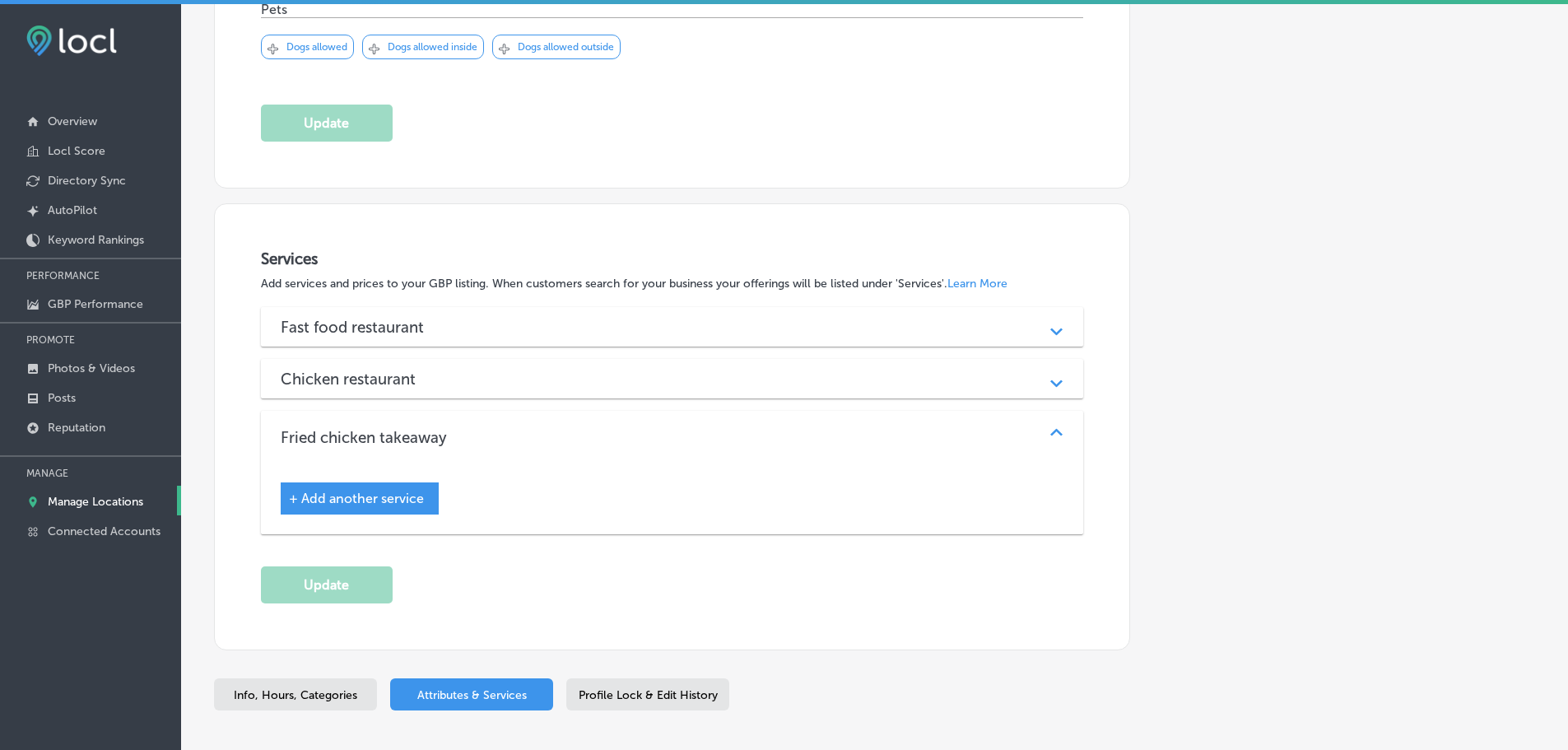 click on "Fried chicken takeaway" at bounding box center [672, 437] 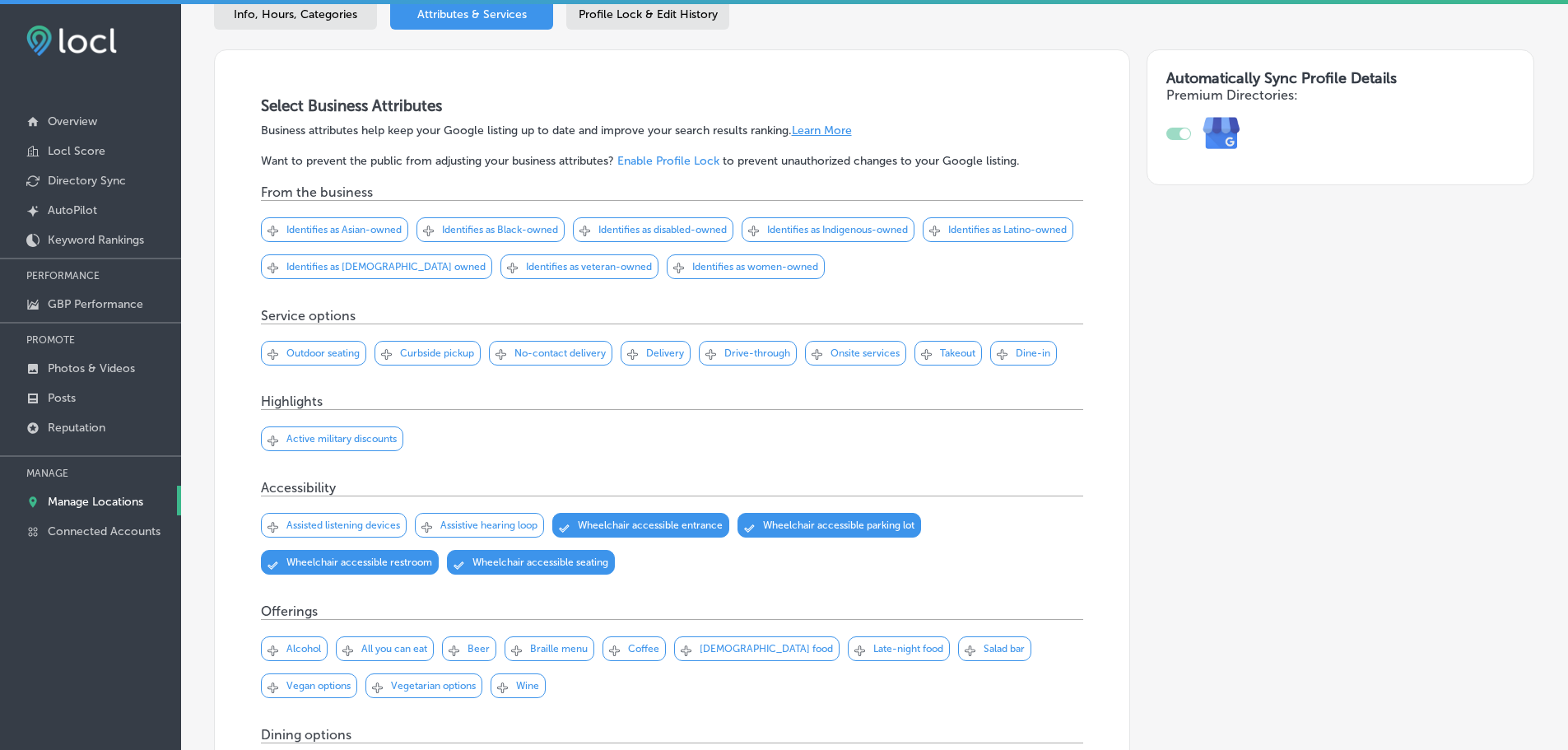 scroll, scrollTop: 0, scrollLeft: 0, axis: both 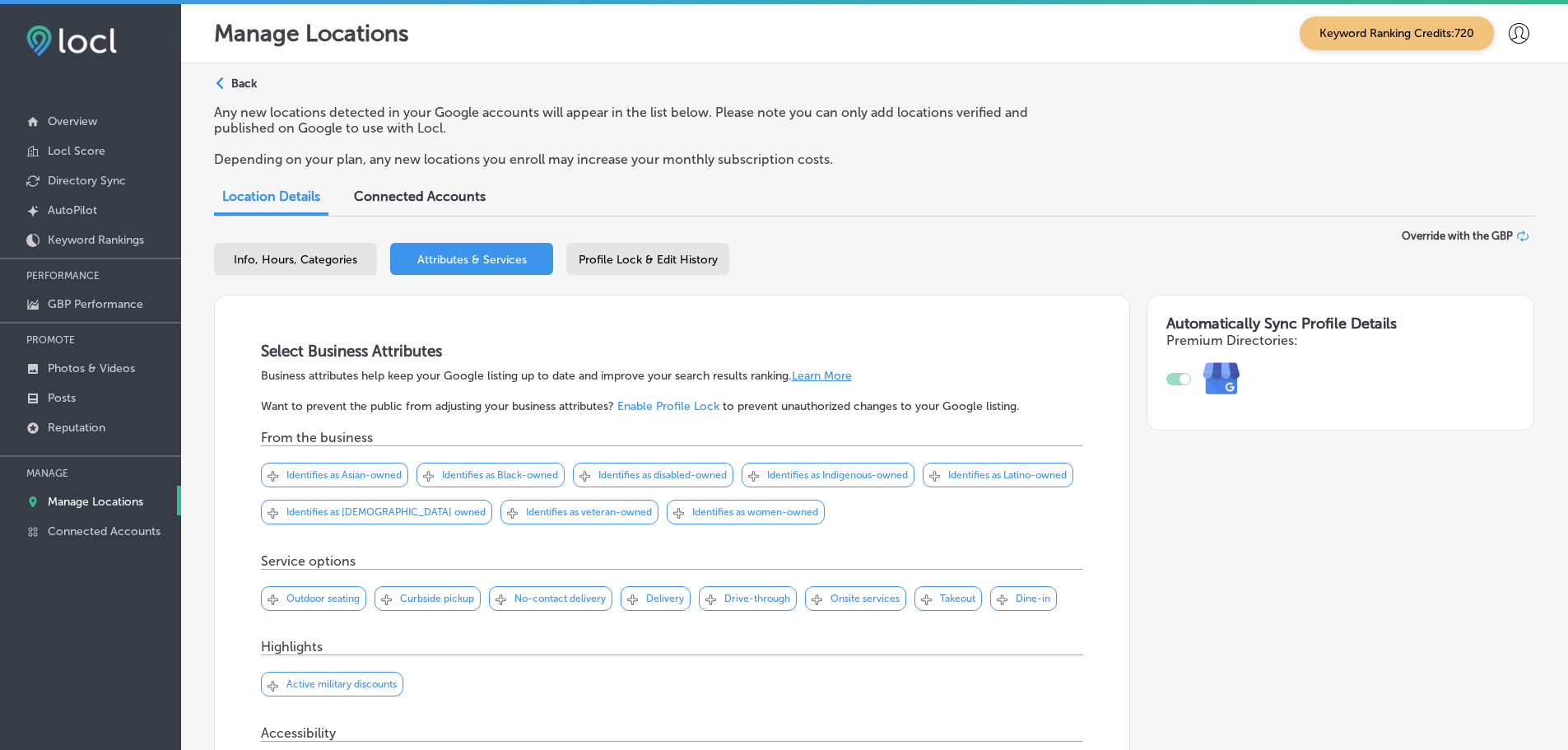 click on "Info, Hours, Categories" at bounding box center (295, 259) 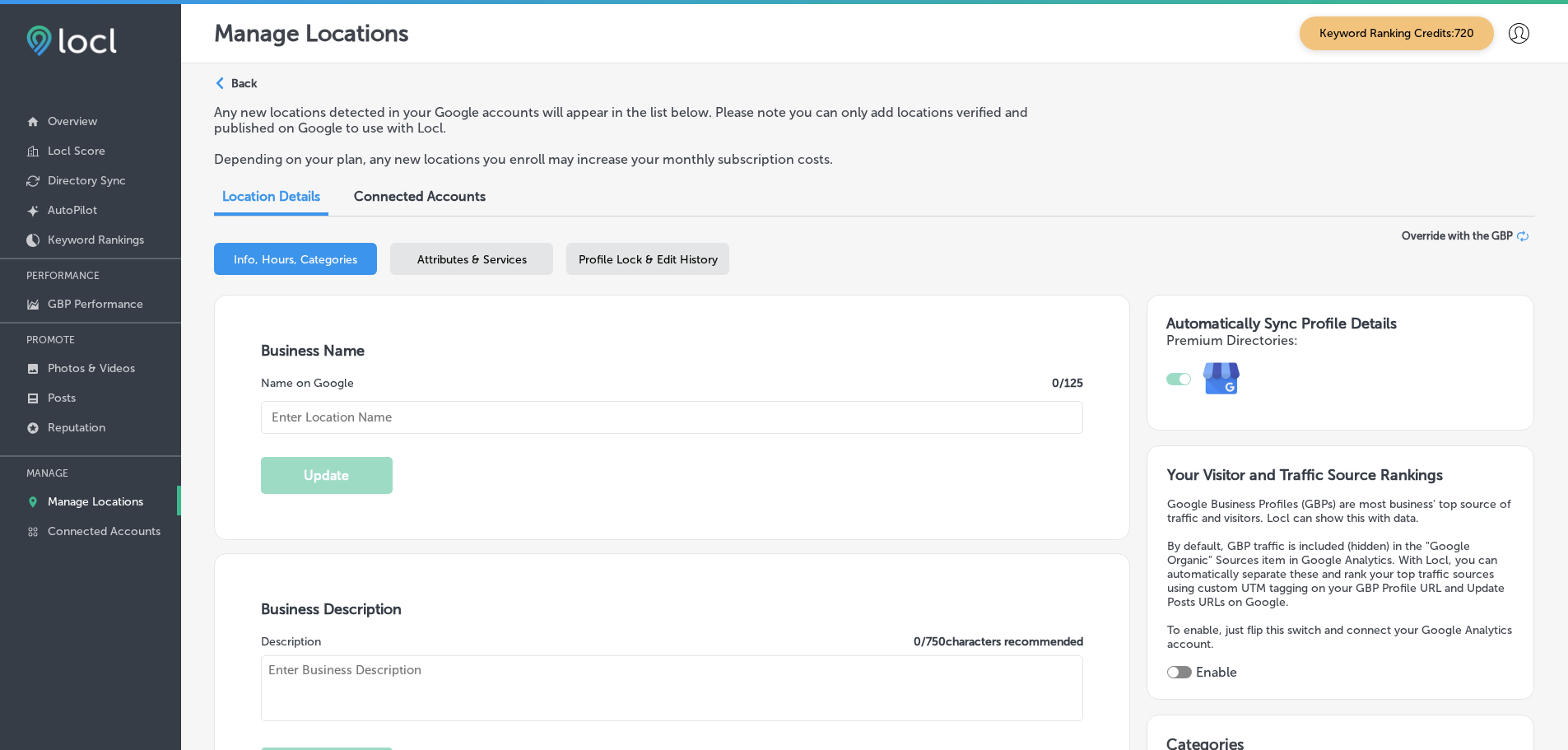 type on "[PERSON_NAME]'s [US_STATE] Kitchen" 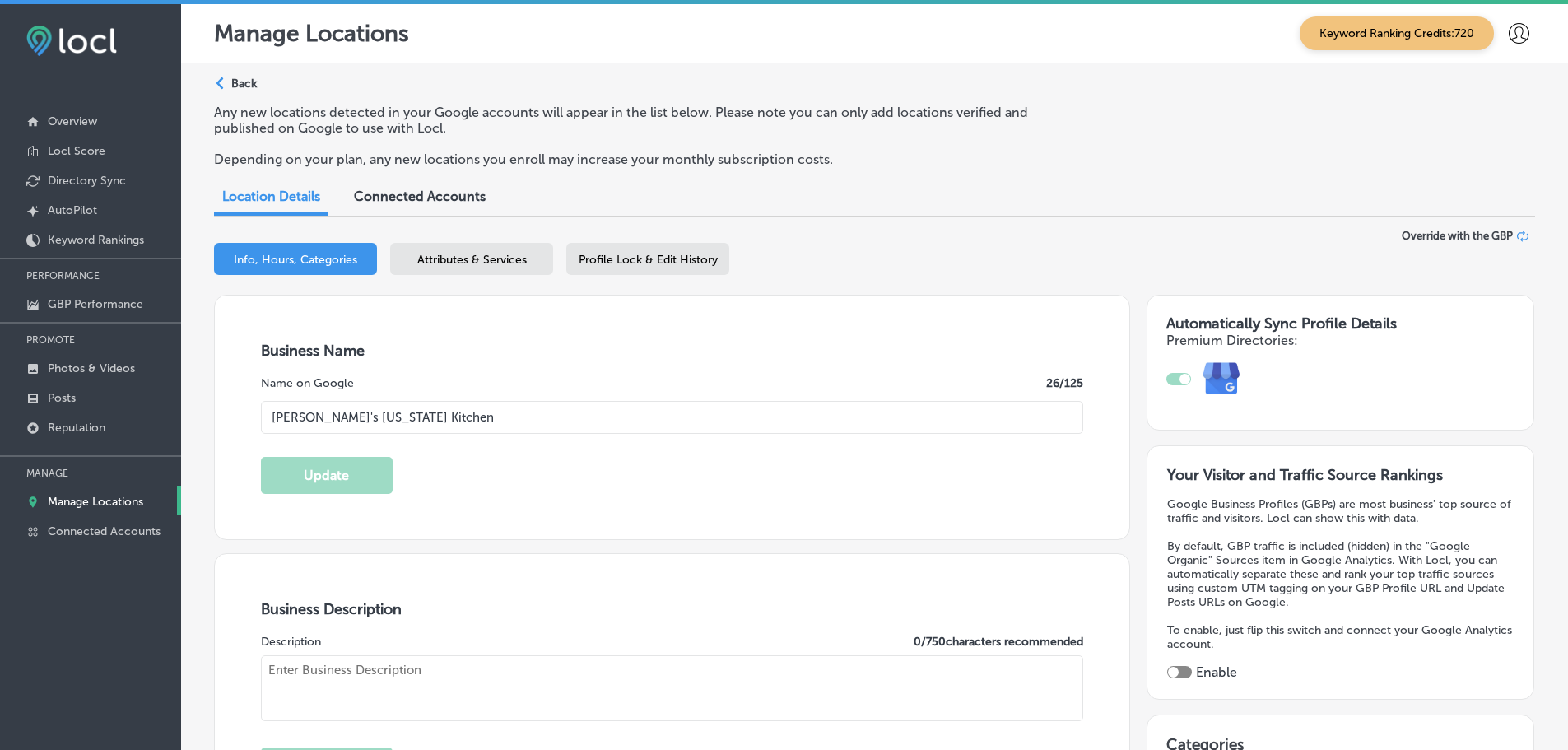type on "461 Western Bypass" 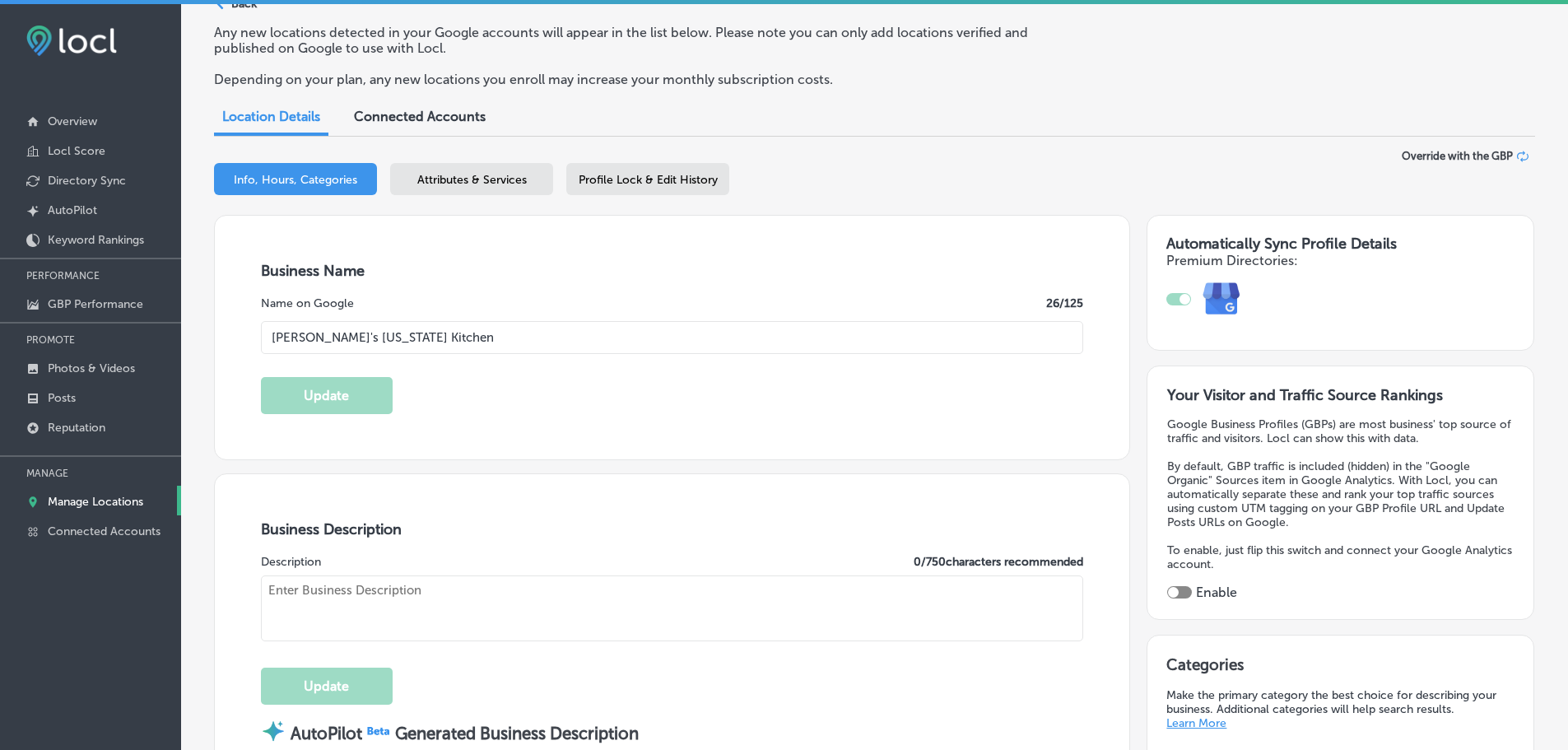 scroll, scrollTop: 549, scrollLeft: 0, axis: vertical 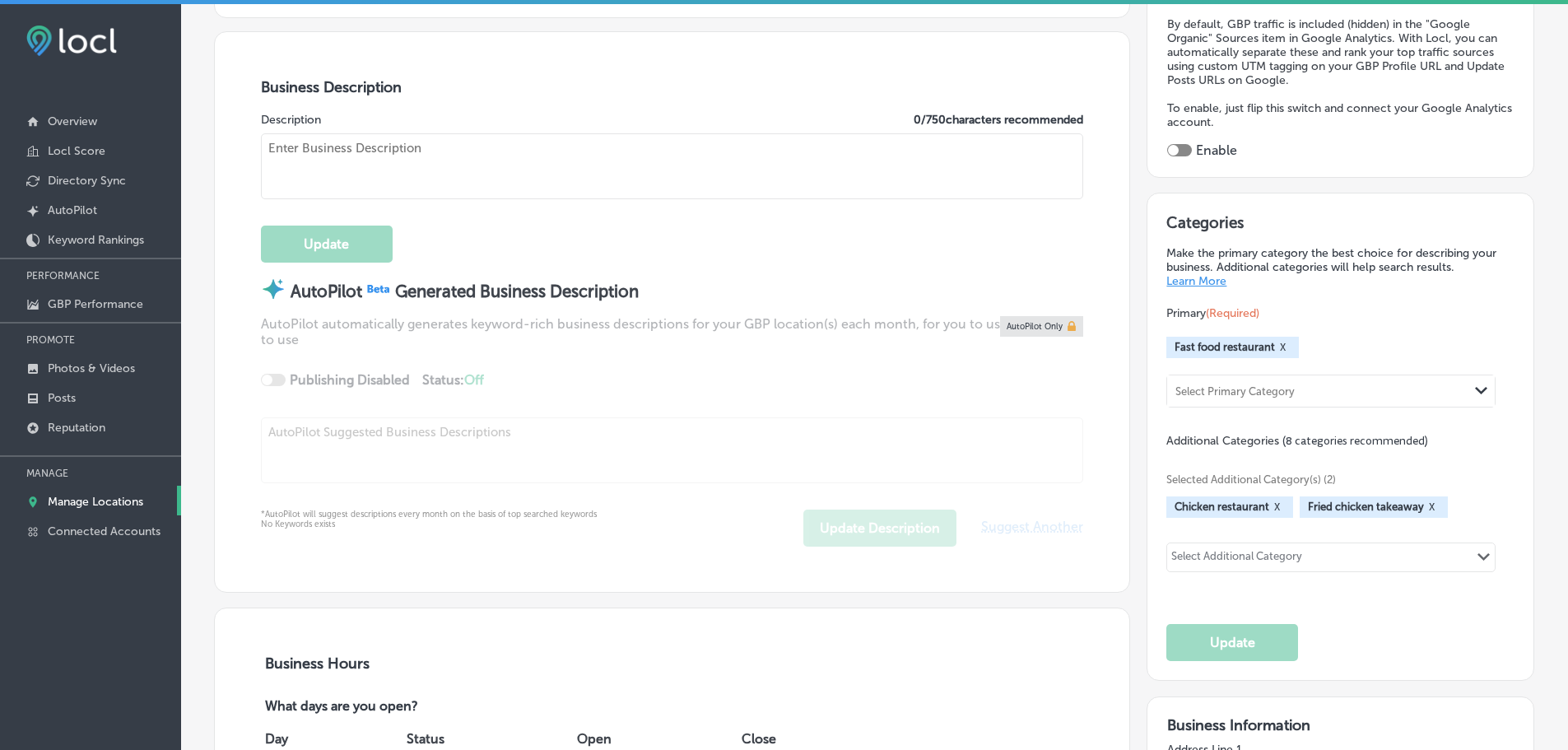 checkbox on "true" 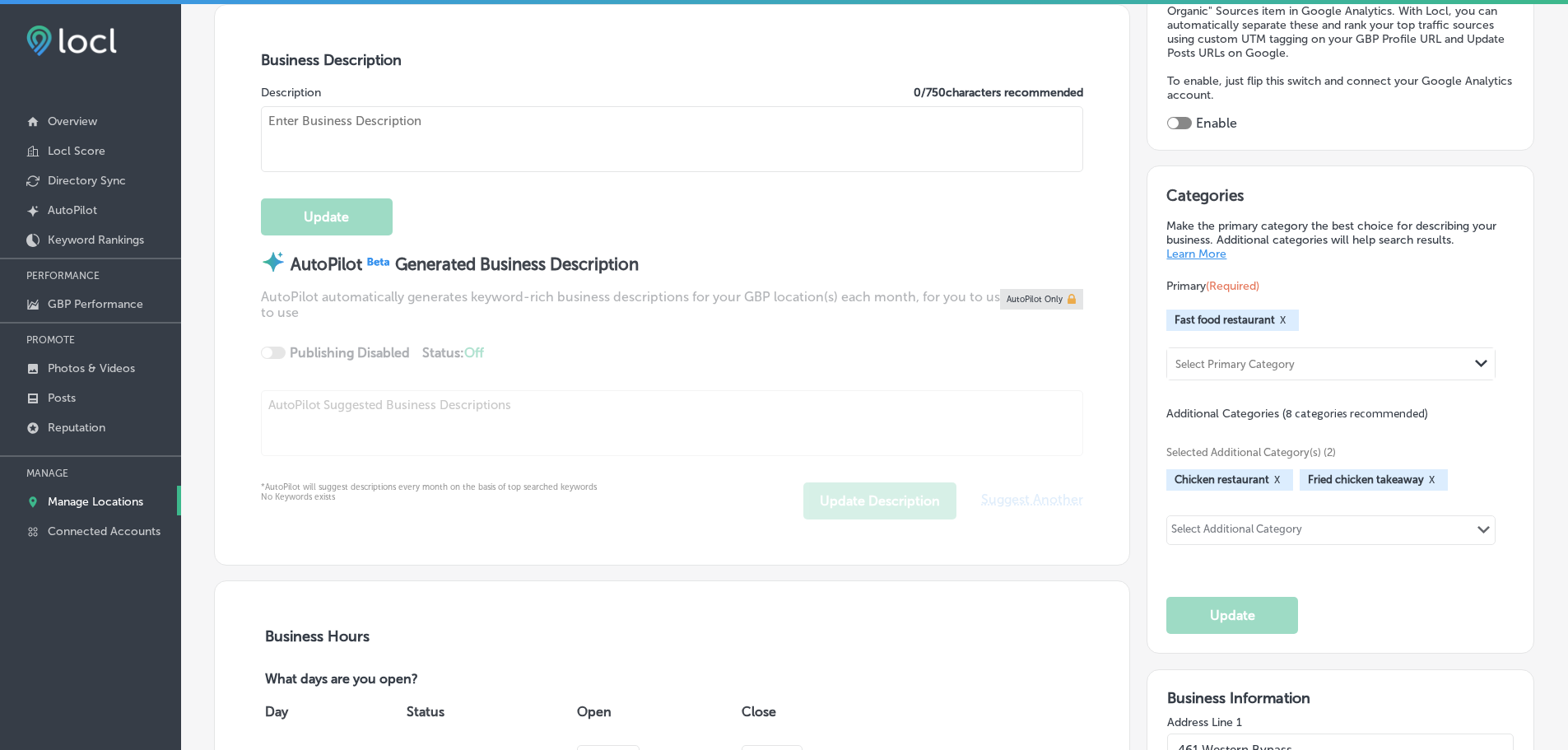 type on "Popeyes [US_STATE] Kitchen in [GEOGRAPHIC_DATA], [GEOGRAPHIC_DATA], brings the bold, authentic flavors of [GEOGRAPHIC_DATA] straight to your table! Known for our spicy, crispy fried chicken and famous chicken sandwich, we proudly serve our community, including [GEOGRAPHIC_DATA], [GEOGRAPHIC_DATA], [GEOGRAPHIC_DATA], [GEOGRAPHIC_DATA], [GEOGRAPHIC_DATA][PERSON_NAME][GEOGRAPHIC_DATA], [GEOGRAPHIC_DATA], [GEOGRAPHIC_DATA], [GEOGRAPHIC_DATA], and beyond. Craving tender bone-in chicken, wings in 6 mouthwatering flavors, or sides like Cajun fries, homestyle mac & cheese, and red beans & rice? We've got something for everyone. Visit us at [STREET_ADDRESS], use our drive-thru, or order online for pickup or delivery. Catering is available too!" 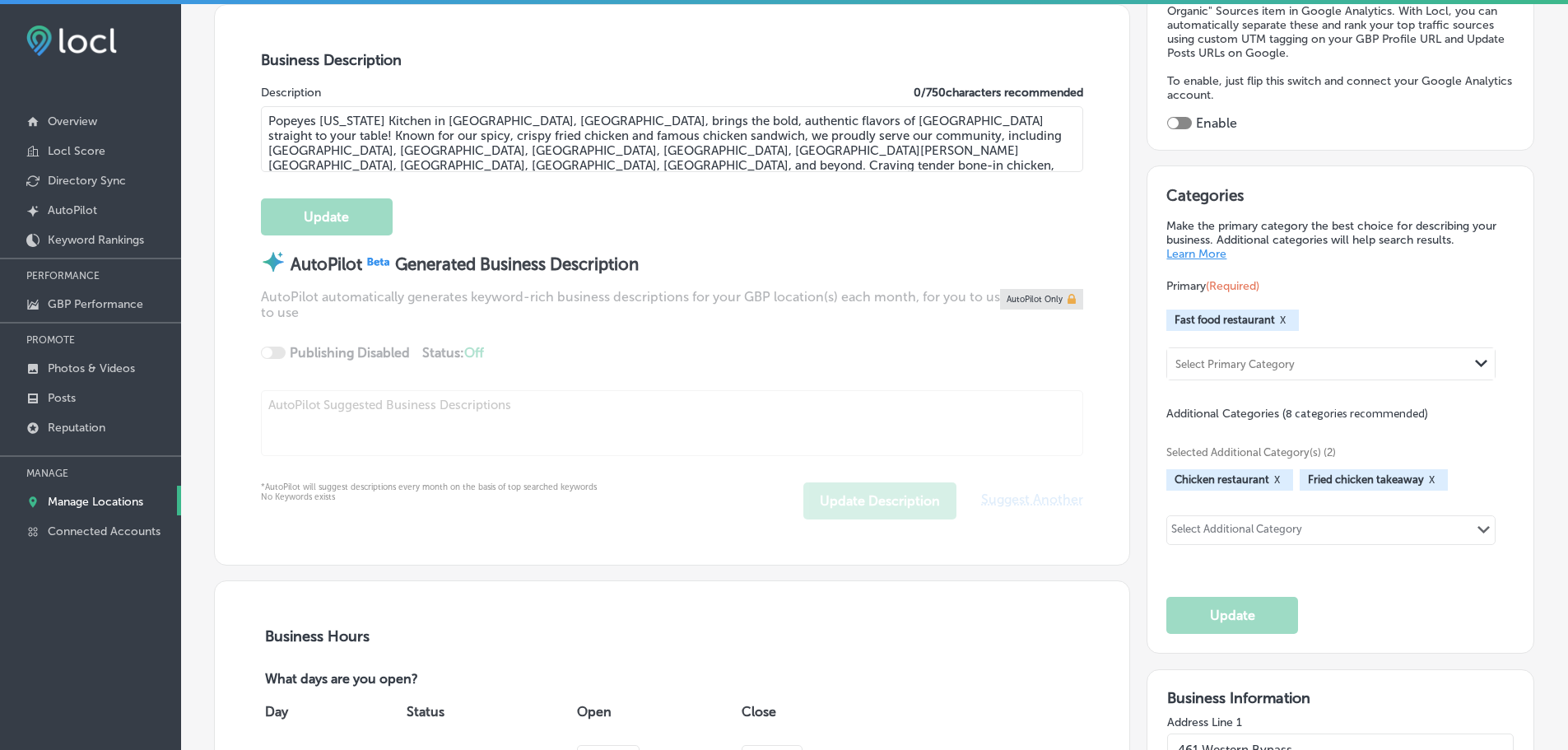 type on "[PHONE_NUMBER]" 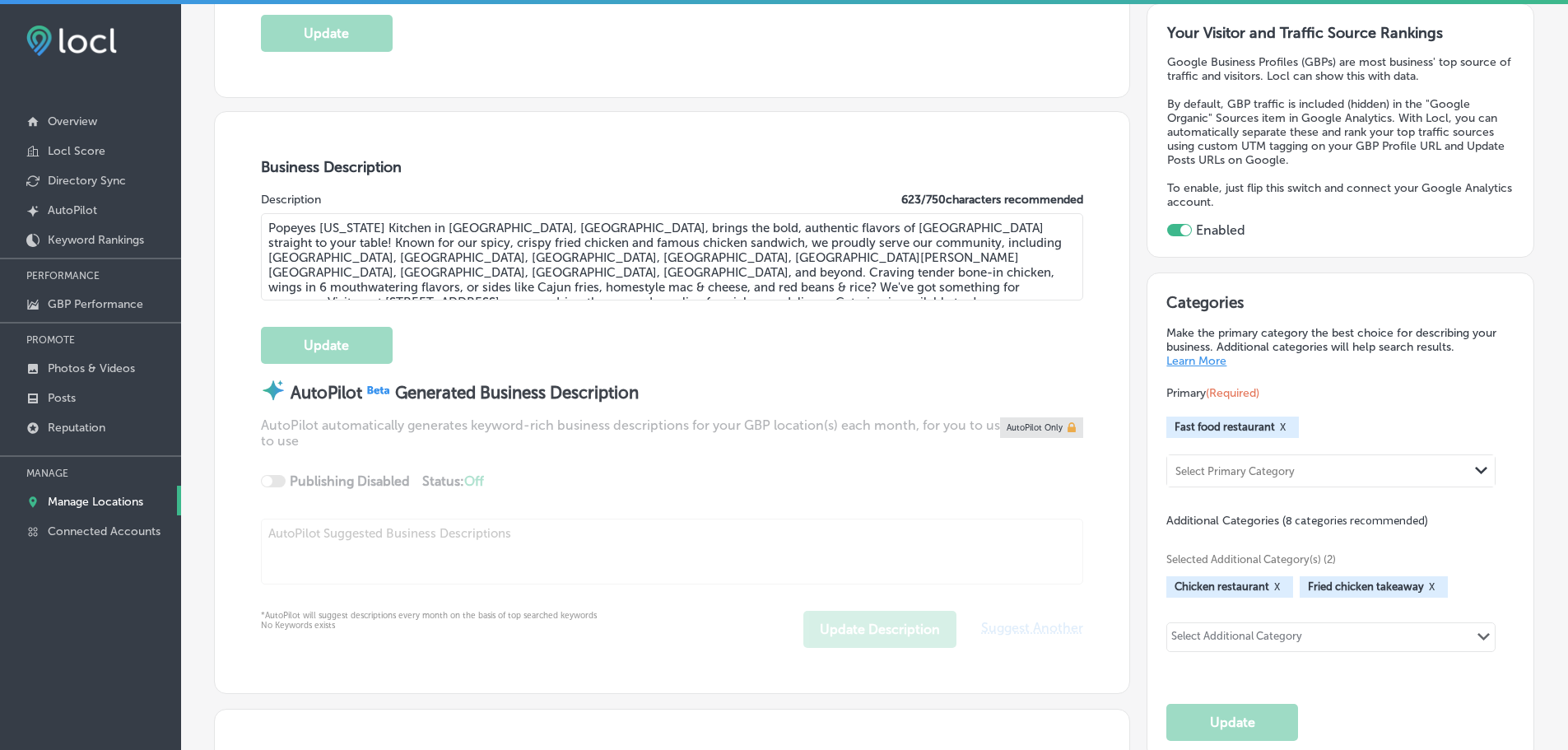 scroll, scrollTop: 0, scrollLeft: 0, axis: both 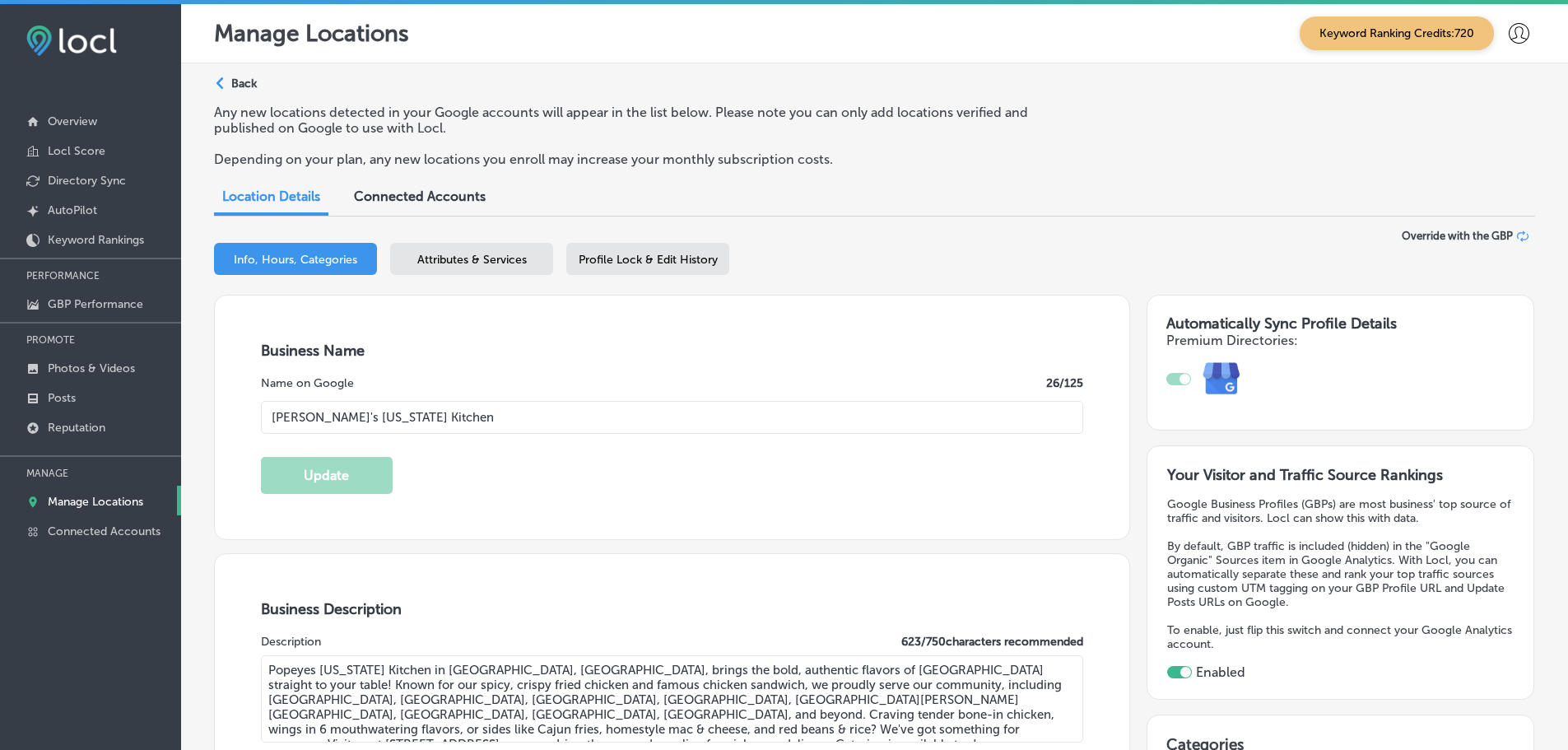 click on "Attributes & Services" at bounding box center (472, 259) 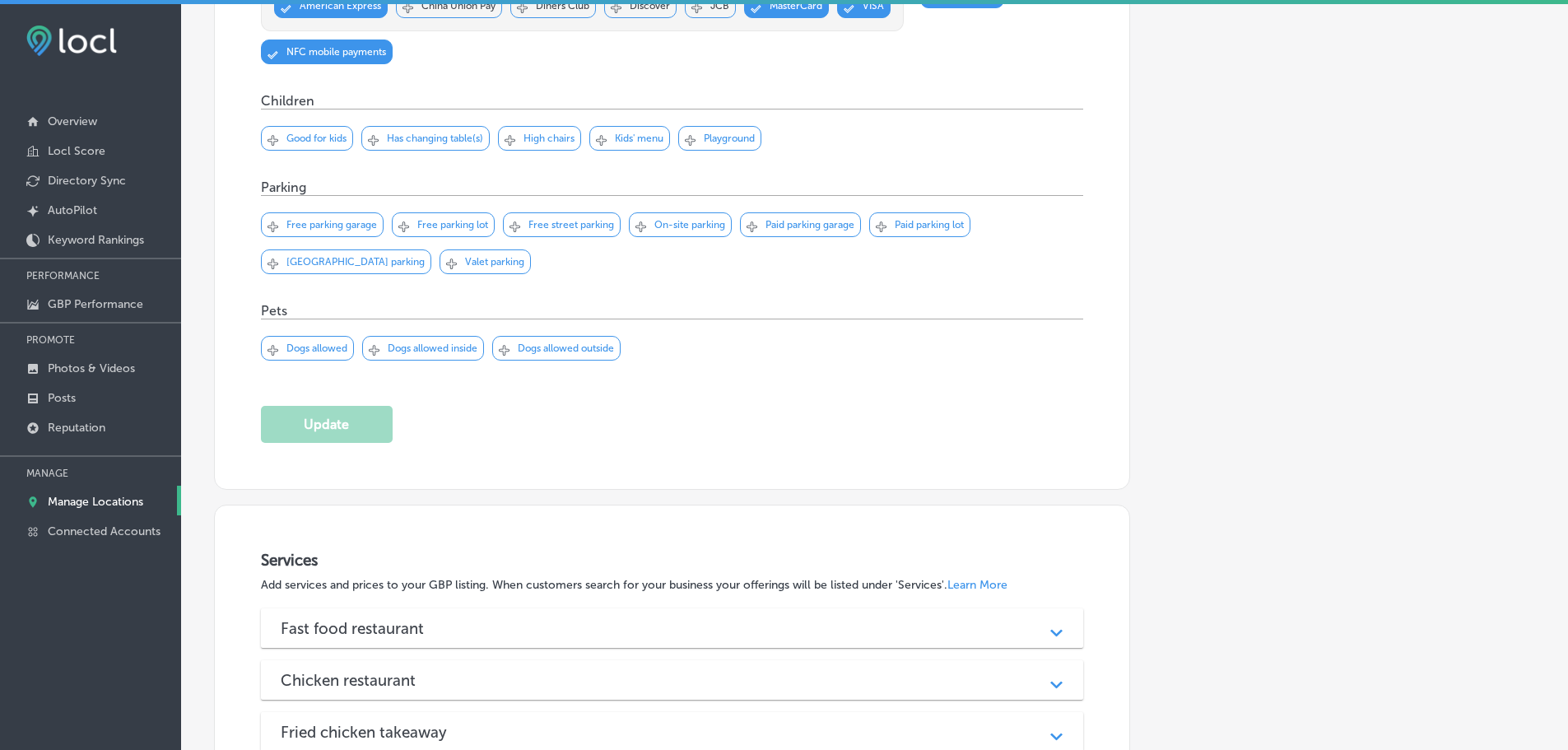 scroll, scrollTop: 1676, scrollLeft: 0, axis: vertical 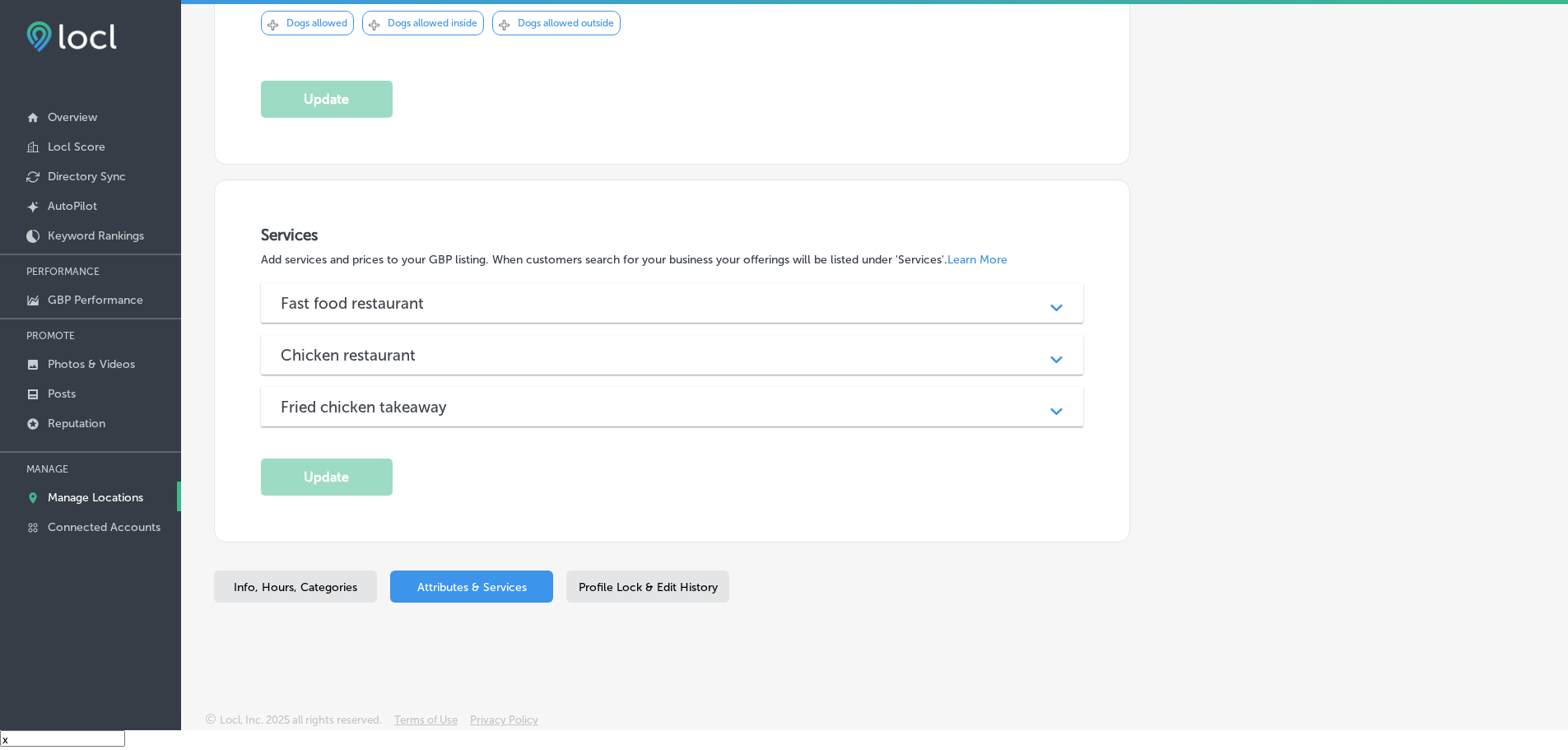 click on "Fast food restaurant" at bounding box center (672, 303) 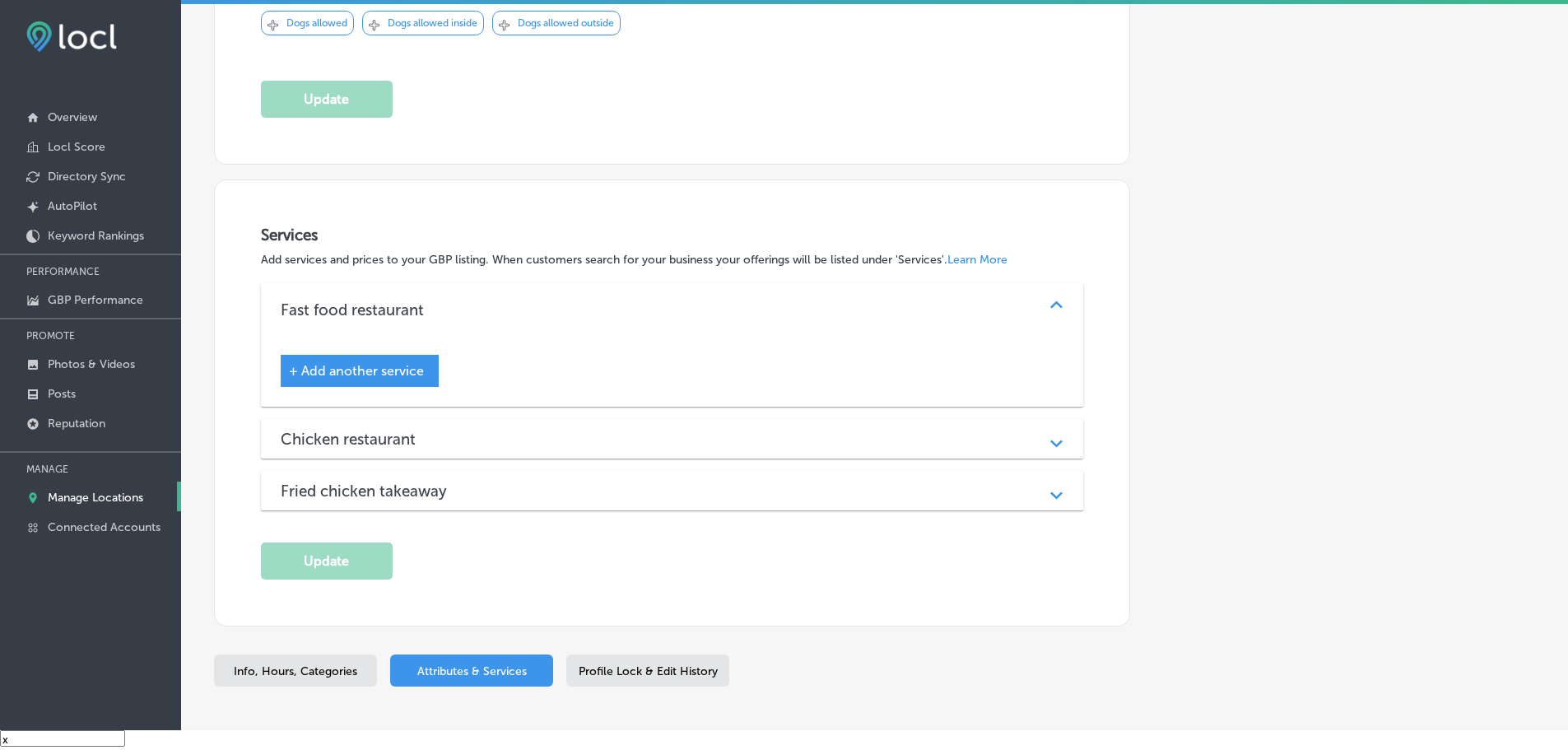 click on "Chicken restaurant
Path
Created with Sketch." at bounding box center (672, 439) 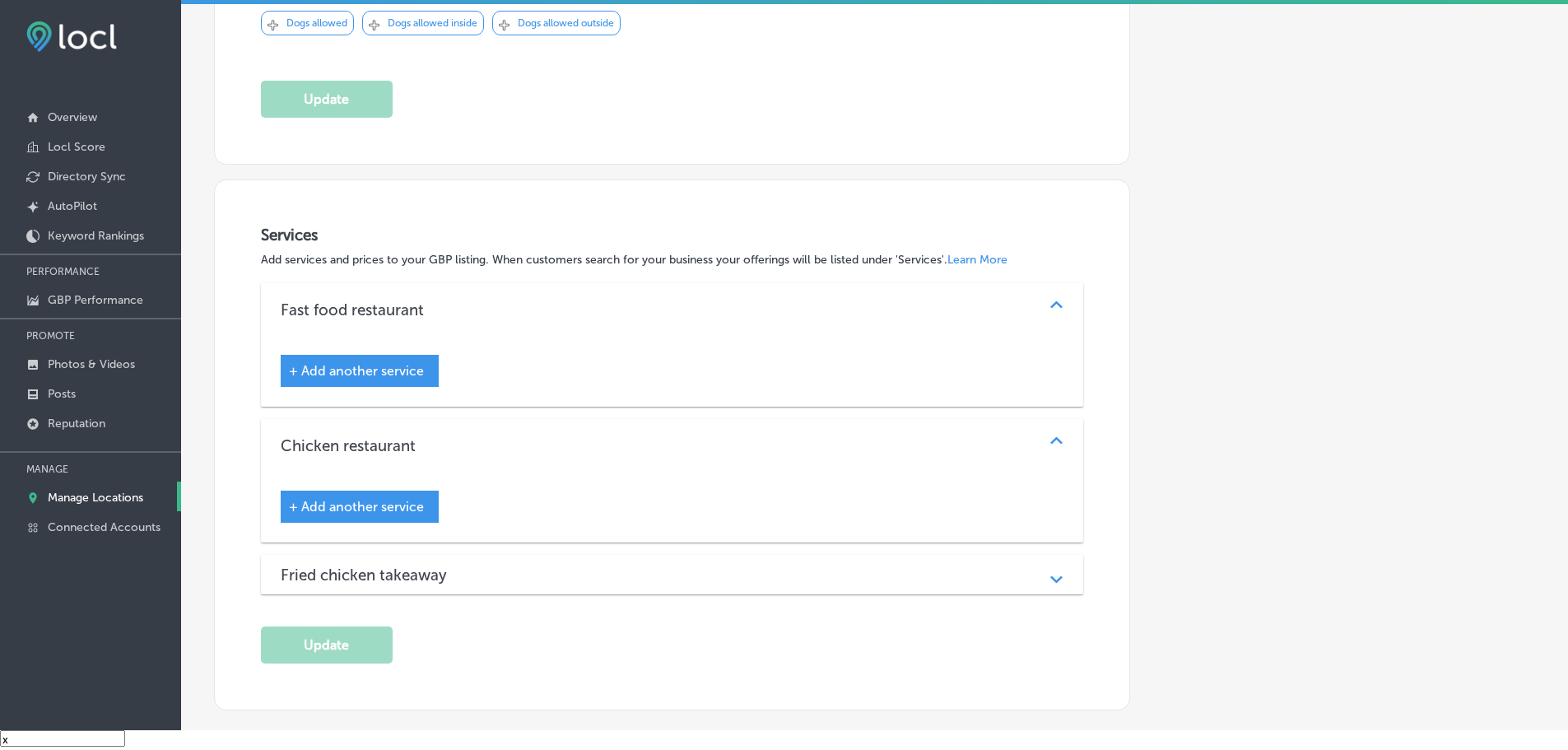 click on "Fast food restaurant
Path
Created with Sketch." at bounding box center (672, 310) 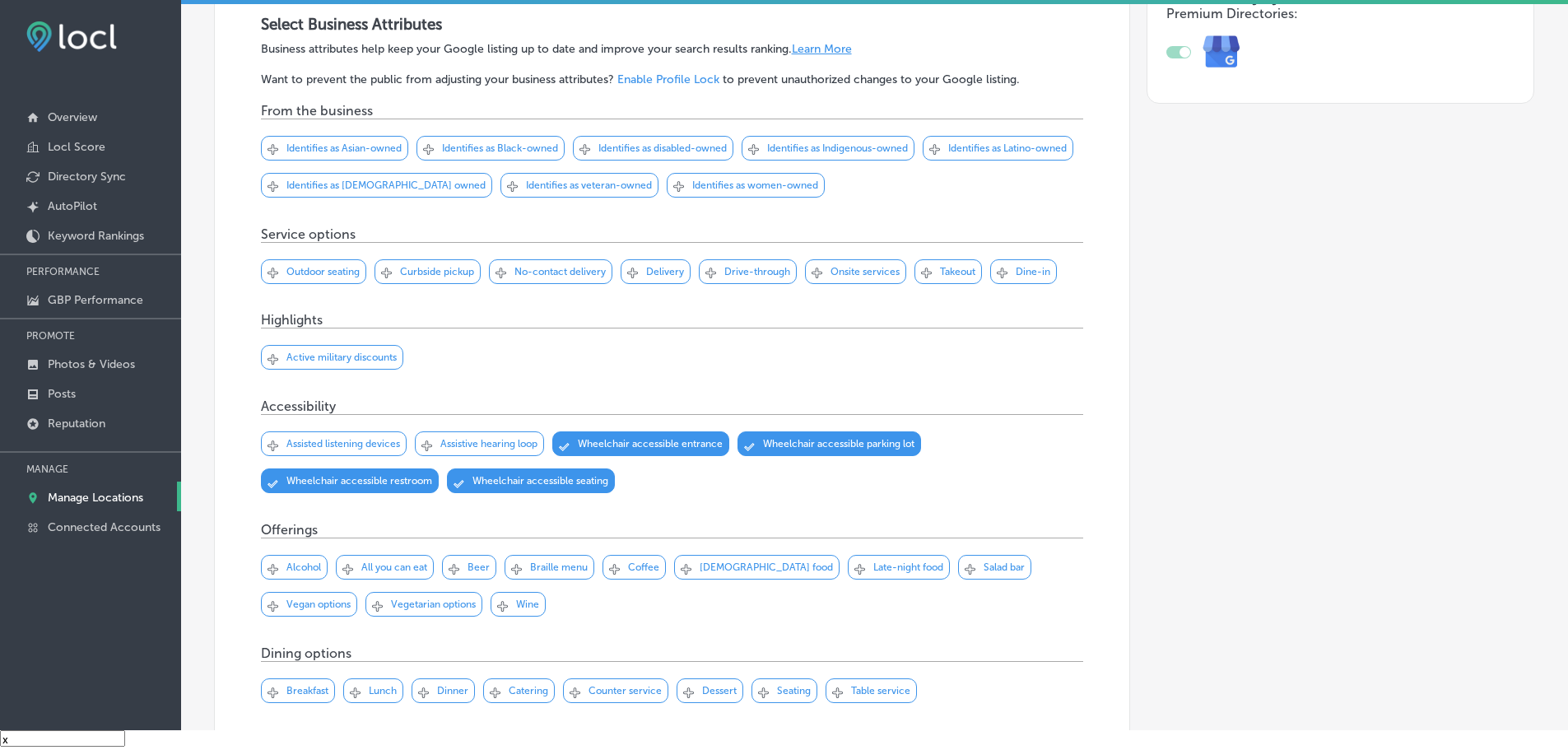 scroll, scrollTop: 0, scrollLeft: 0, axis: both 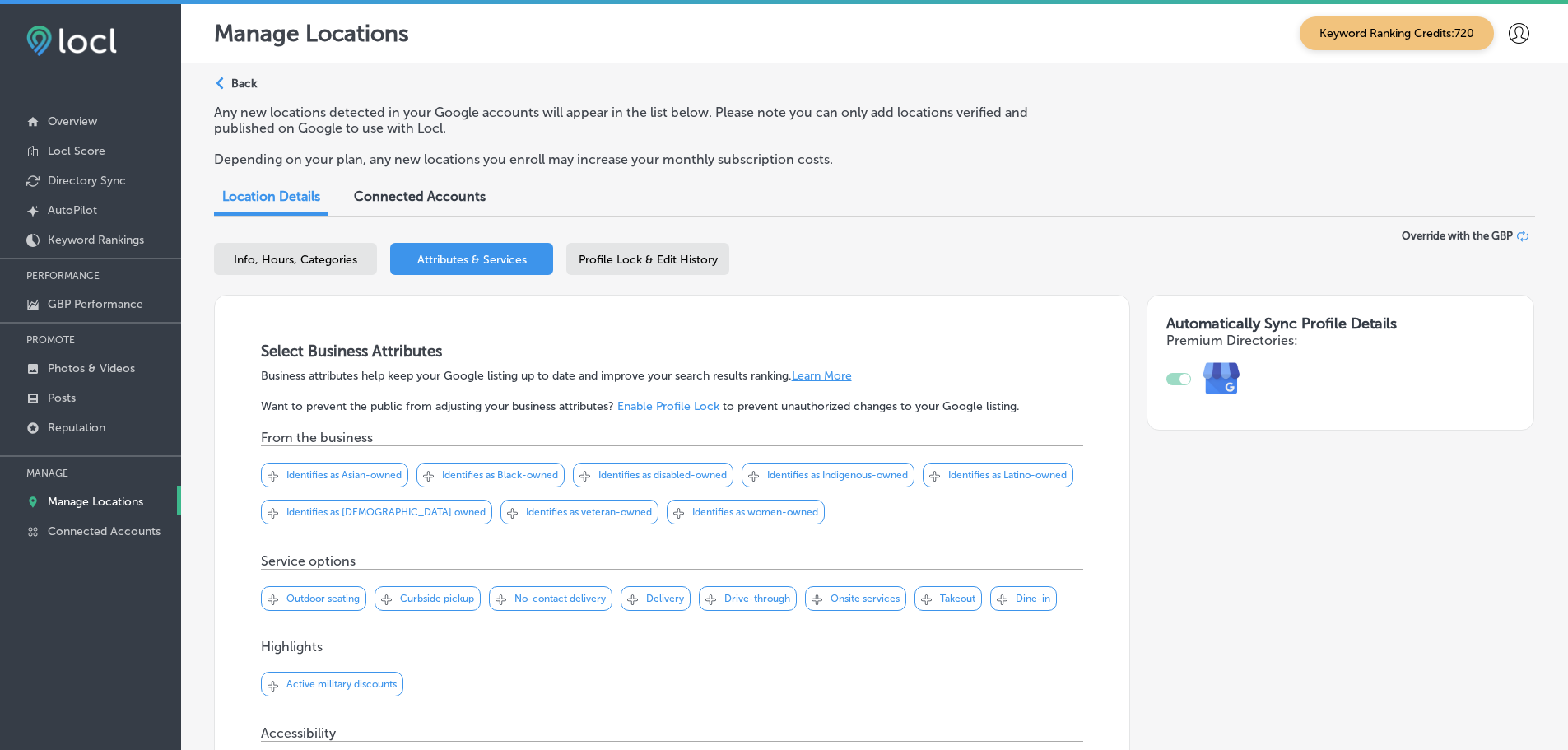 click on "Info, Hours, Categories" at bounding box center [295, 259] 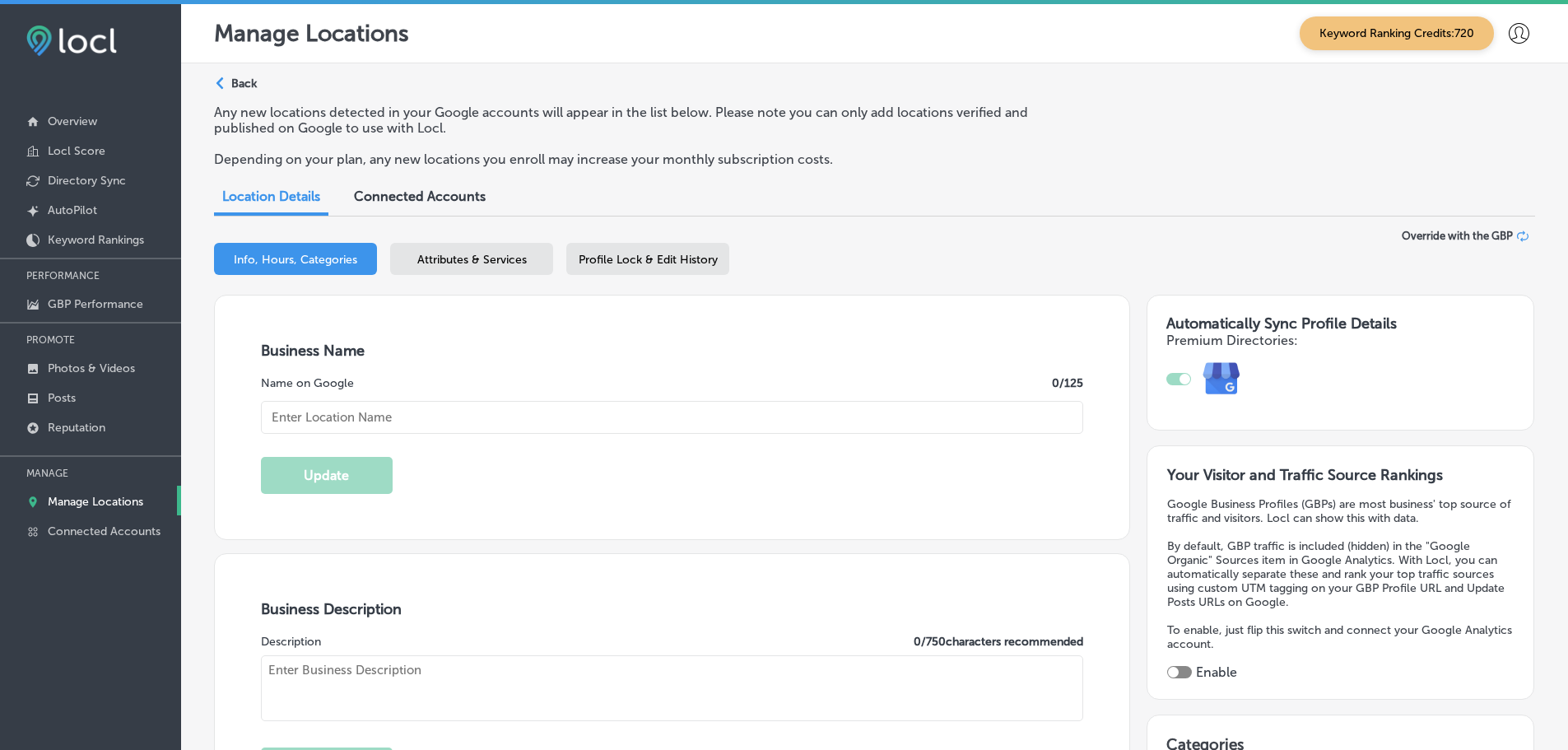 type on "[PERSON_NAME]'s [US_STATE] Kitchen" 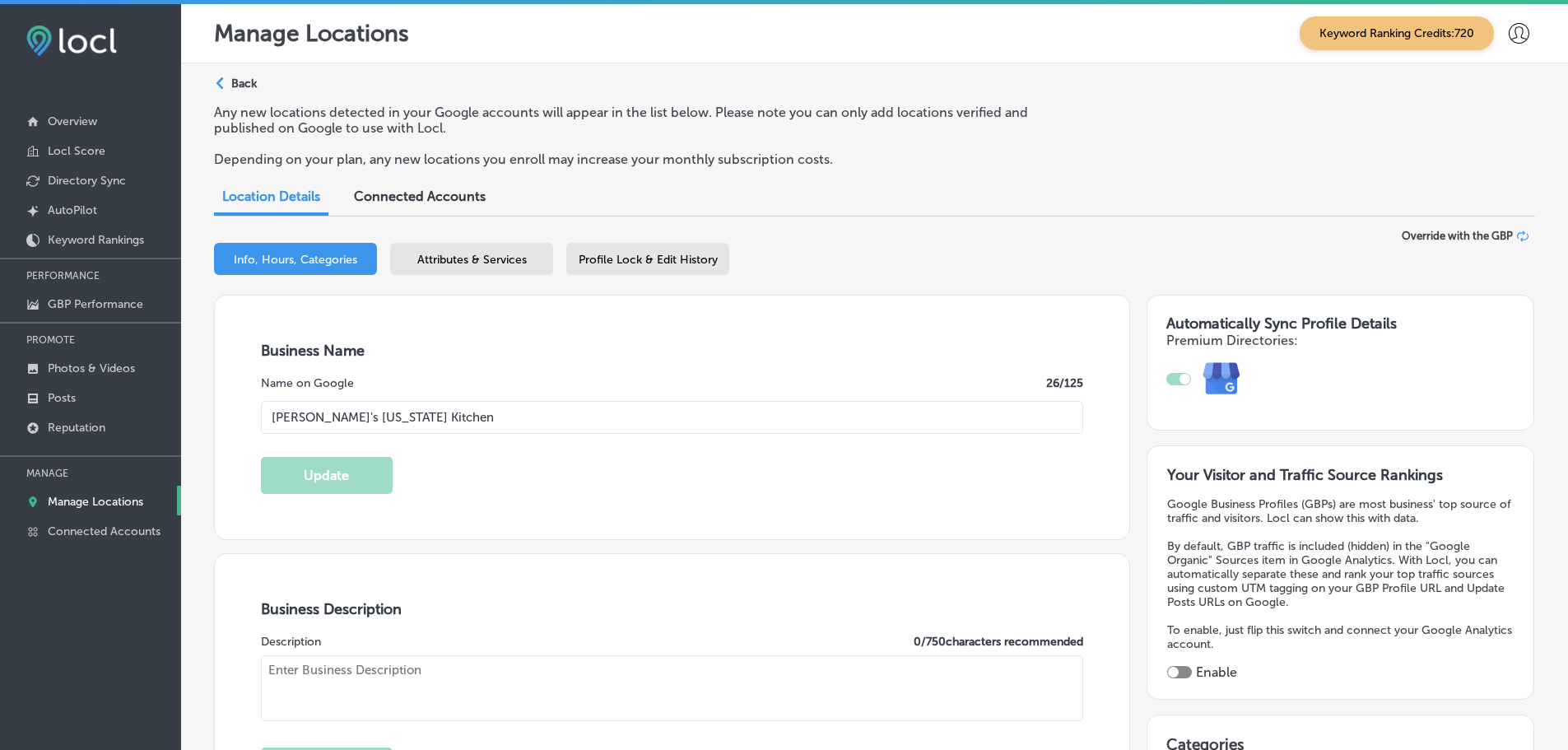 type on "461 Western Bypass" 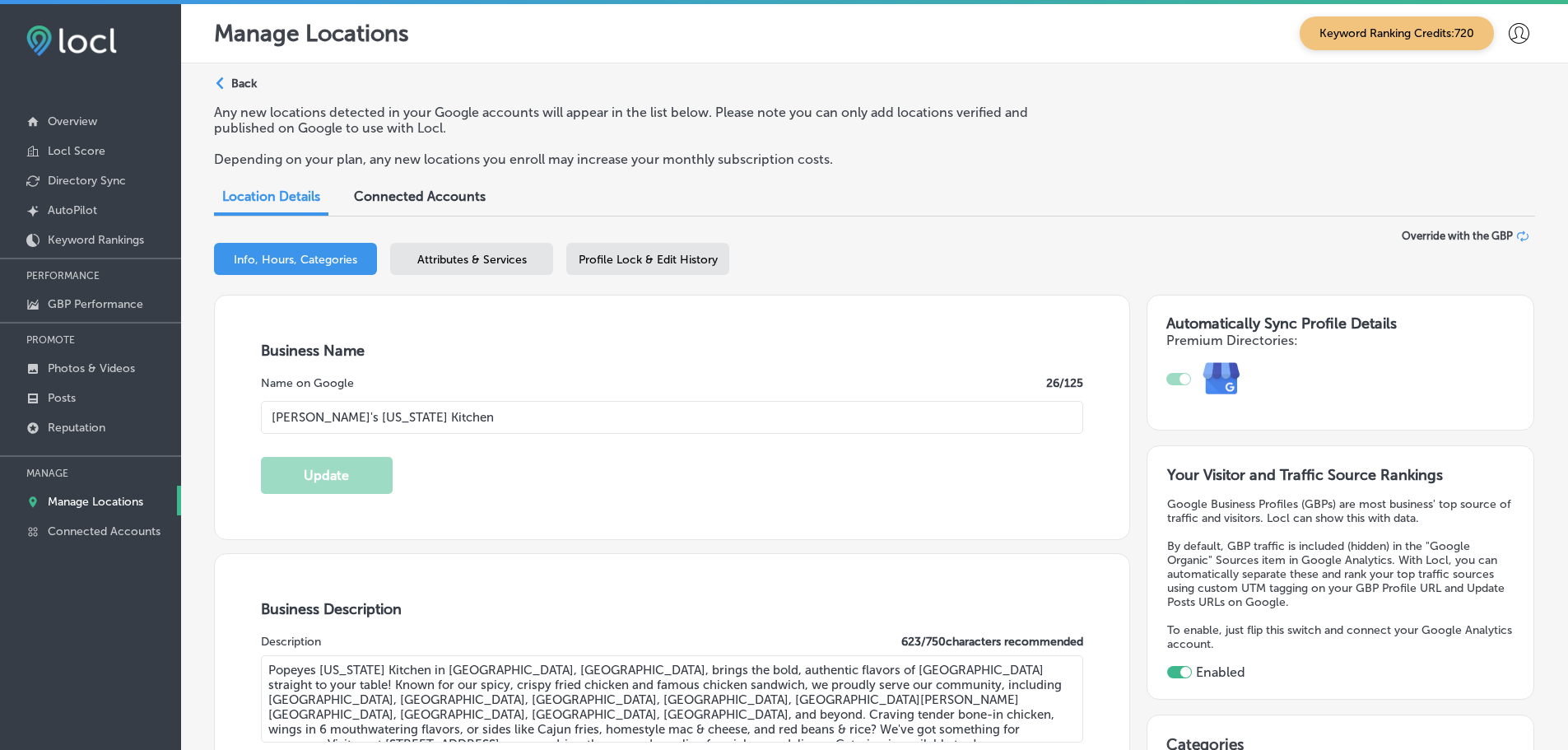 click on "Info, Hours, Categories Attributes & Services Profile Lock & Edit History" at bounding box center [874, 262] 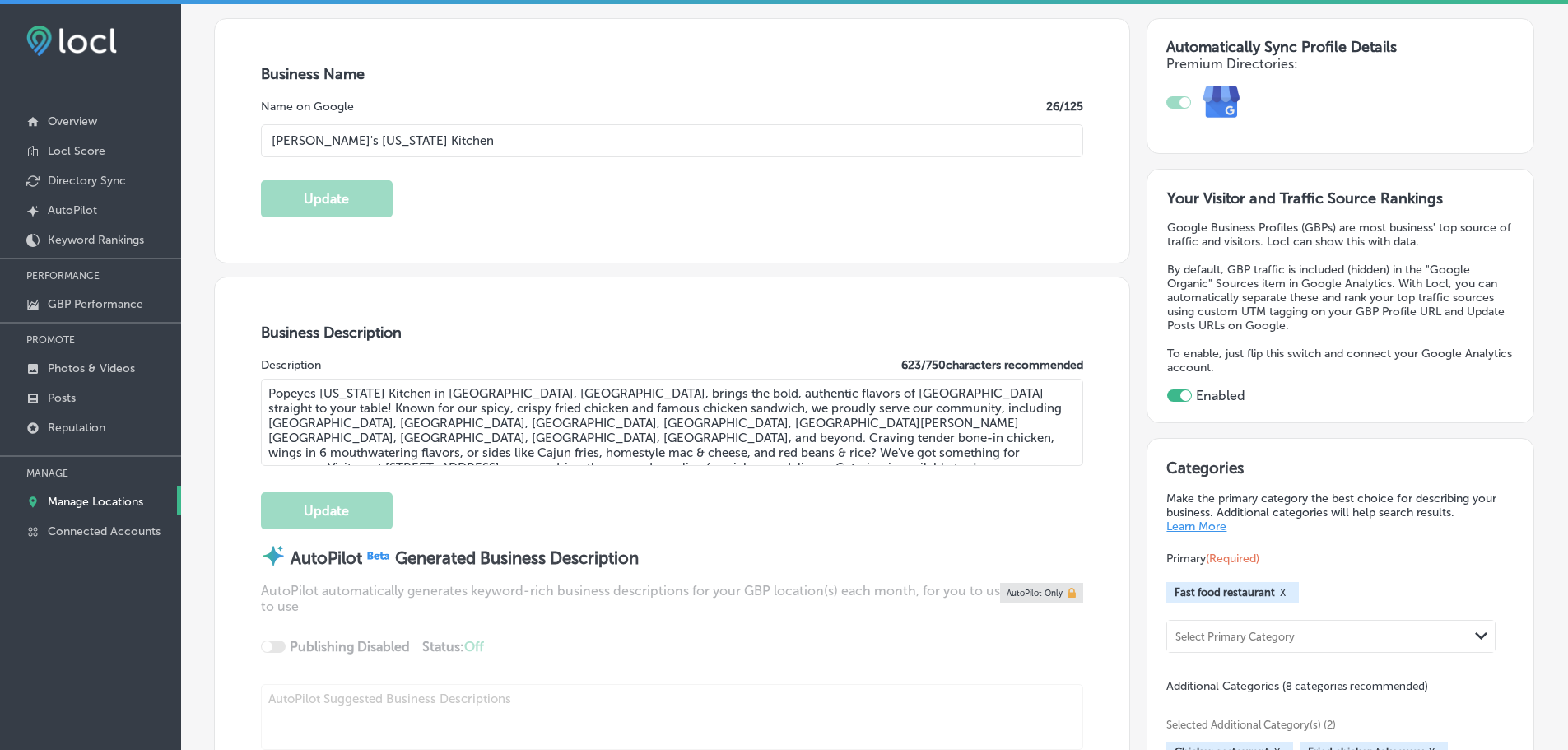 scroll, scrollTop: 274, scrollLeft: 0, axis: vertical 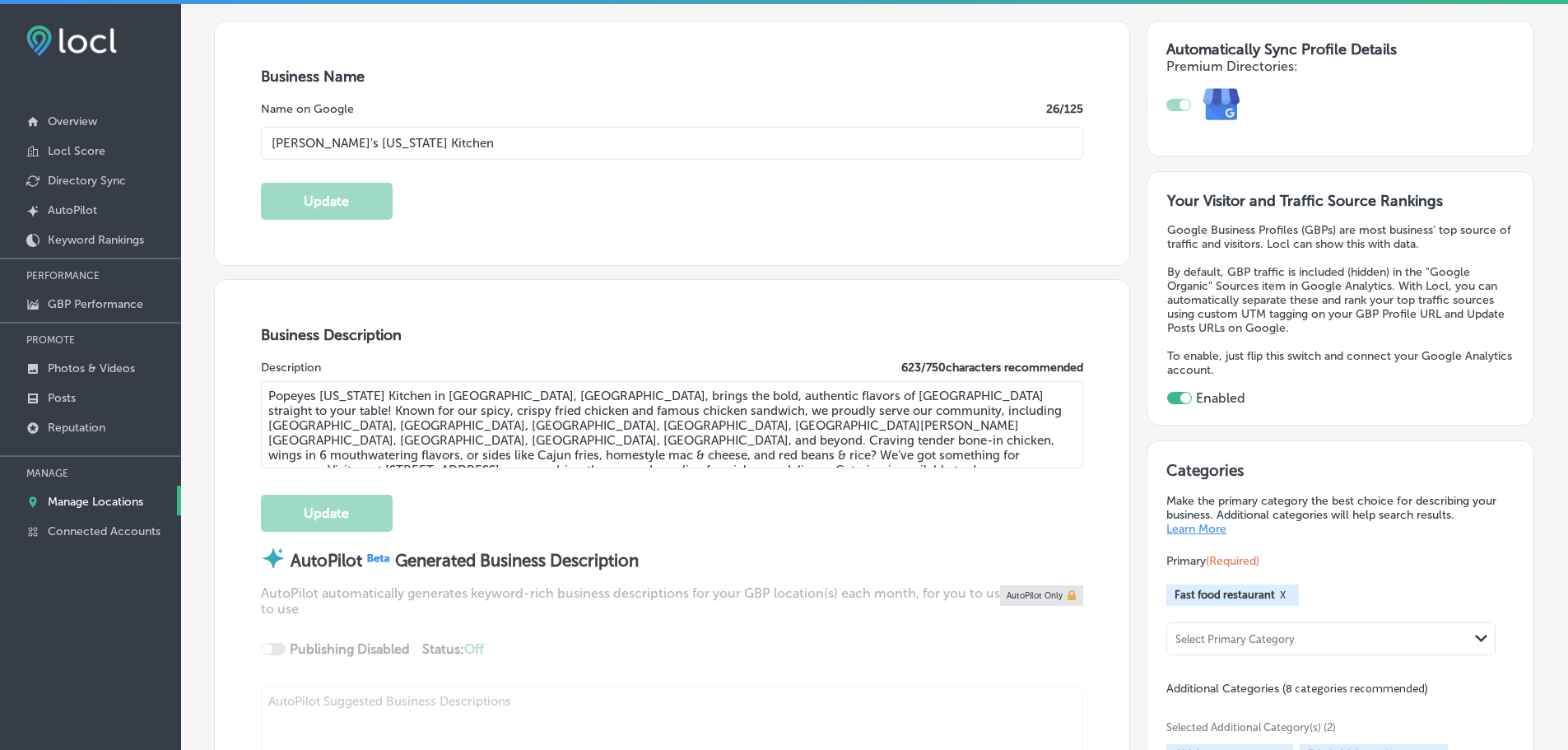 drag, startPoint x: 508, startPoint y: 438, endPoint x: 586, endPoint y: 445, distance: 78.31347 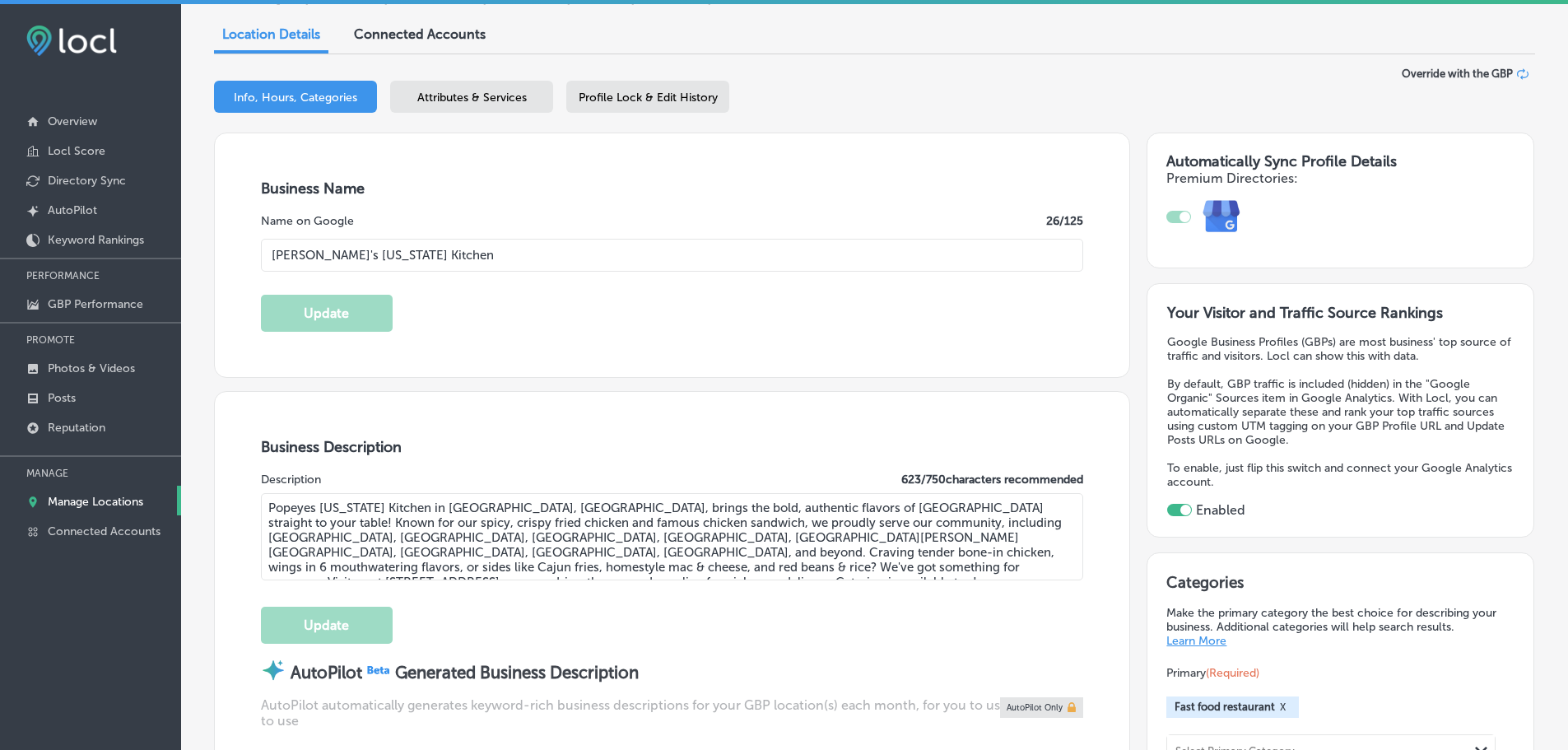scroll, scrollTop: 0, scrollLeft: 0, axis: both 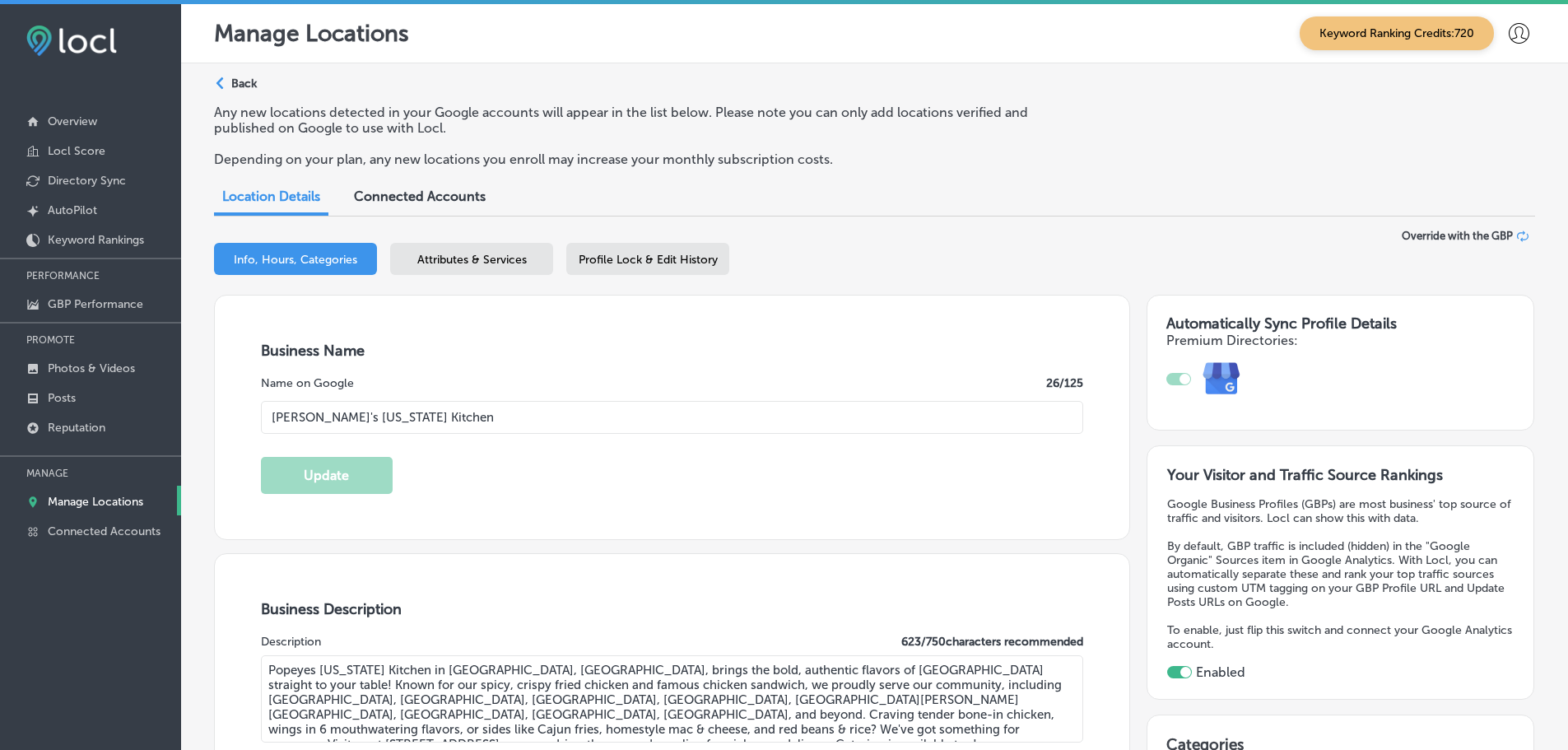click on "Attributes & Services" at bounding box center [472, 259] 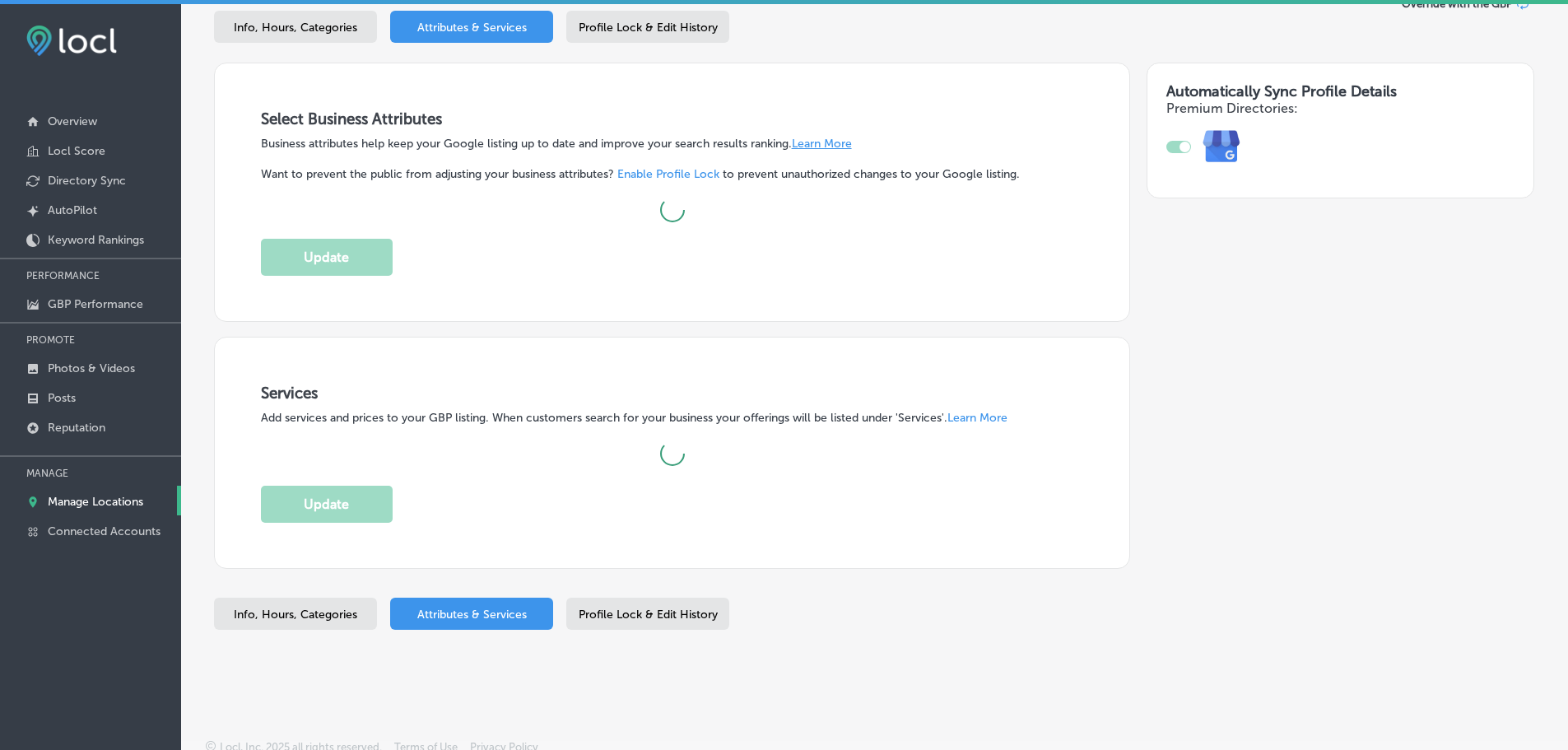 scroll, scrollTop: 238, scrollLeft: 0, axis: vertical 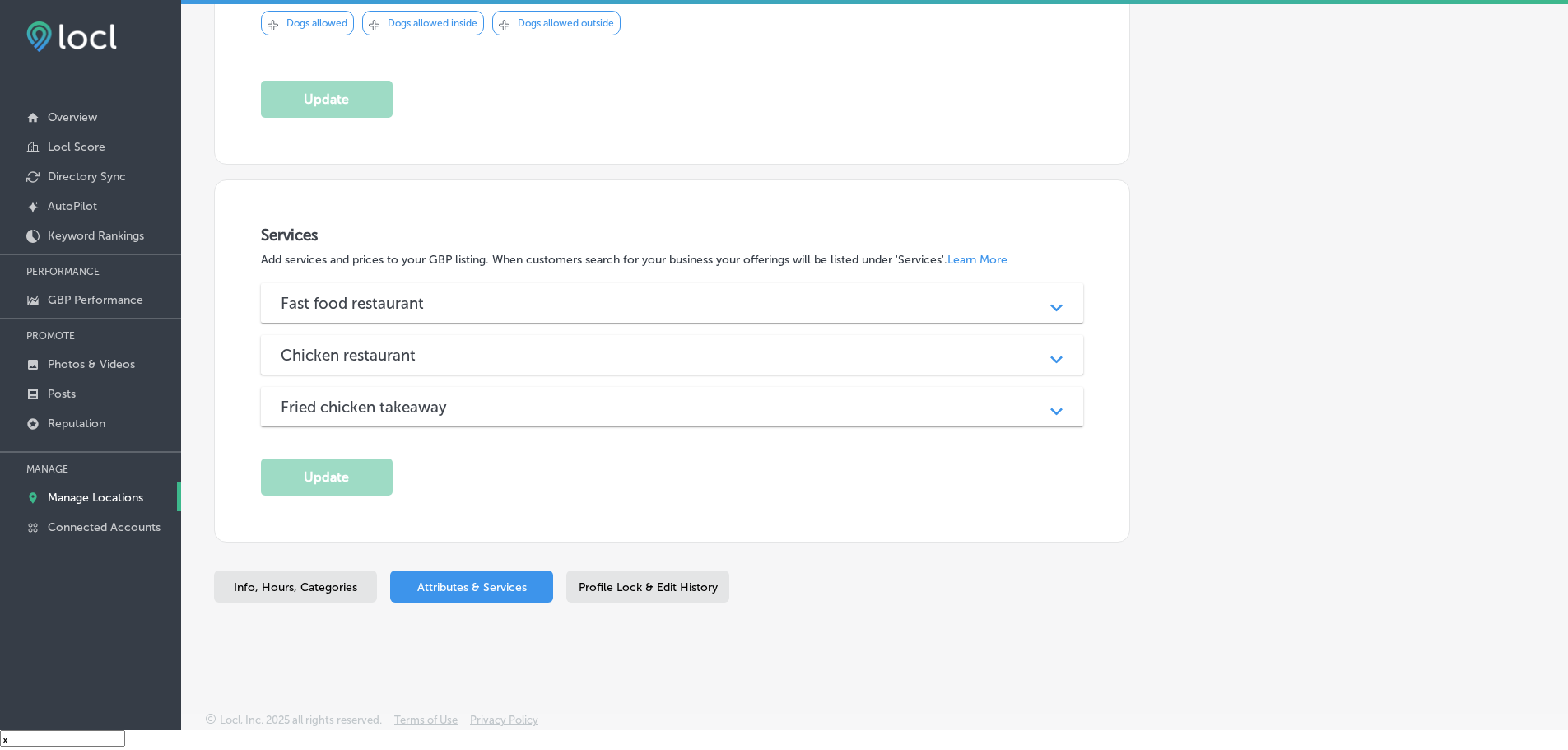 click on "Chicken restaurant" at bounding box center (672, 355) 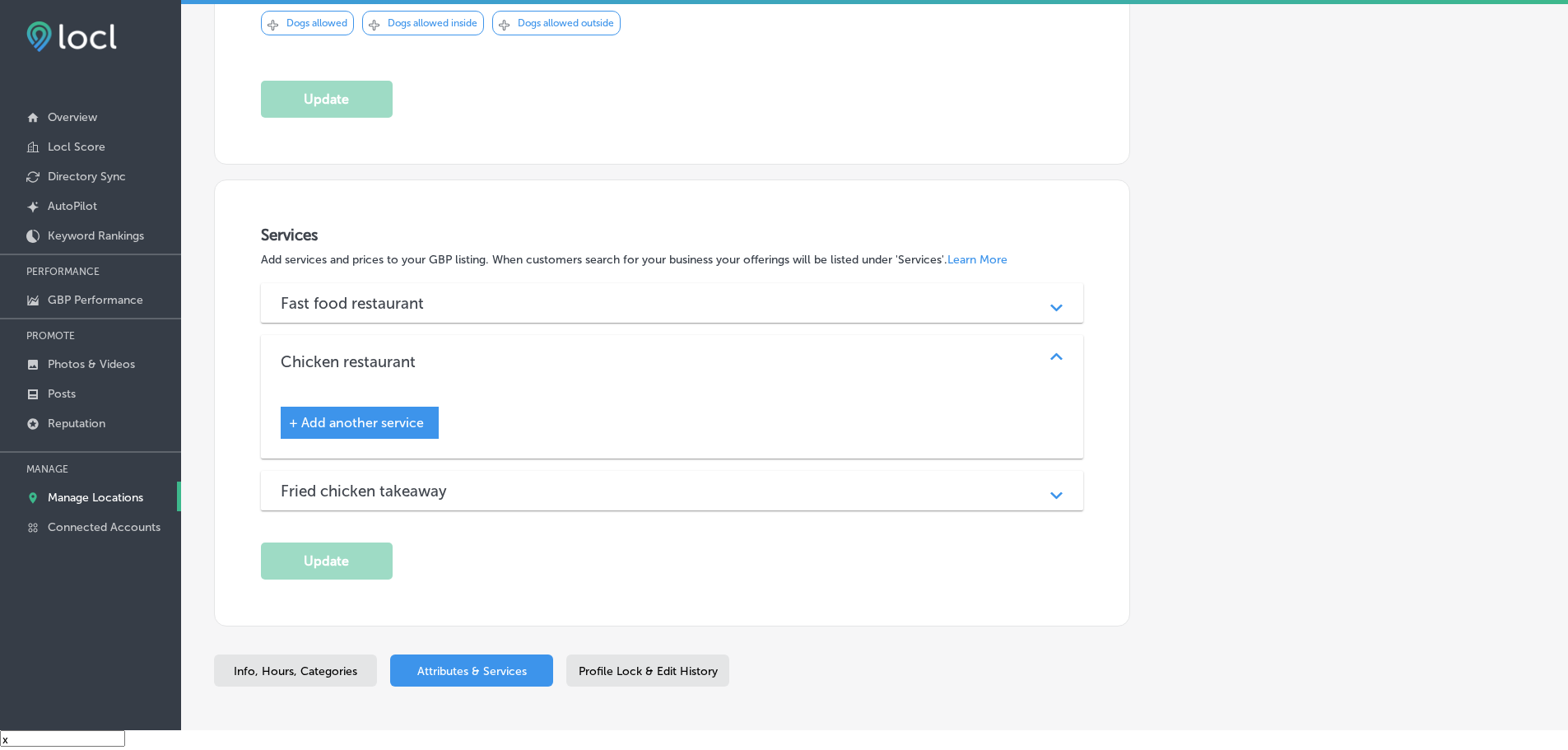click on "+ Add another service" at bounding box center (360, 422) 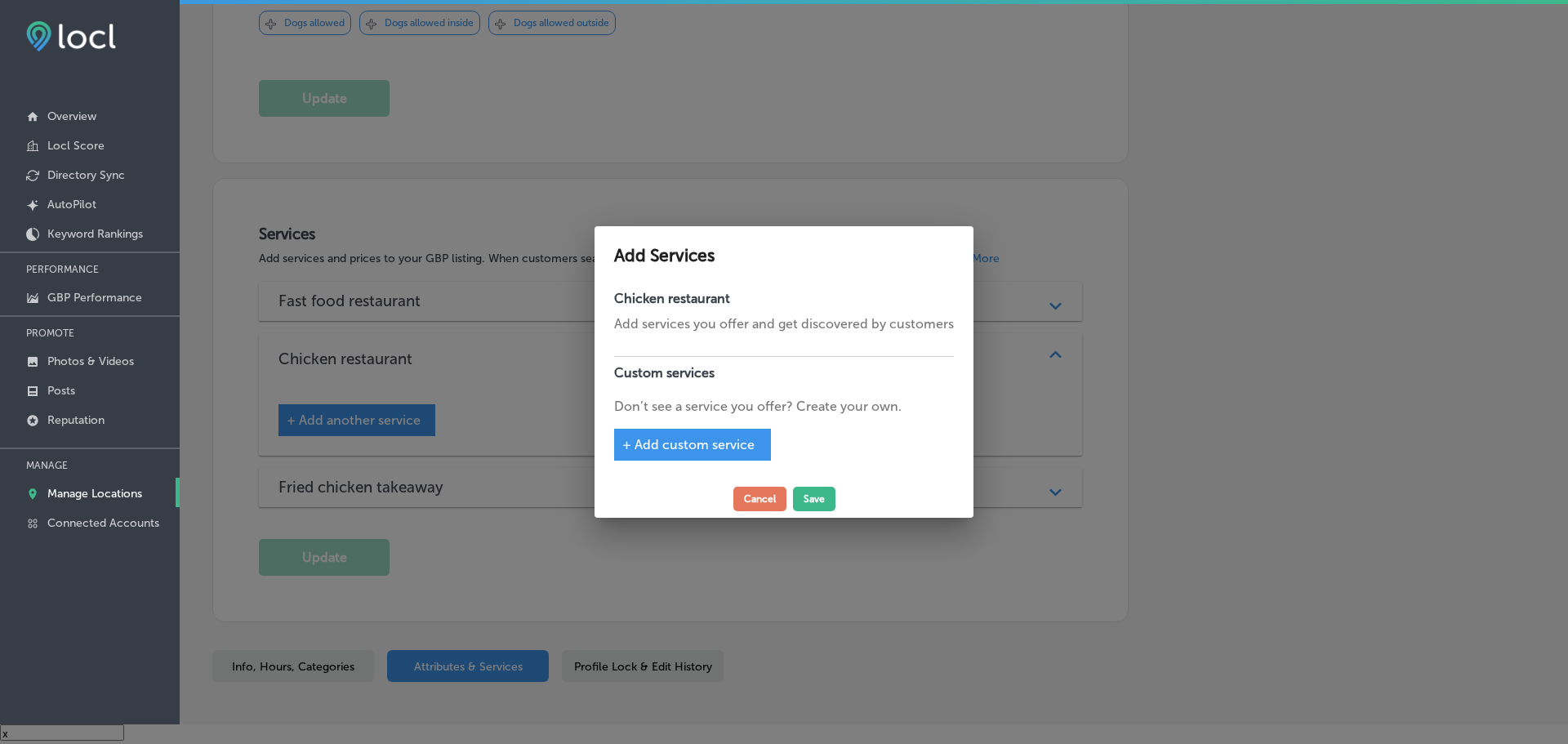 click on "Add services you offer and get discovered by customers" at bounding box center (784, 324) 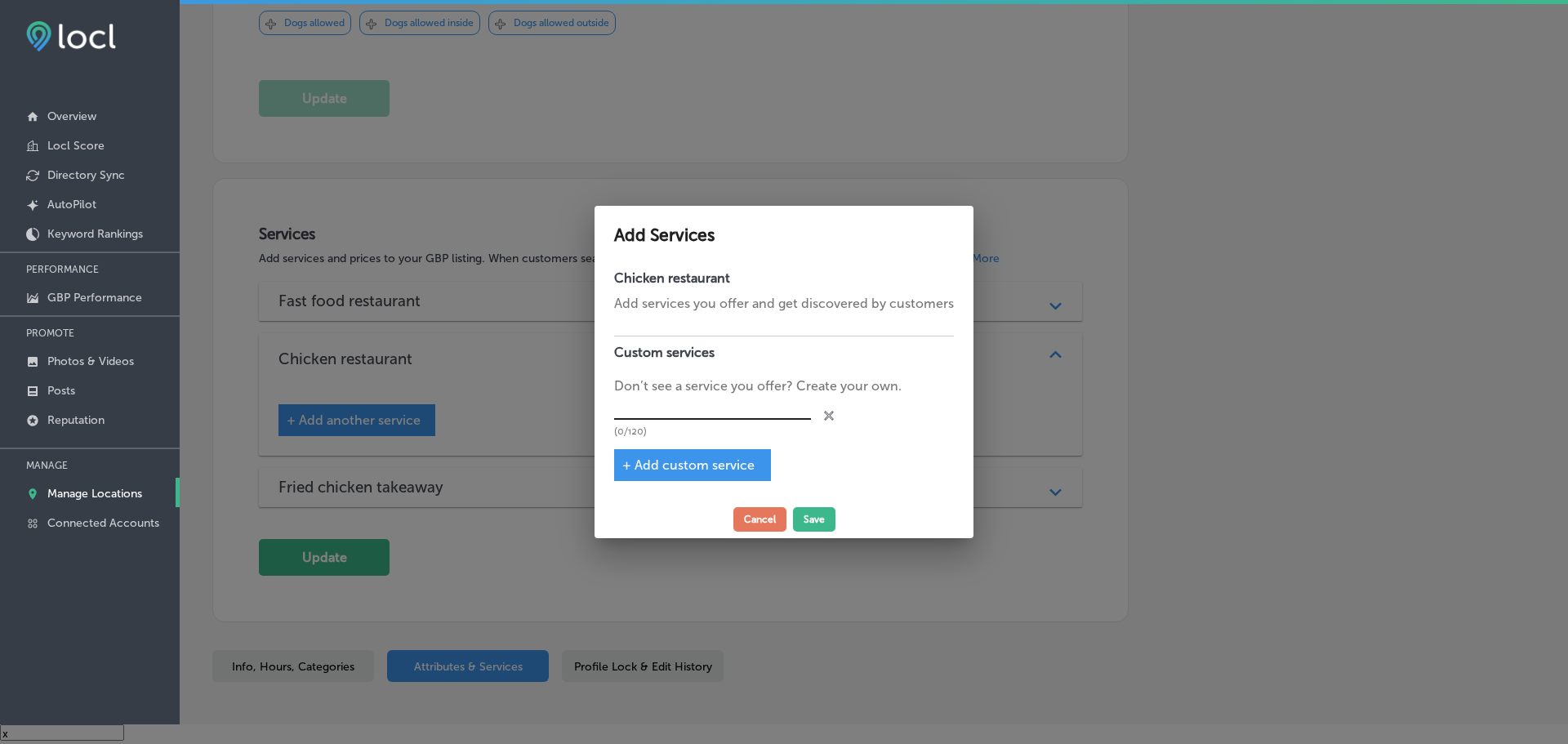 click at bounding box center [712, 408] 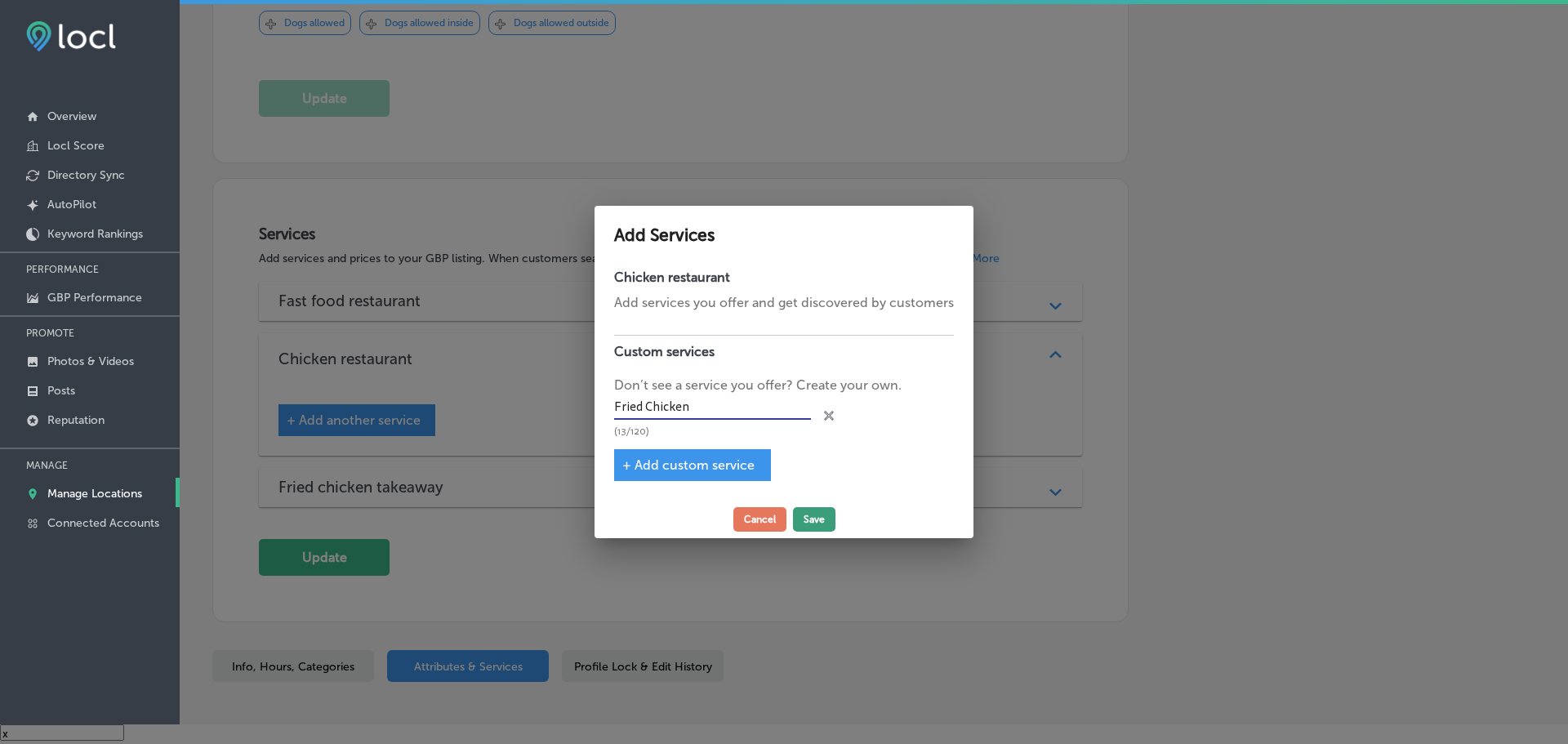 type on "Fried Chicken" 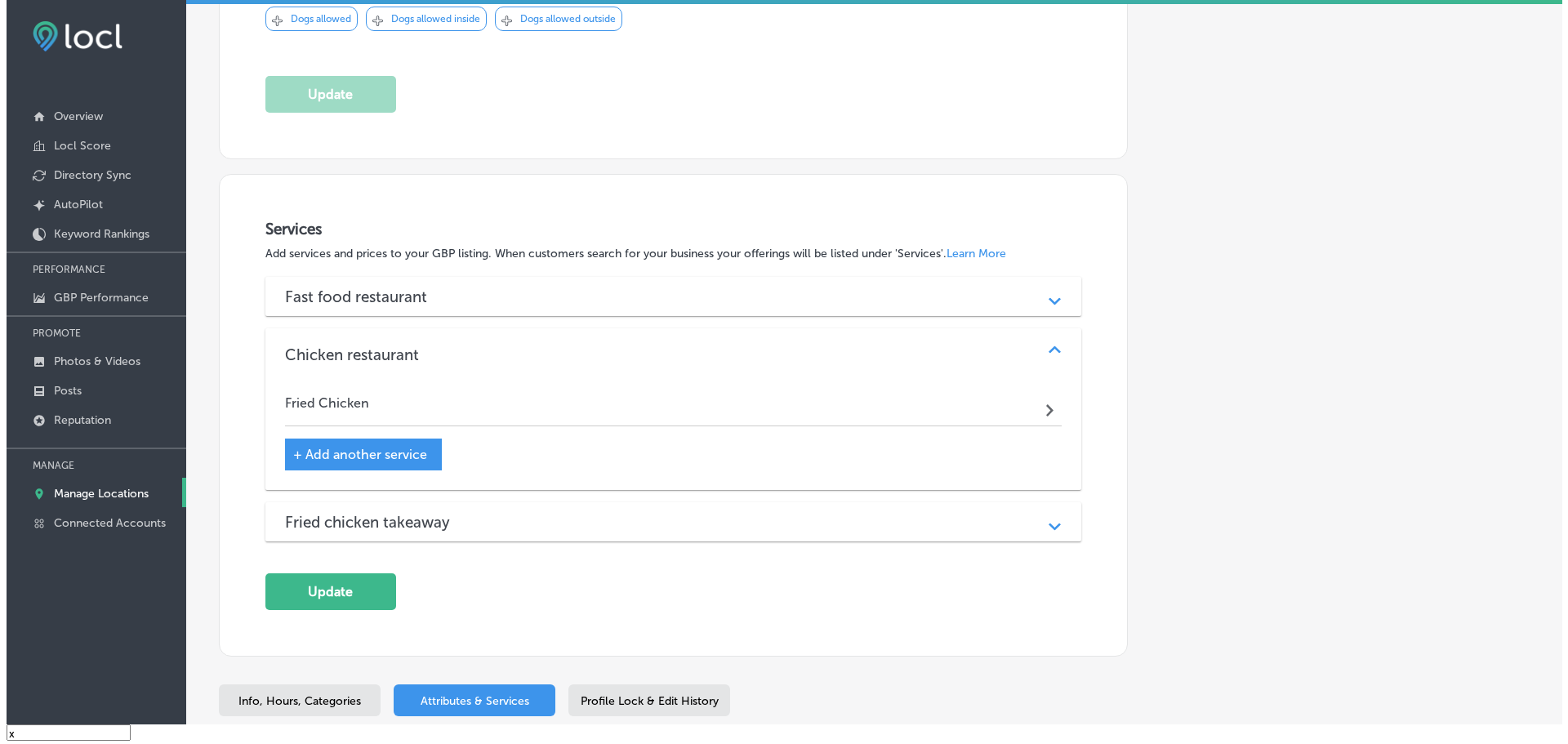 scroll, scrollTop: 1663, scrollLeft: 0, axis: vertical 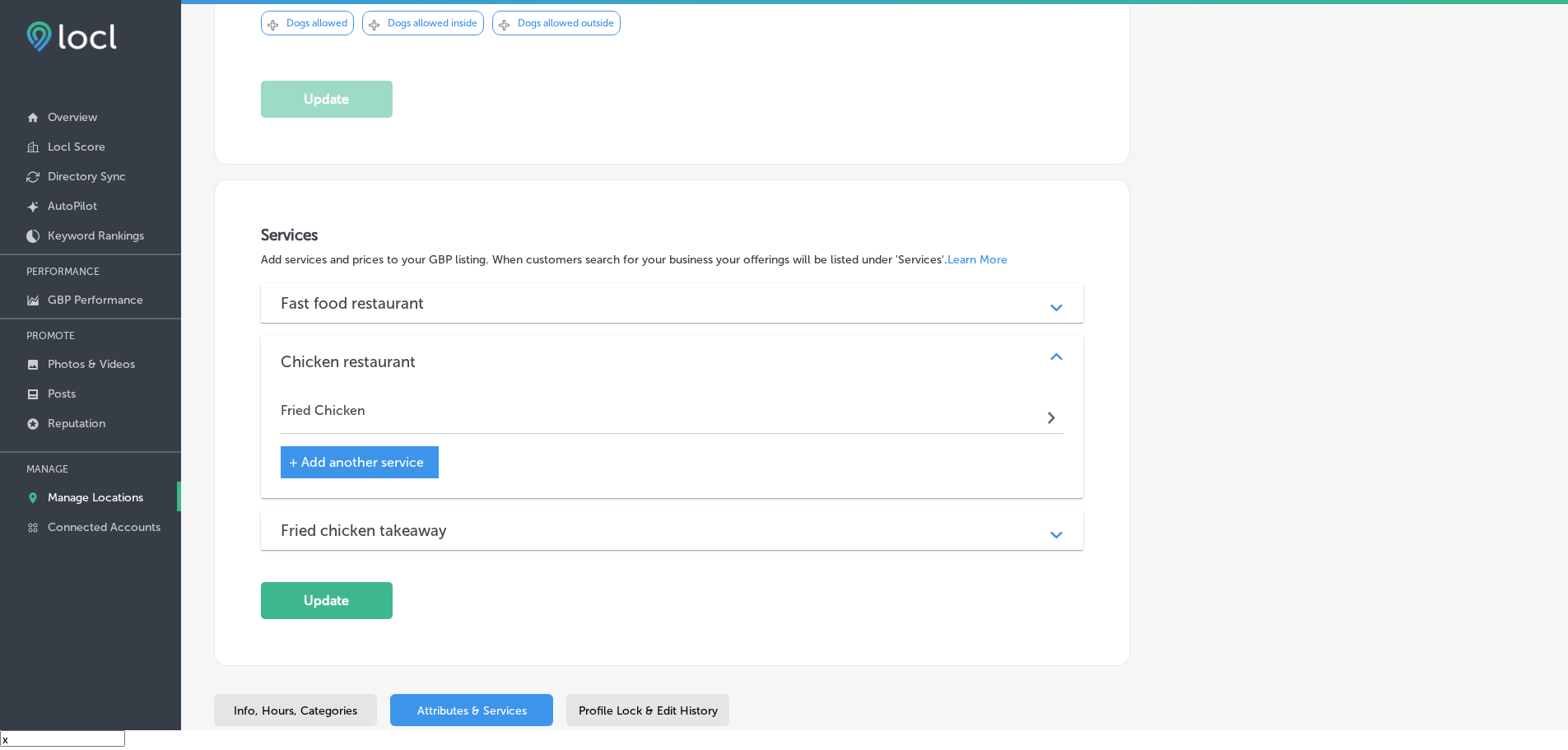 click on "Fried Chicken
Path
Created with Sketch." at bounding box center [672, 414] 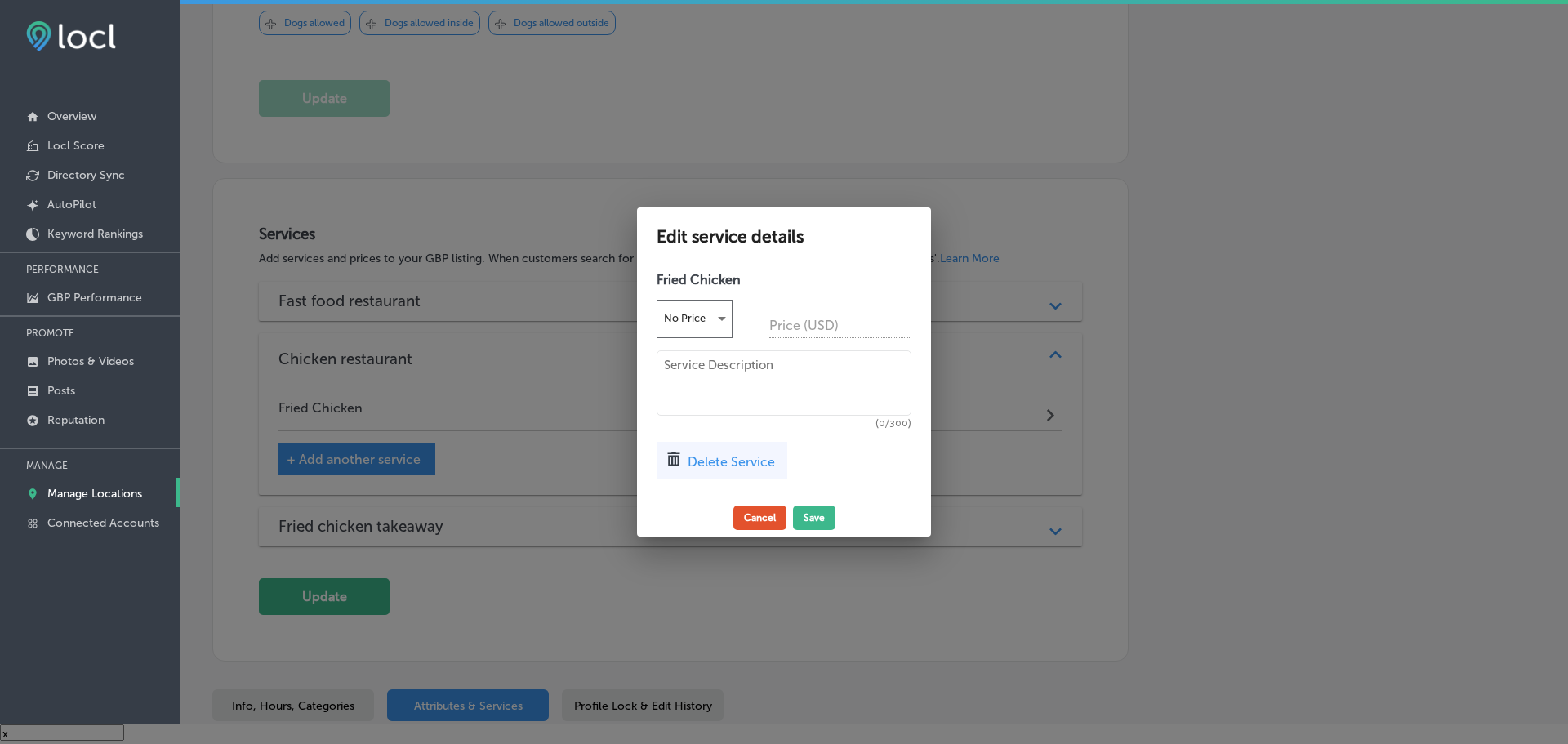 click on "Cancel" at bounding box center [760, 518] 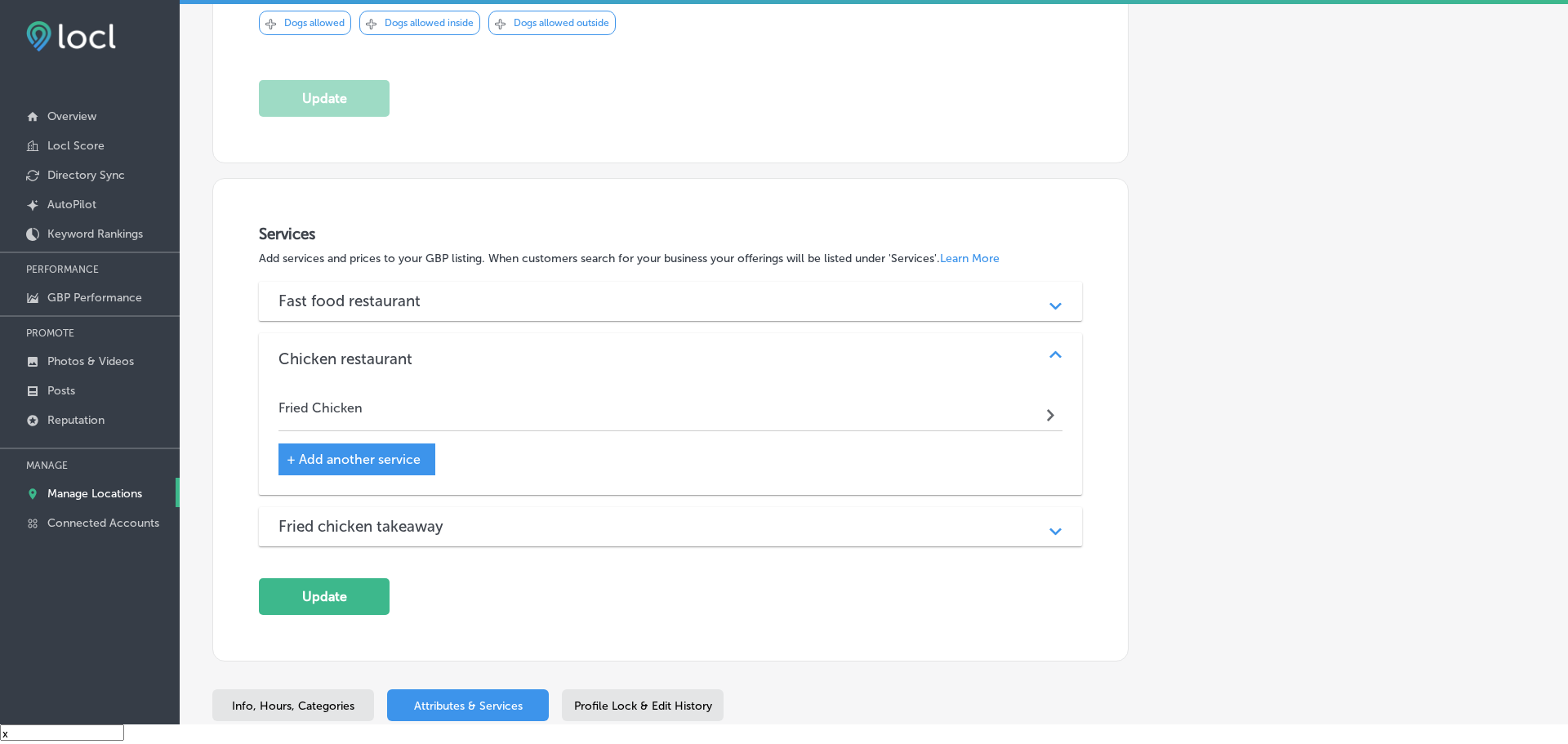 scroll, scrollTop: 1663, scrollLeft: 0, axis: vertical 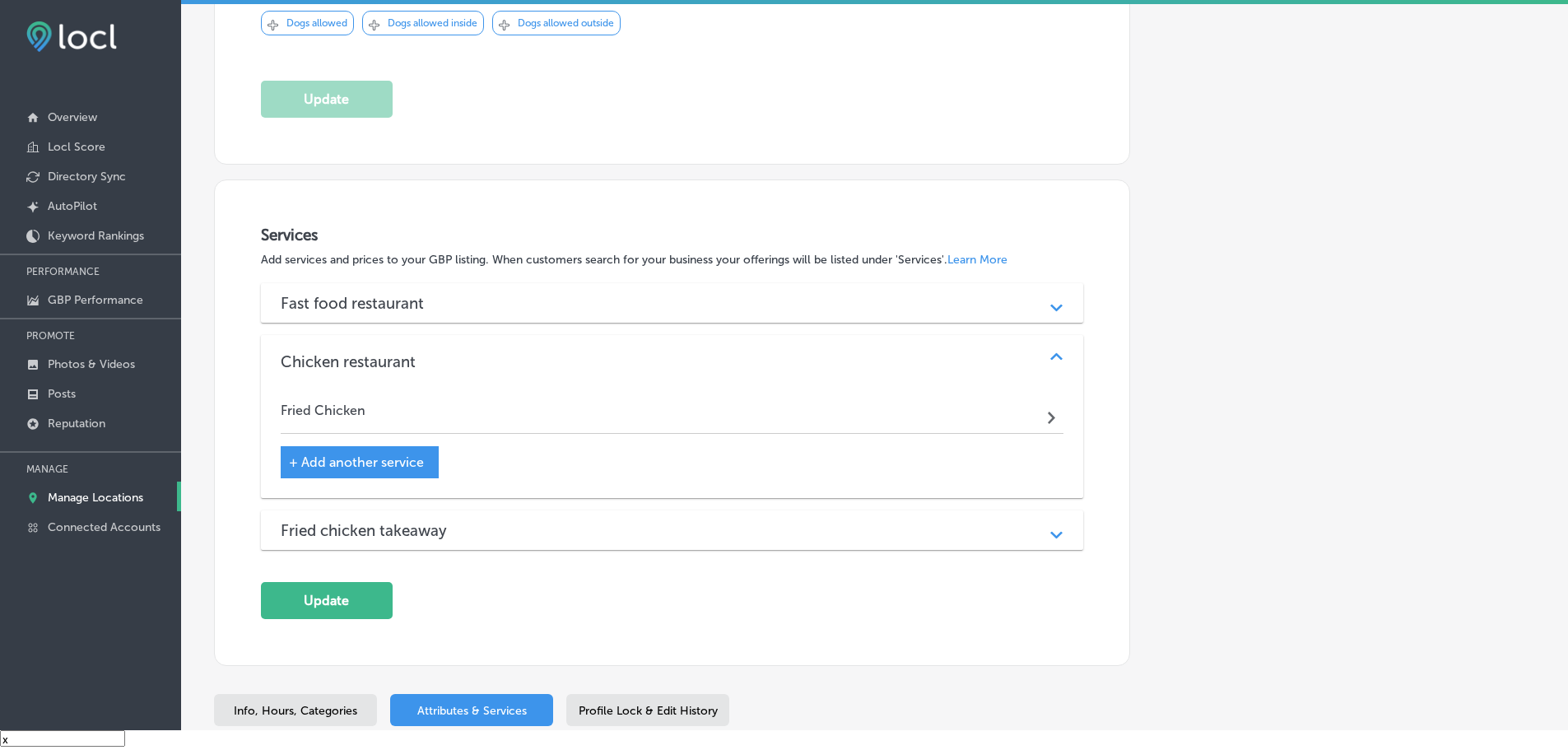 click on "+ Add another service" at bounding box center [360, 462] 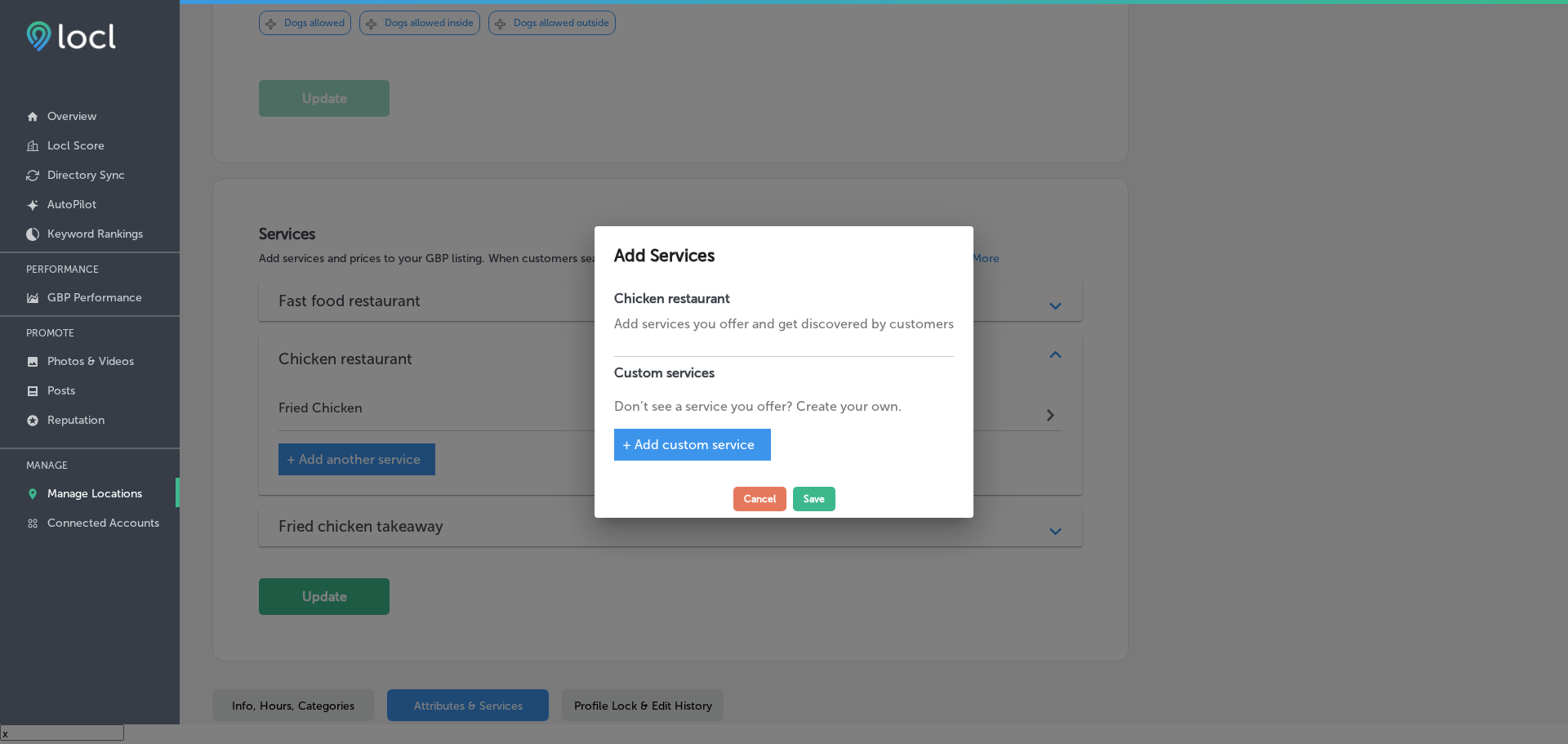 click on "+ Add custom service" at bounding box center (688, 444) 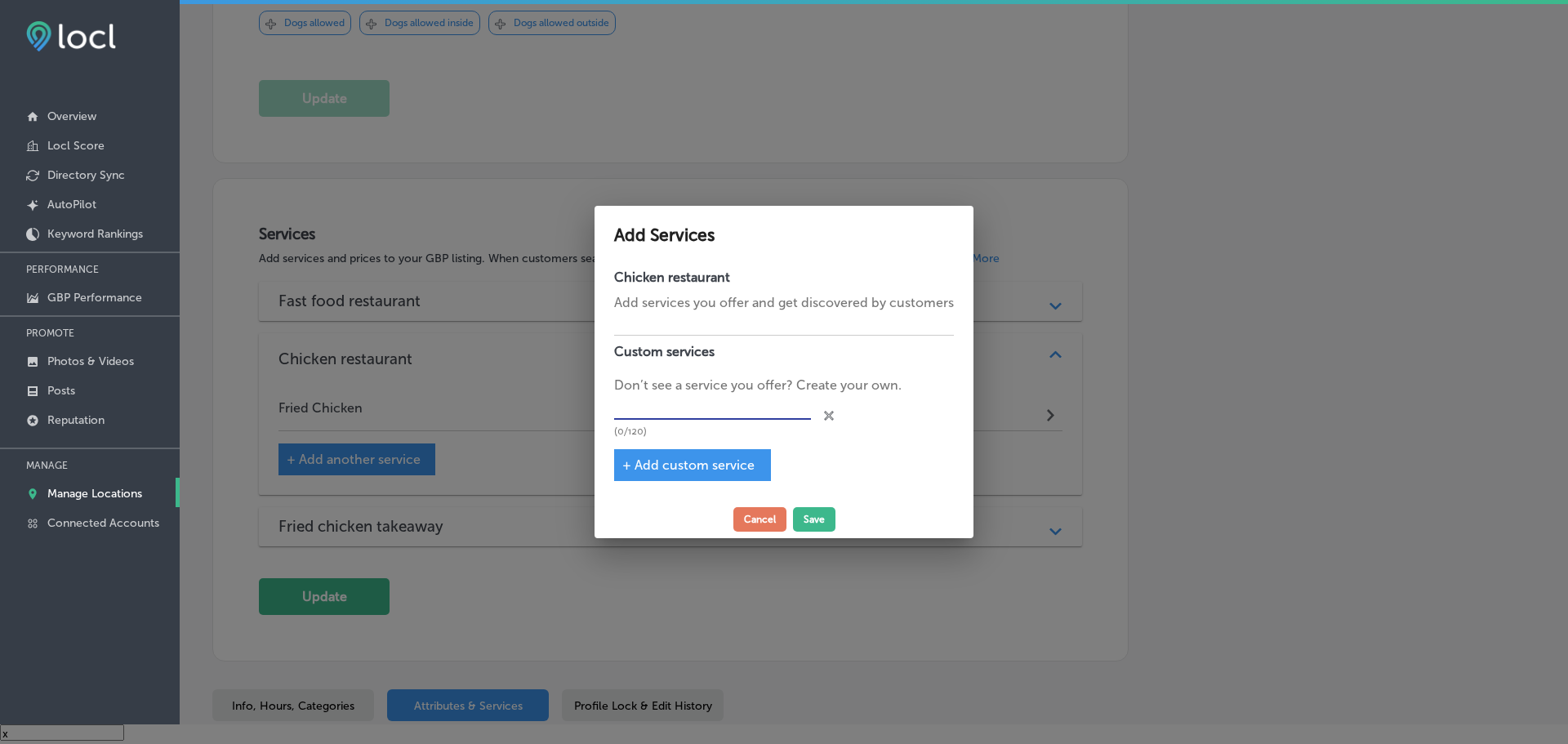 click at bounding box center [712, 408] 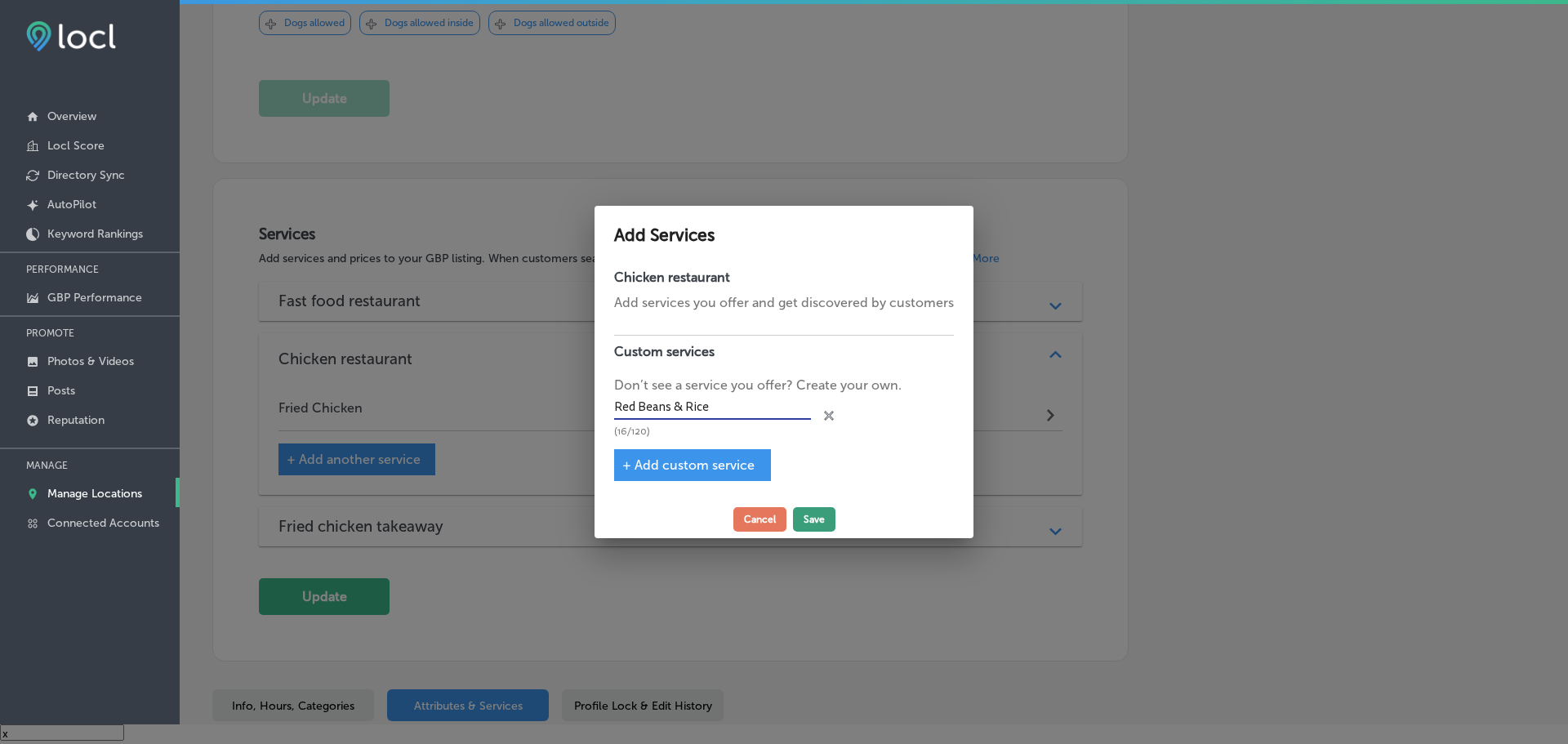 type on "Red Beans & Rice" 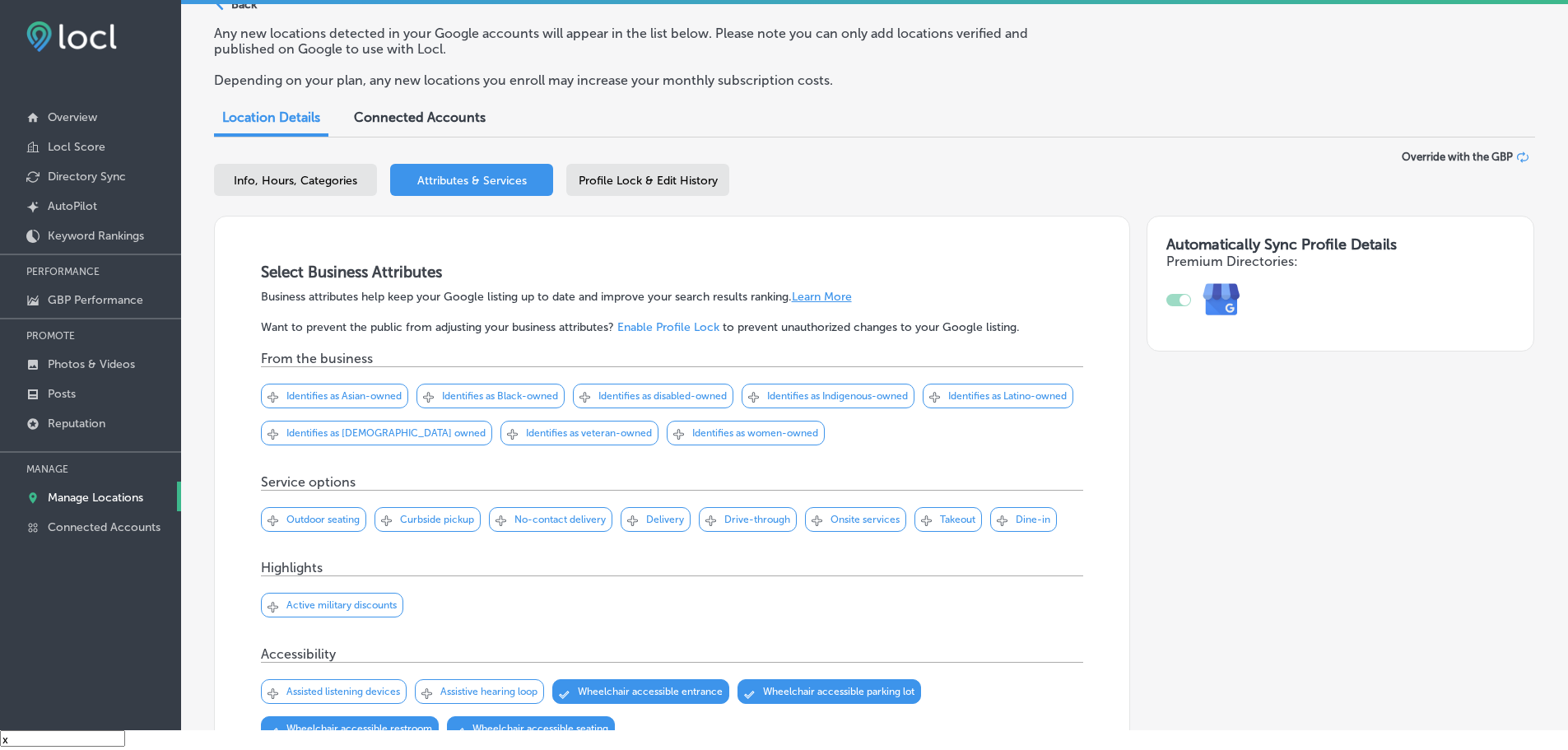 scroll, scrollTop: 0, scrollLeft: 0, axis: both 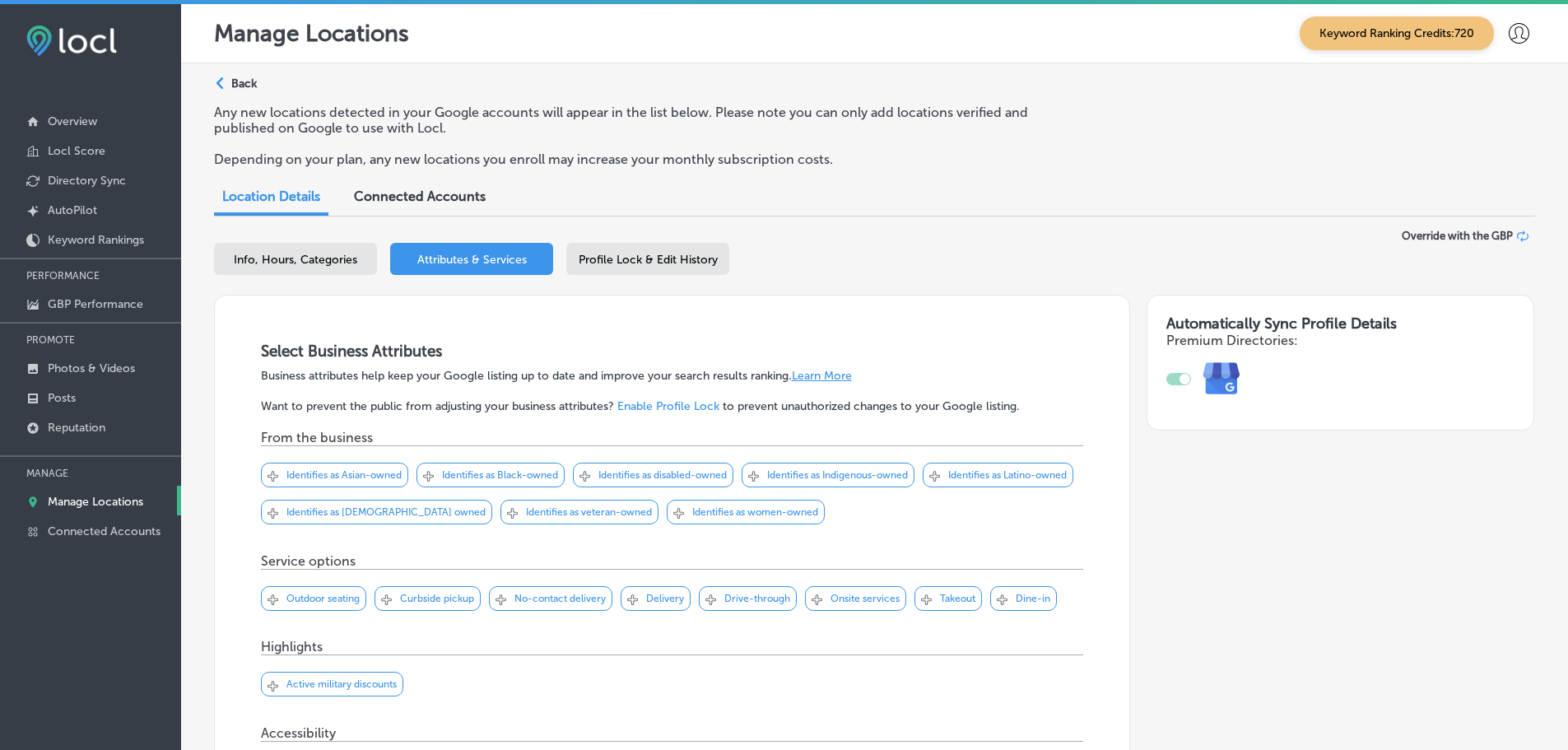 click on "Info, Hours, Categories" at bounding box center (295, 259) 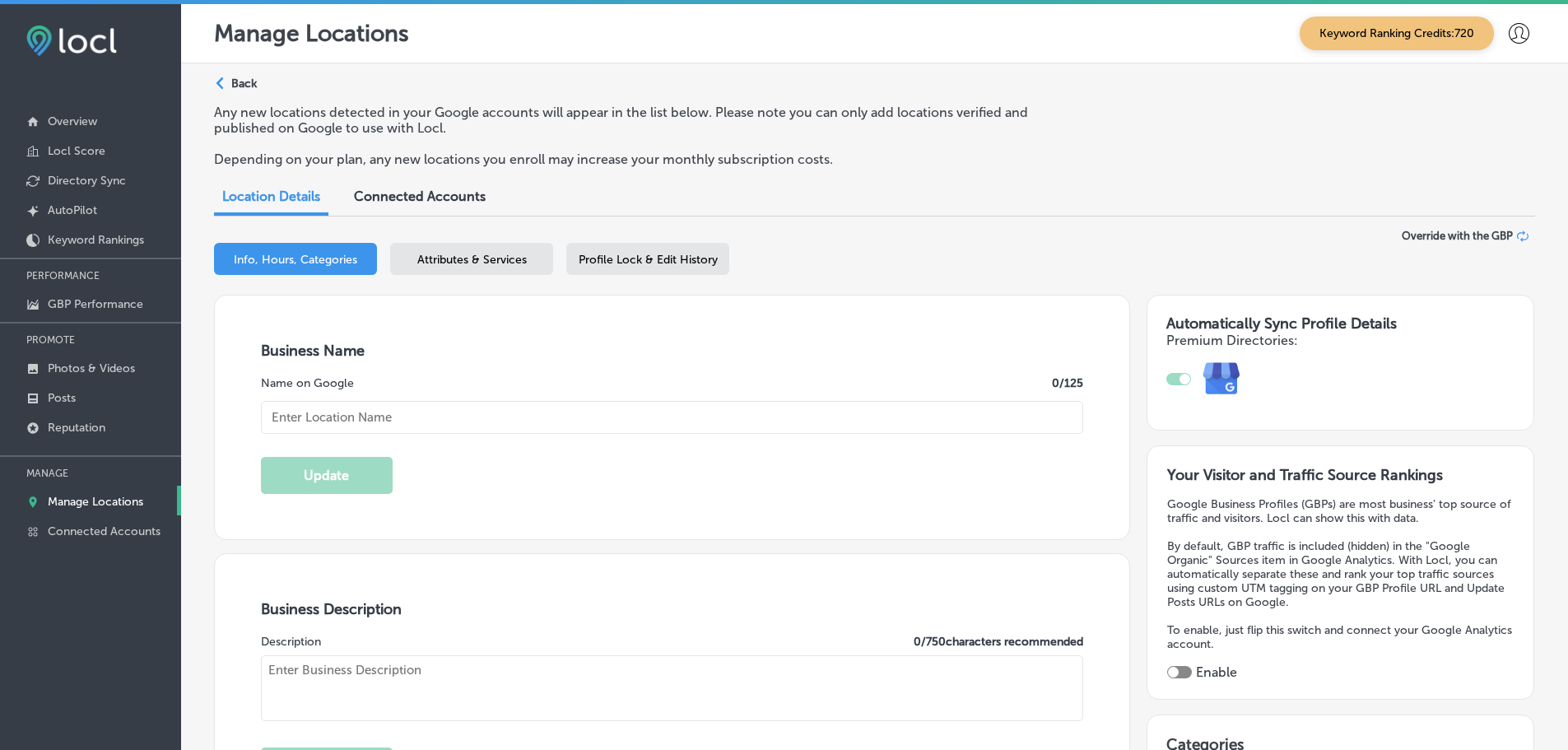 type on "[PHONE_NUMBER]" 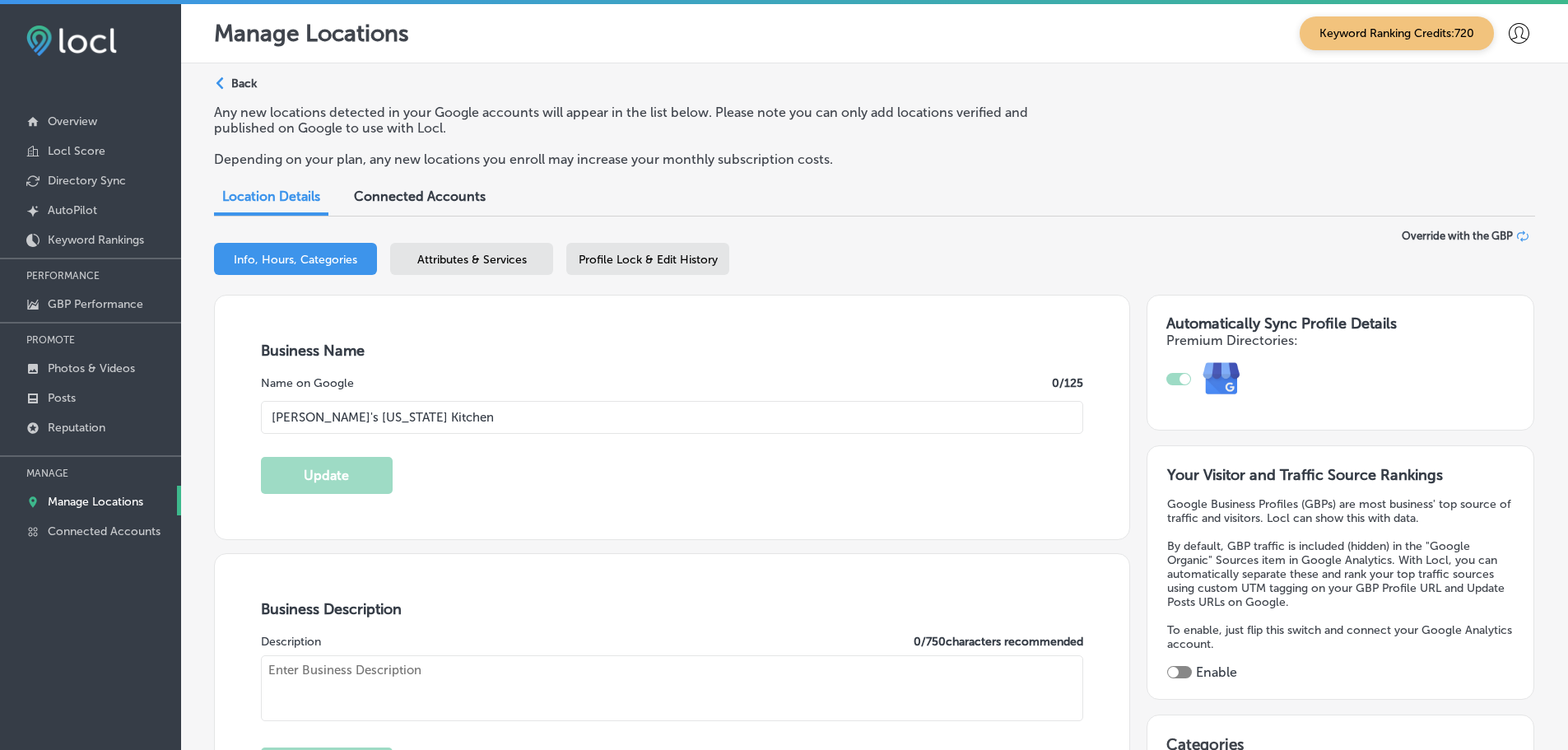 type on "[URL][DOMAIN_NAME]" 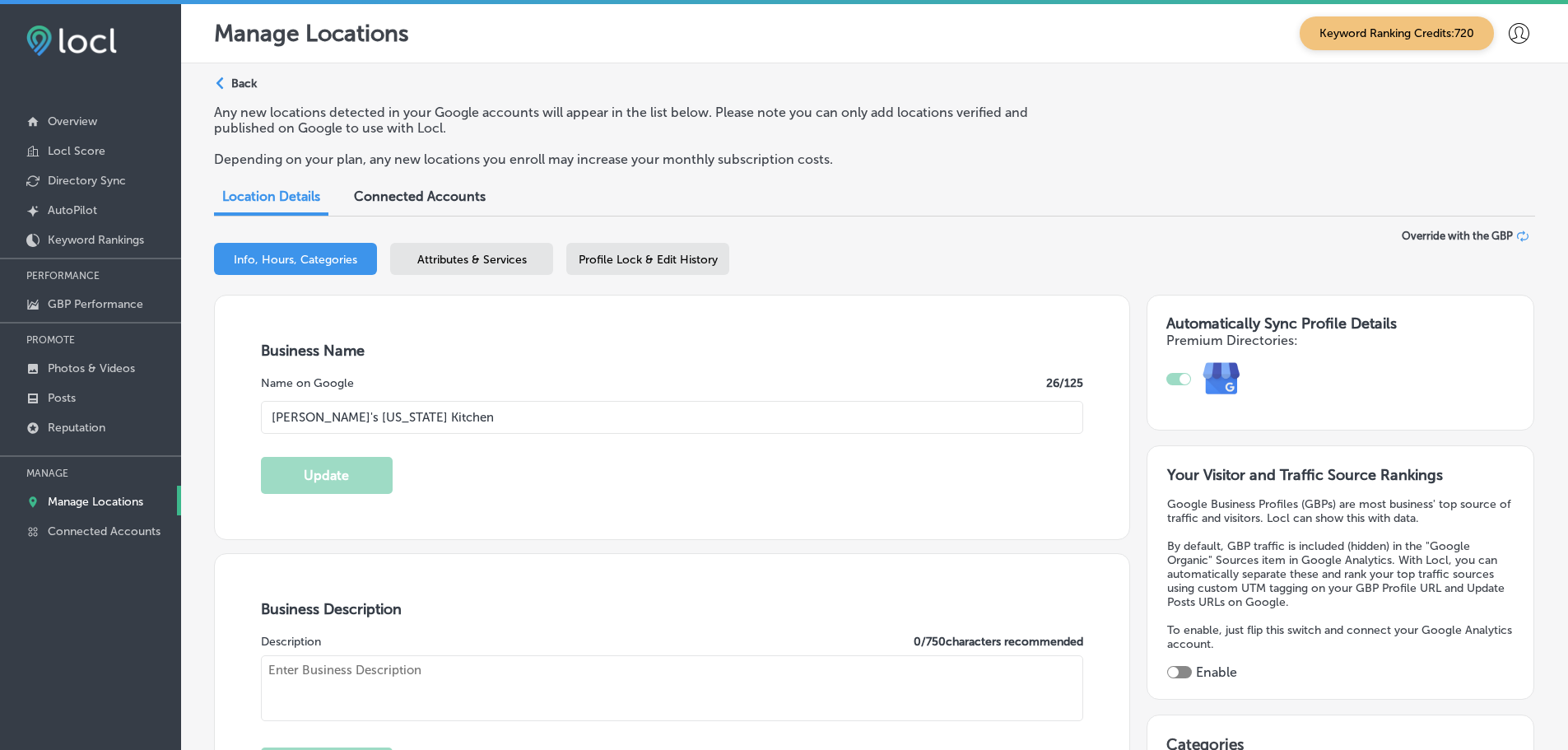 checkbox on "true" 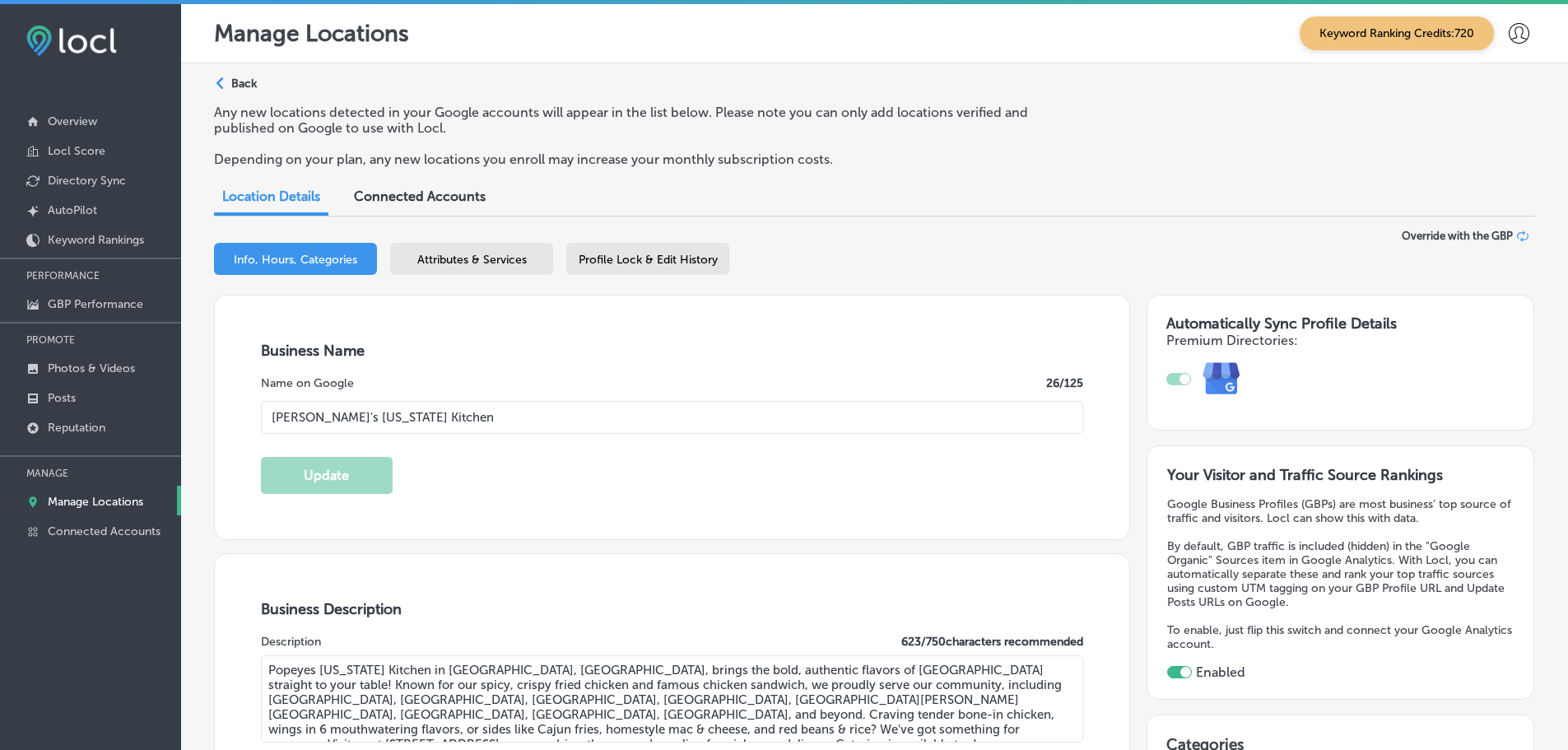 click on "Path
Created with Sketch." at bounding box center (222, 84) 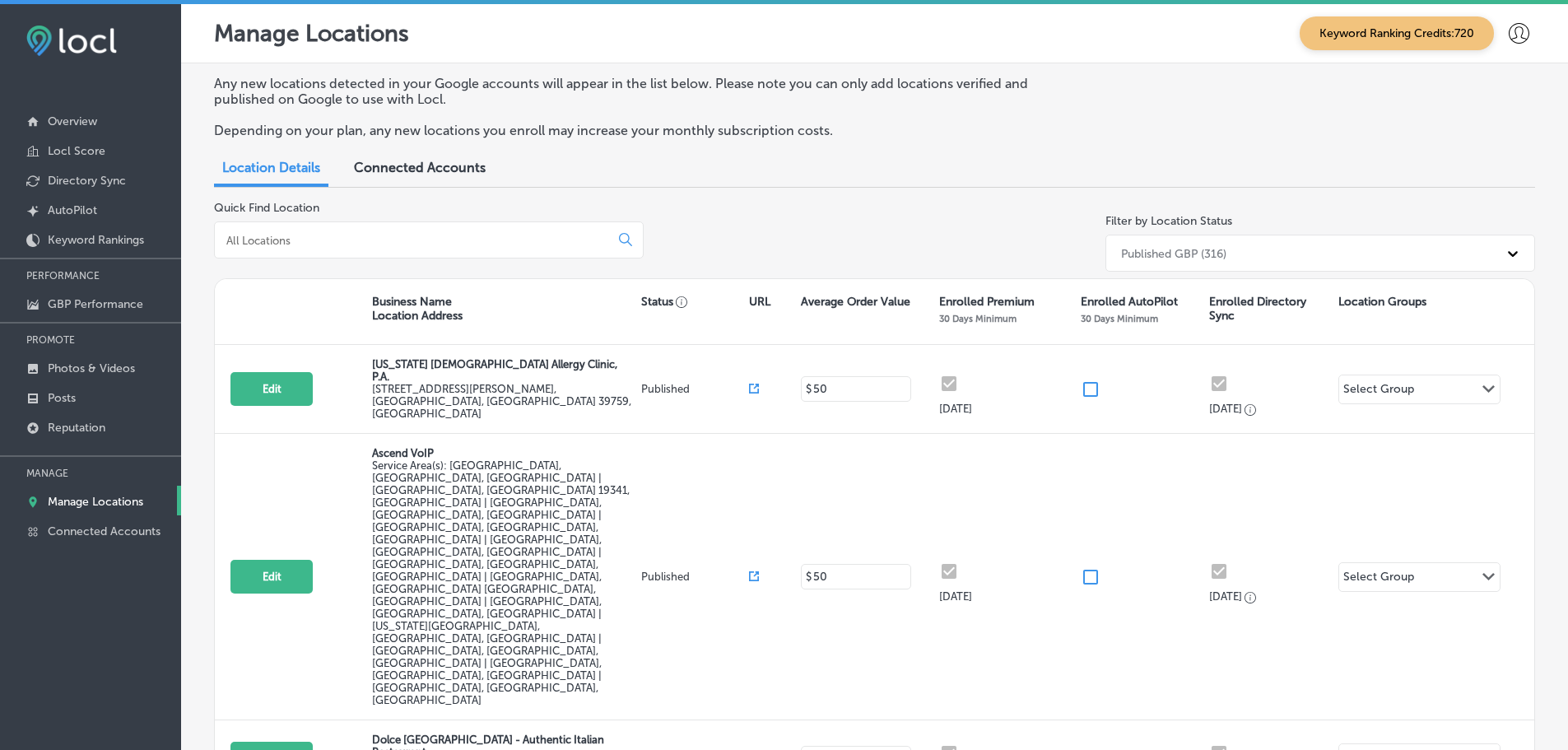click on "Quick Find Location
Filter by Location Status Published GBP (316)" at bounding box center [874, 240] 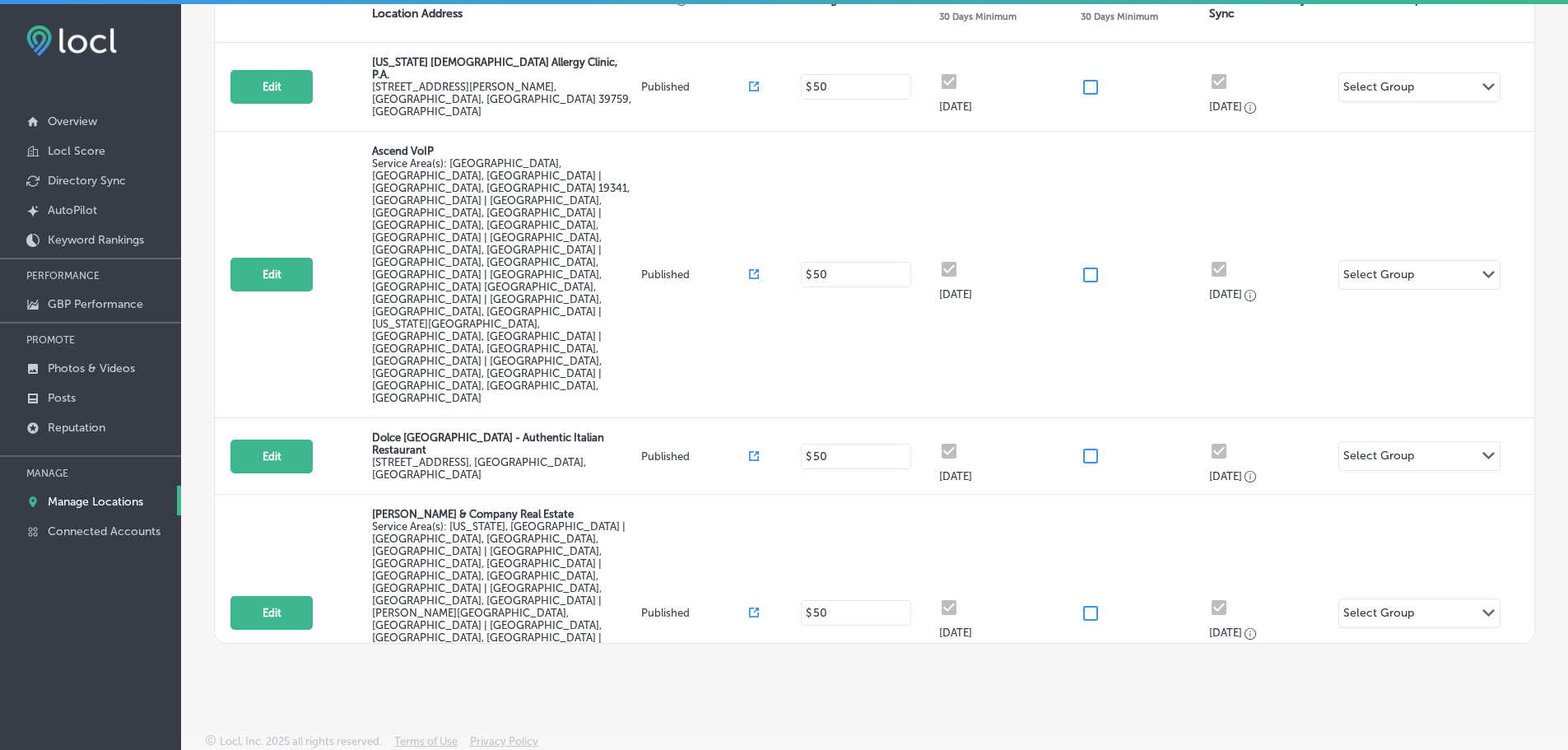 scroll, scrollTop: 304, scrollLeft: 0, axis: vertical 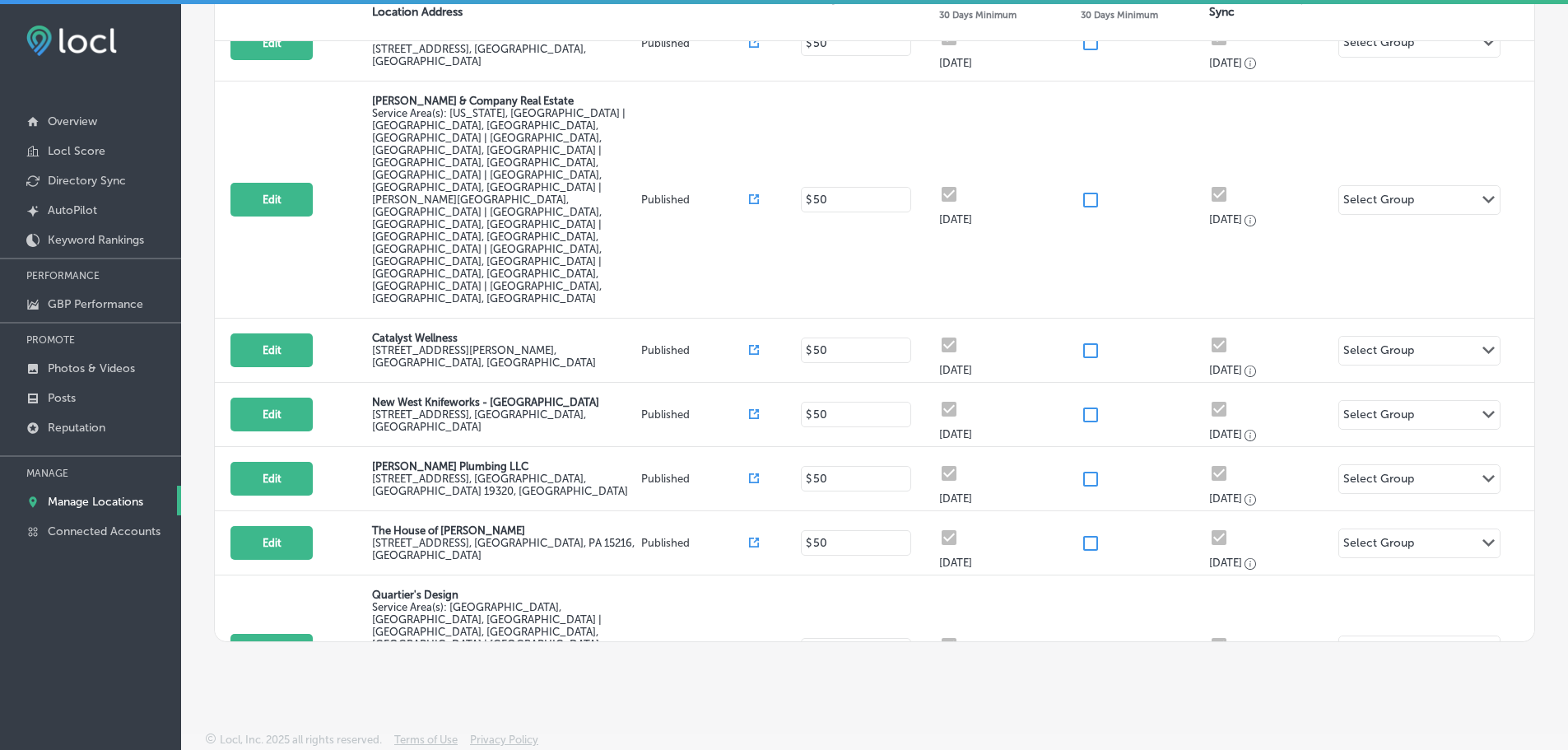 click on "Edit" at bounding box center [272, 886] 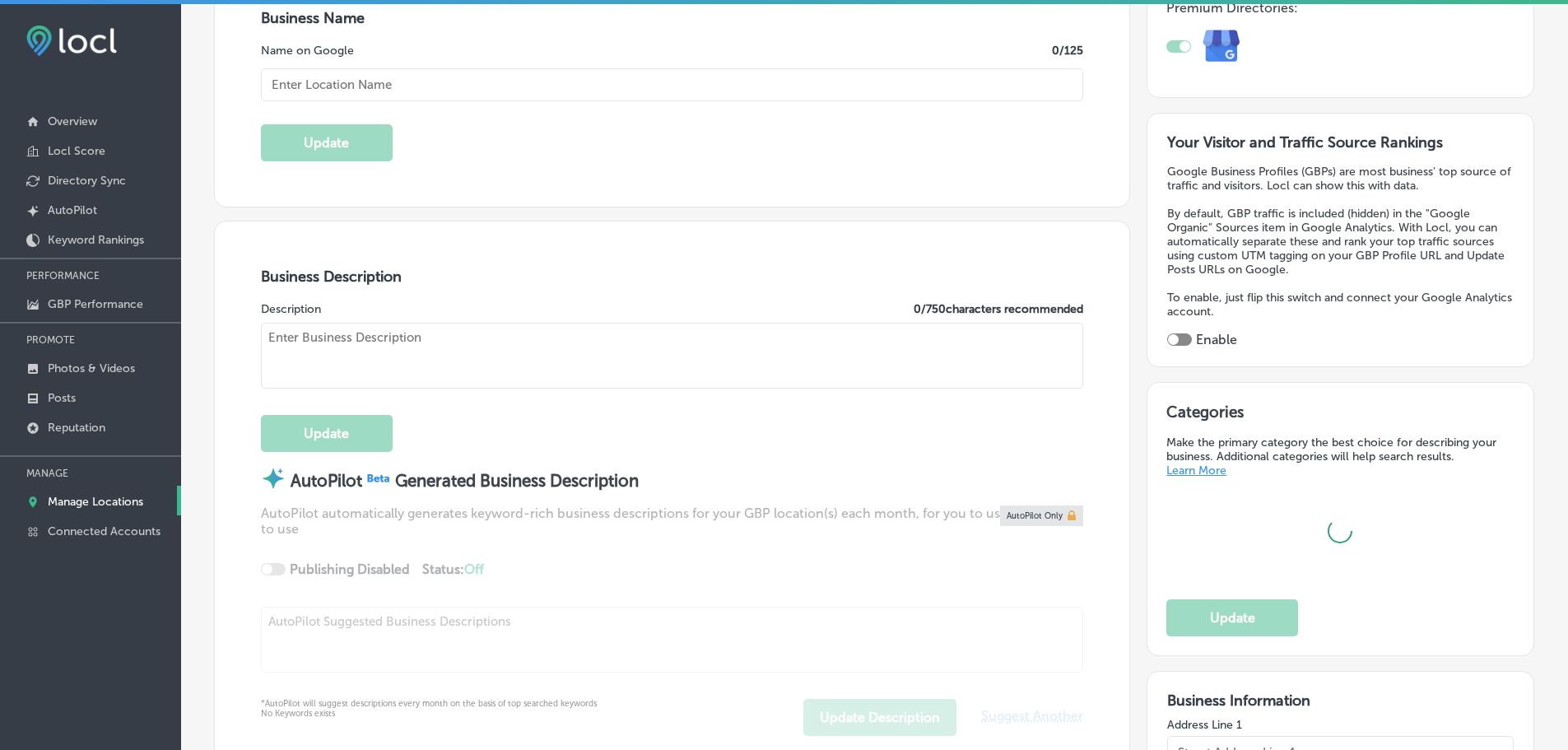 checkbox on "true" 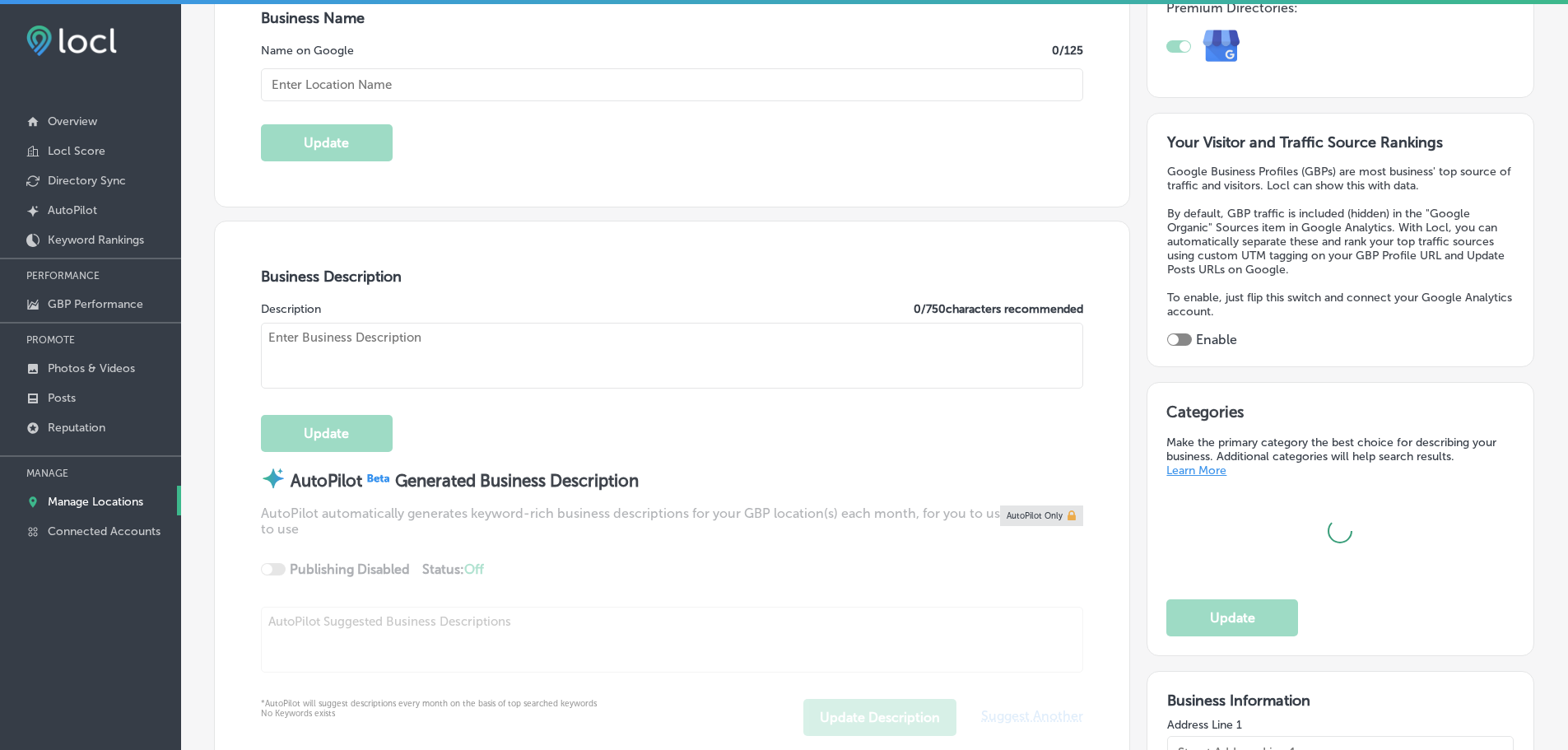 type on "Popeyes [US_STATE] Kitchen in [GEOGRAPHIC_DATA], [GEOGRAPHIC_DATA], brings the bold, authentic flavors of [GEOGRAPHIC_DATA] straight to your table! Known for our spicy, crispy fried chicken and famous chicken sandwich, we proudly serve our community, including [GEOGRAPHIC_DATA], [GEOGRAPHIC_DATA], [GEOGRAPHIC_DATA], [GEOGRAPHIC_DATA], [GEOGRAPHIC_DATA][PERSON_NAME][GEOGRAPHIC_DATA], [GEOGRAPHIC_DATA], [GEOGRAPHIC_DATA], [GEOGRAPHIC_DATA], and beyond. Craving tender bone-in chicken, wings in 6 mouthwatering flavors, or sides like Cajun fries, homestyle mac & cheese, and red beans & rice? We've got something for everyone. Visit us at [STREET_ADDRESS], use our drive-thru, or order online for pickup or delivery. Catering is available too!" 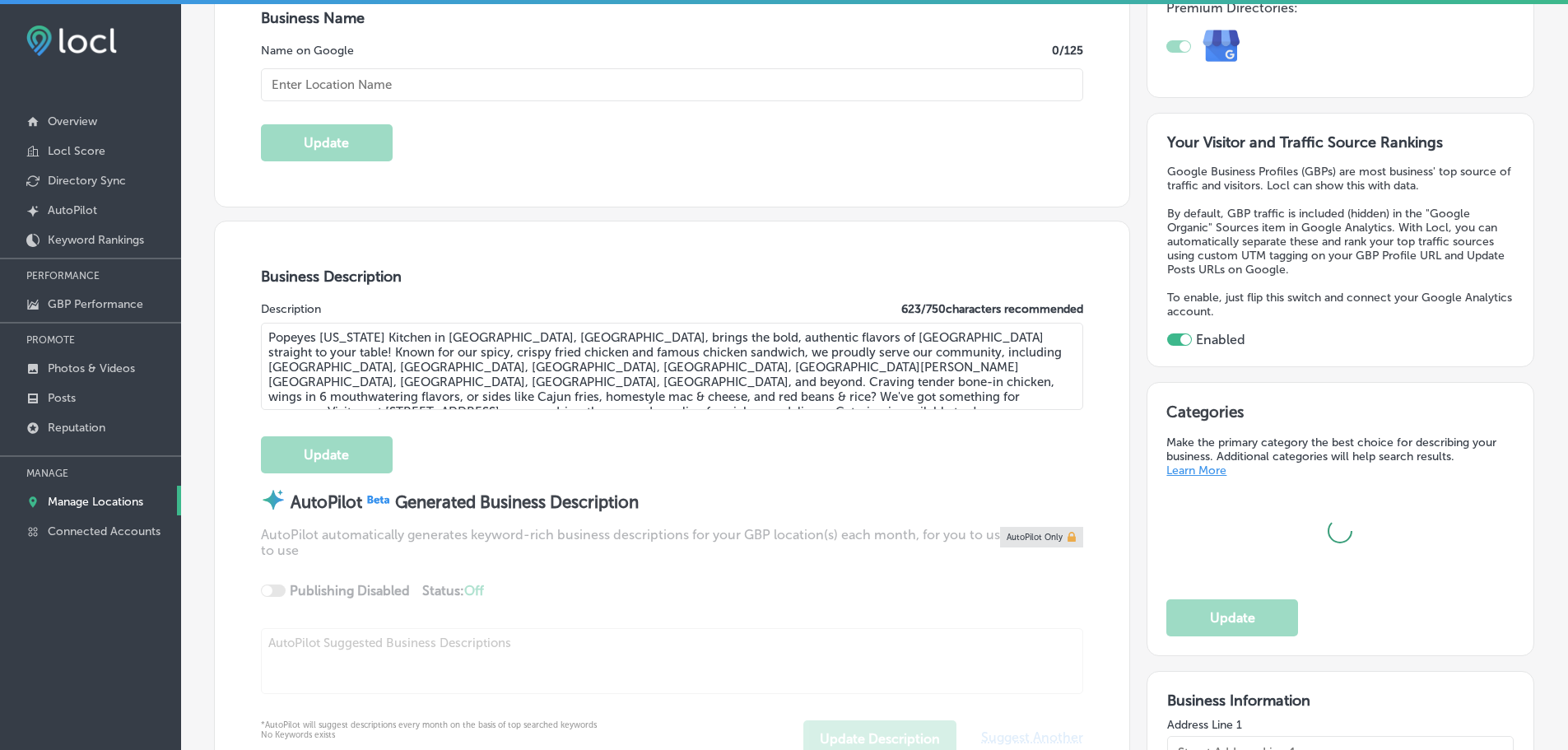 type on "461 Western Bypass" 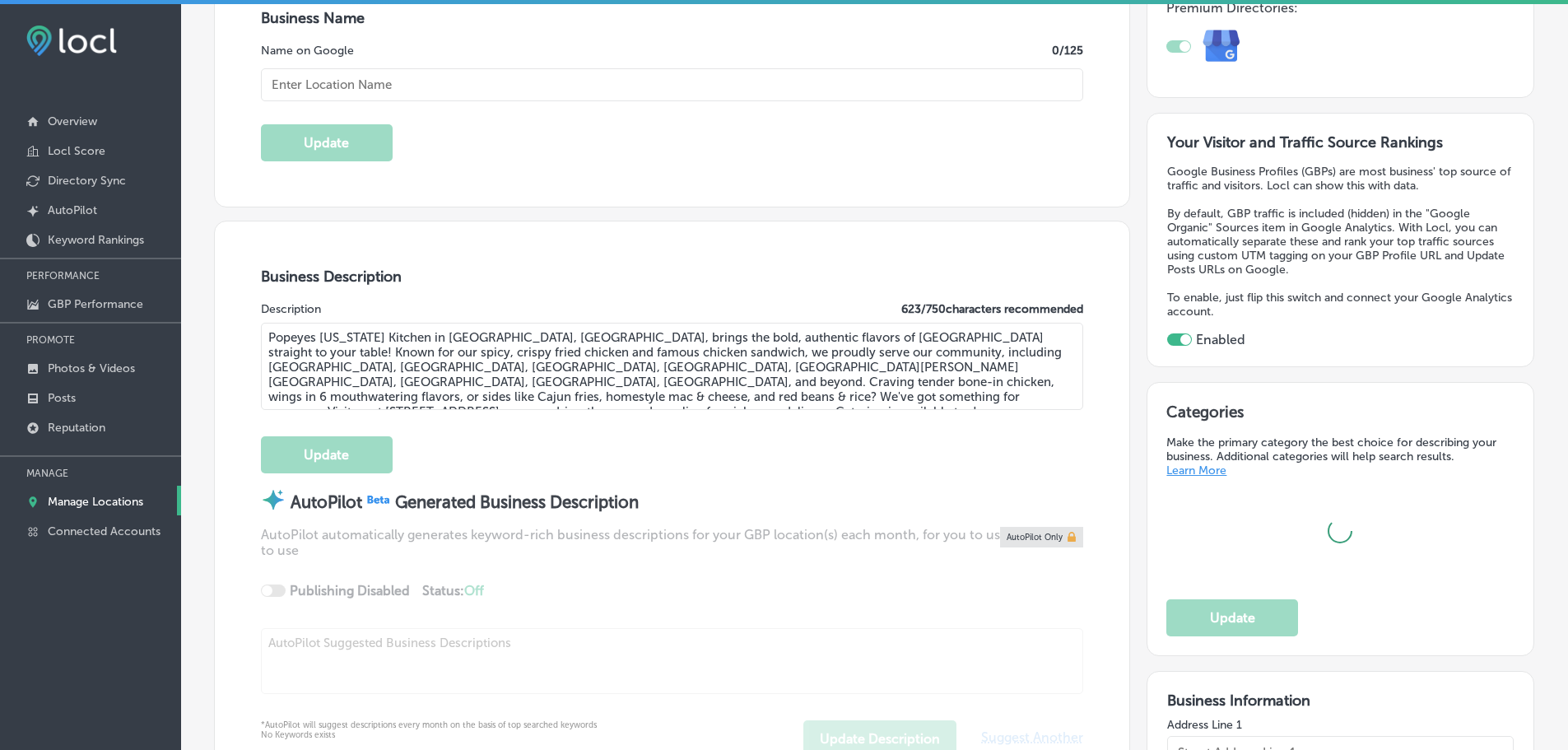 type on "[GEOGRAPHIC_DATA]" 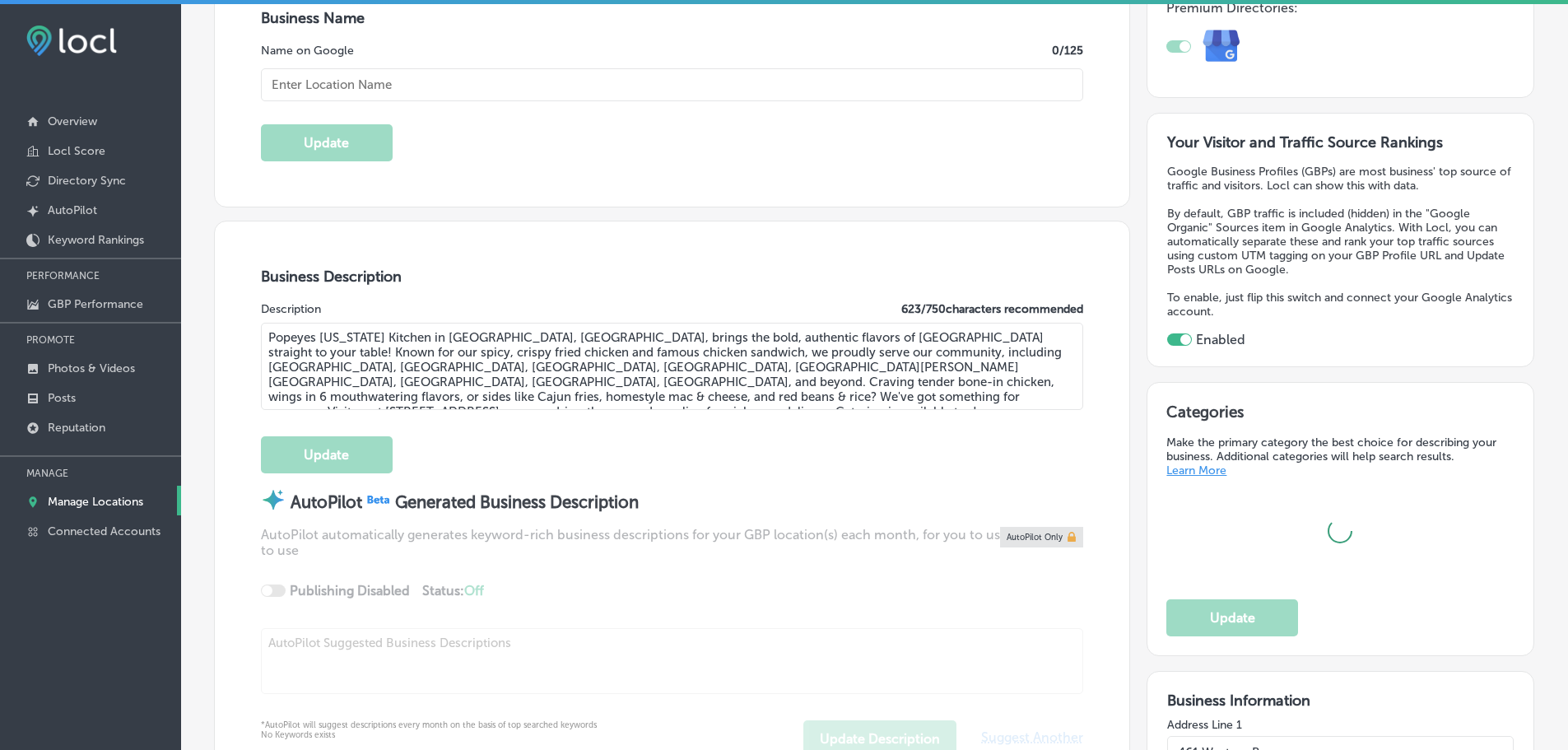 type on "[URL][DOMAIN_NAME]" 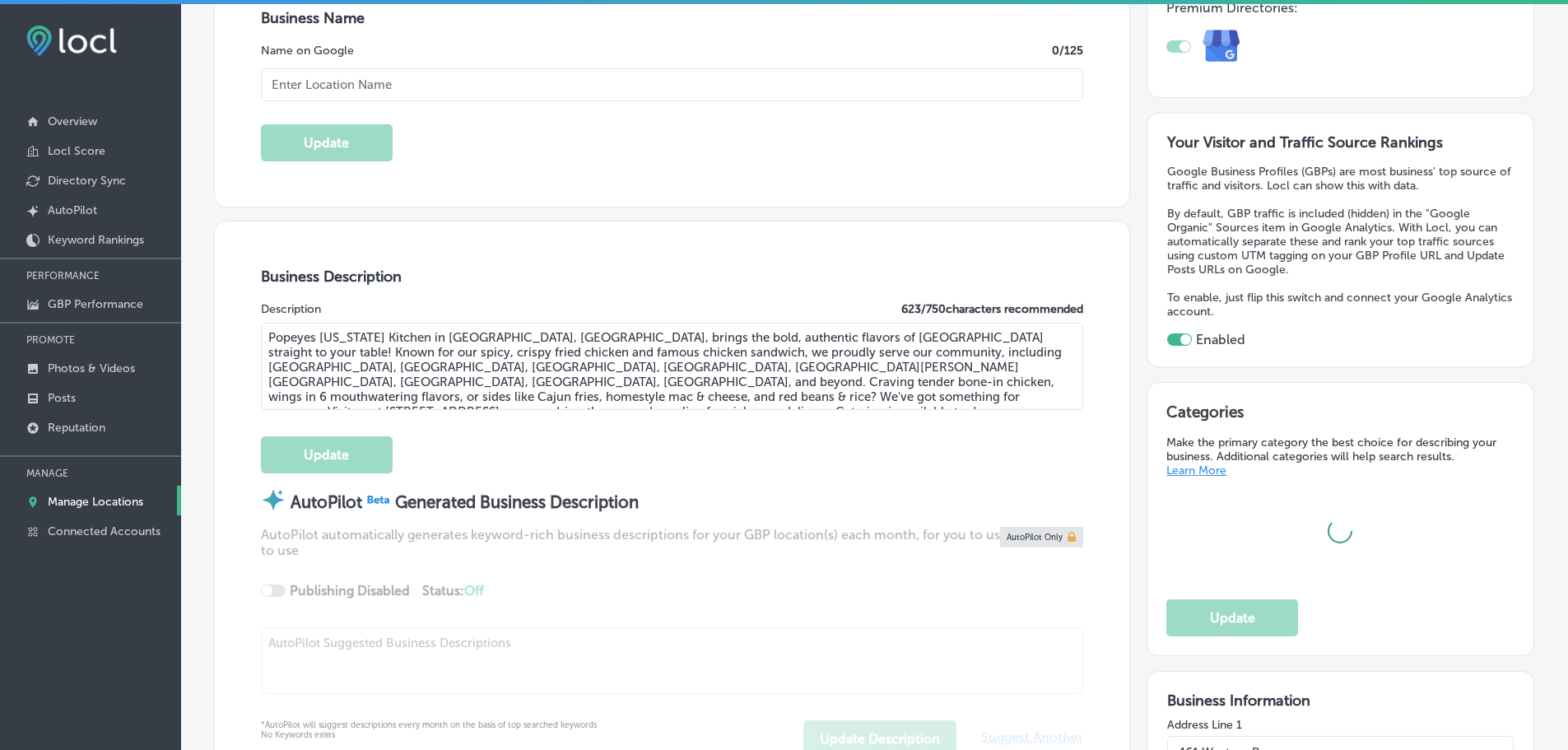 type on "[PERSON_NAME]'s [US_STATE] Kitchen" 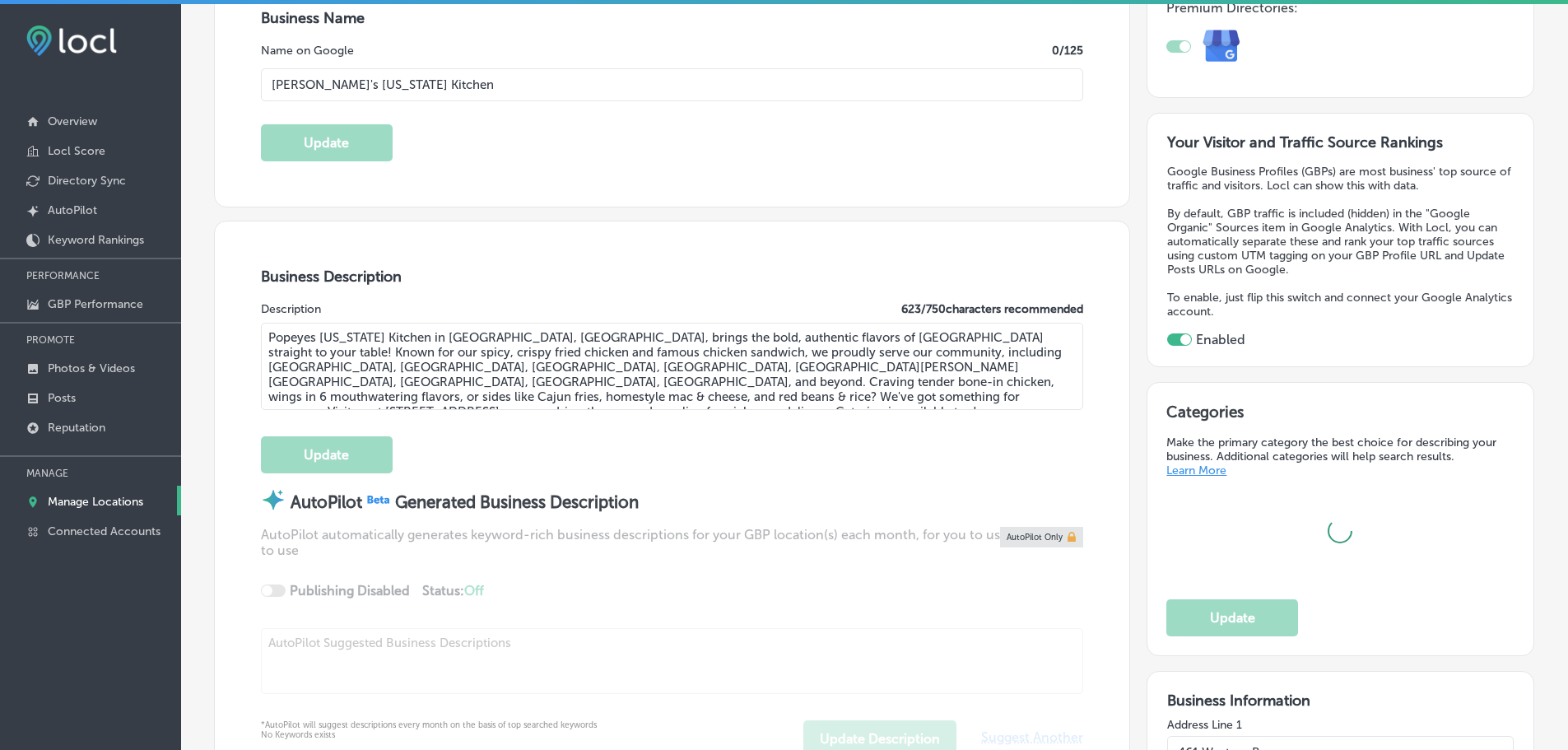 type on "[PHONE_NUMBER]" 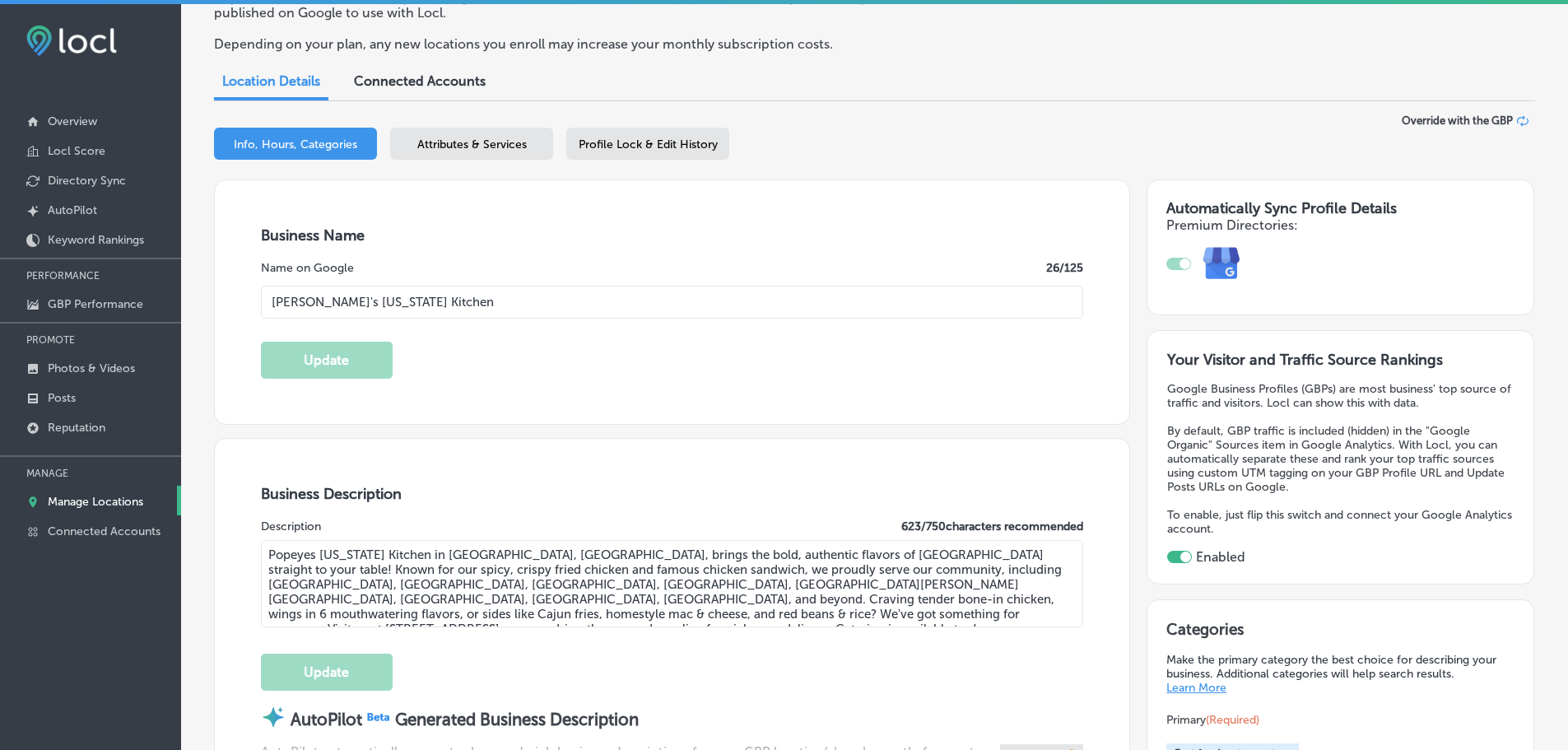 scroll, scrollTop: 0, scrollLeft: 0, axis: both 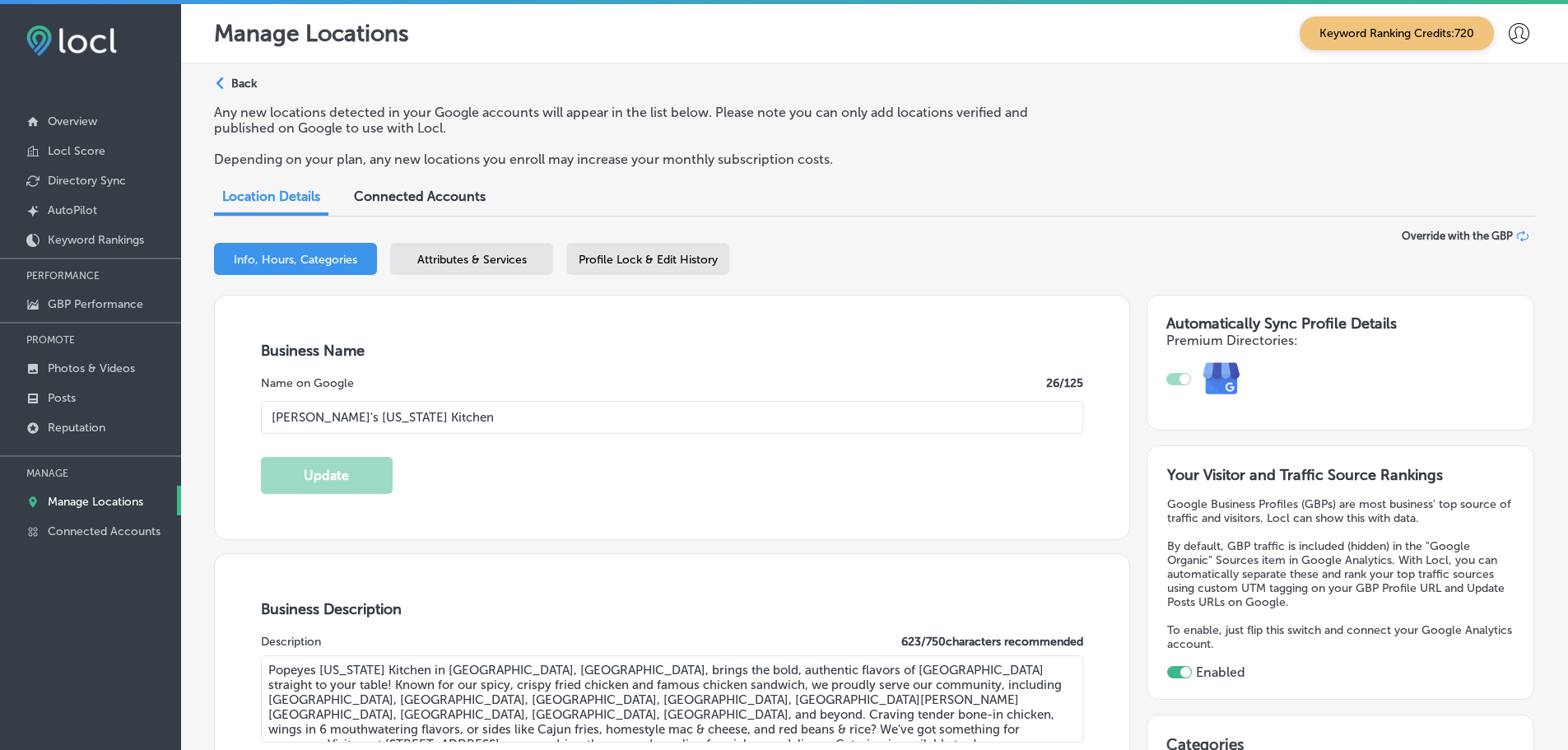 click on "Path
Created with Sketch.
Back Any new locations detected in your Google accounts will appear in the list below. Please note you can only add locations verified and published on Google to use with Locl. Depending on your plan, any new locations you enroll may increase your monthly subscription costs. Location Details Connected Accounts Business + Location
[PERSON_NAME]'s [US_STATE] Kitchen
Path
Created with Sketch.
Selected Locations  ( 1 ) Info, Hours, Categories Attributes & Services Profile Lock & Edit History Override with the GBP
Business Name Name on Google 26 /125 Popeye's [US_STATE] Kitchen Update Business Description Description 623 / 750  characters recommended Update AutoPilot Generated Business Description" at bounding box center (874, 1809) 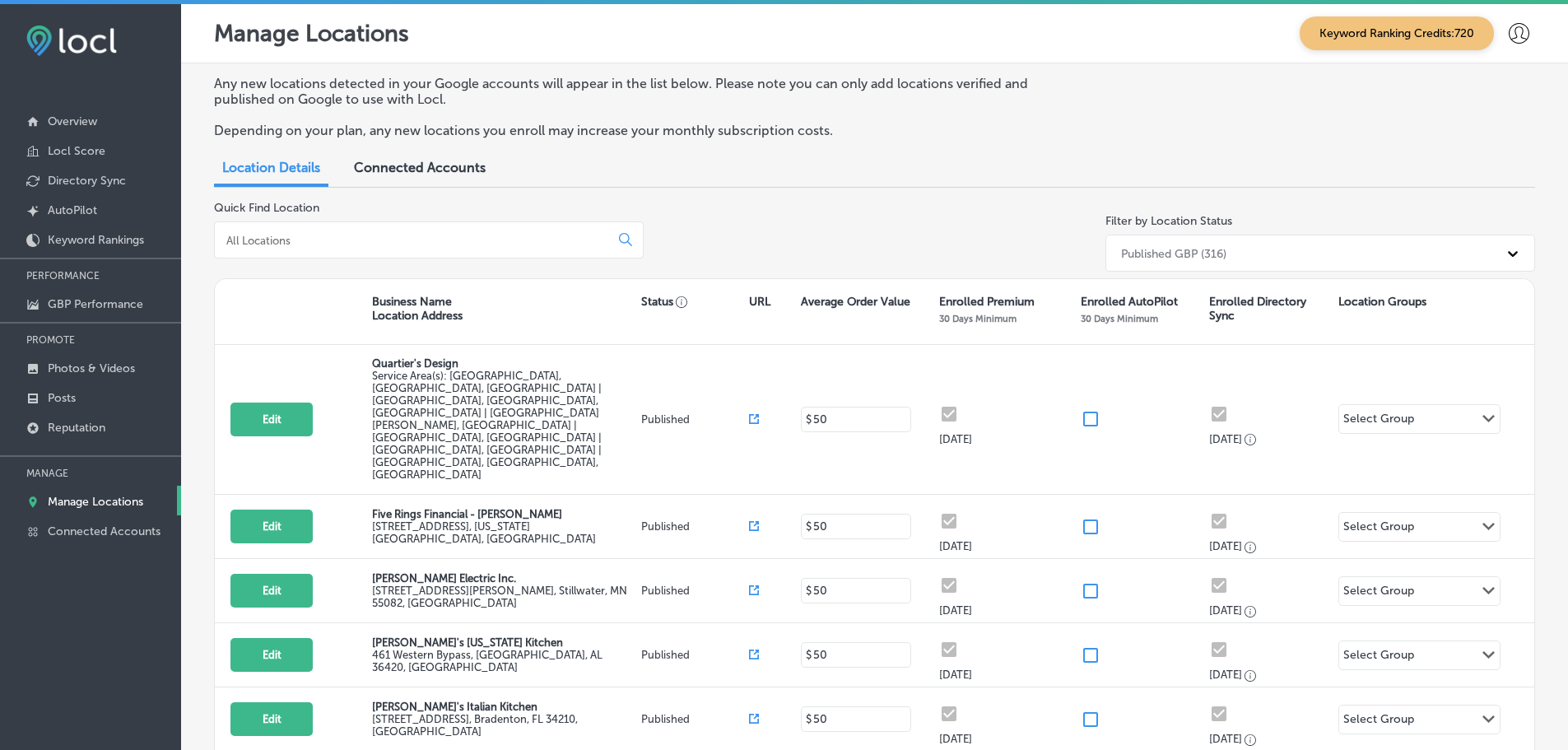 scroll, scrollTop: 535, scrollLeft: 0, axis: vertical 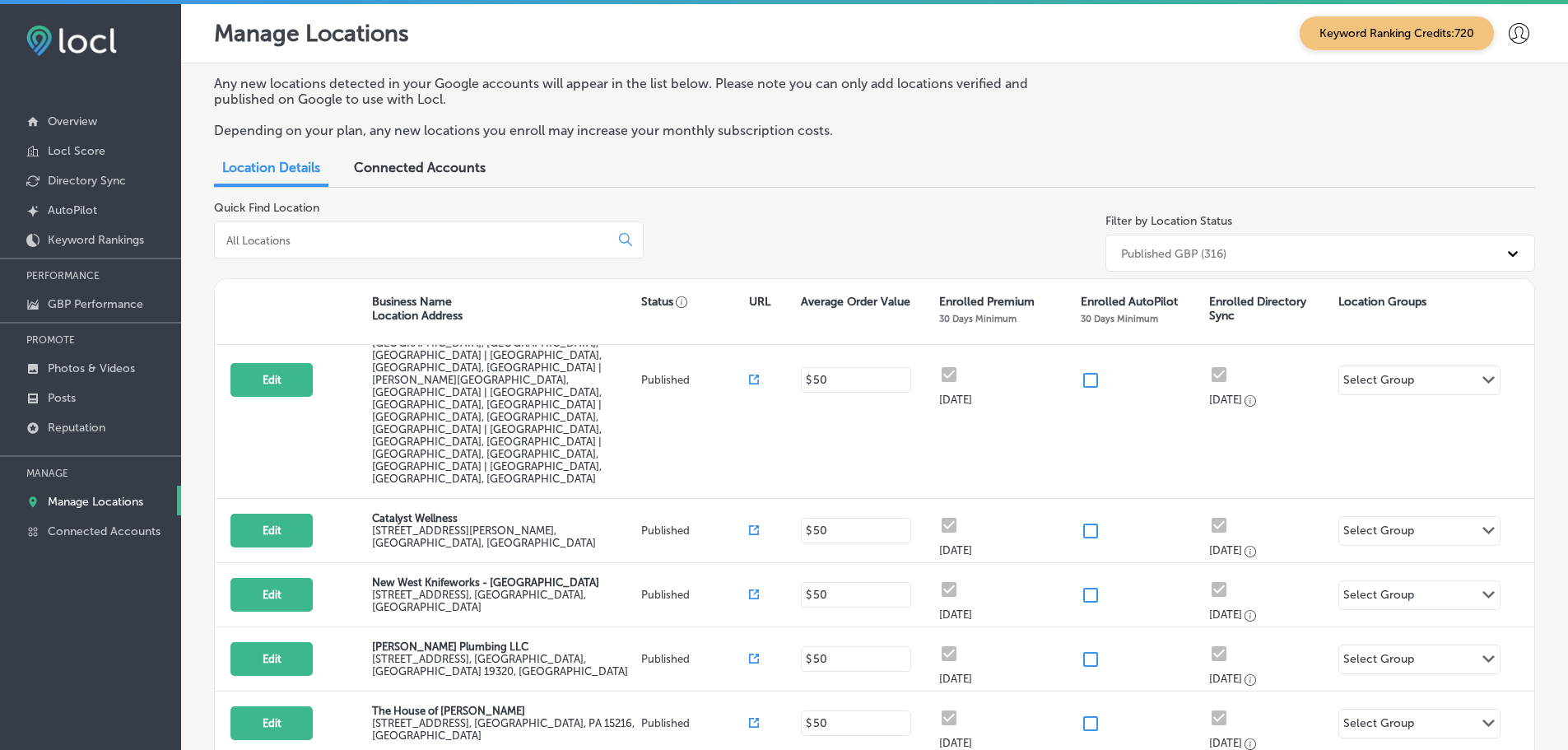 click on "Edit" at bounding box center (272, 1002) 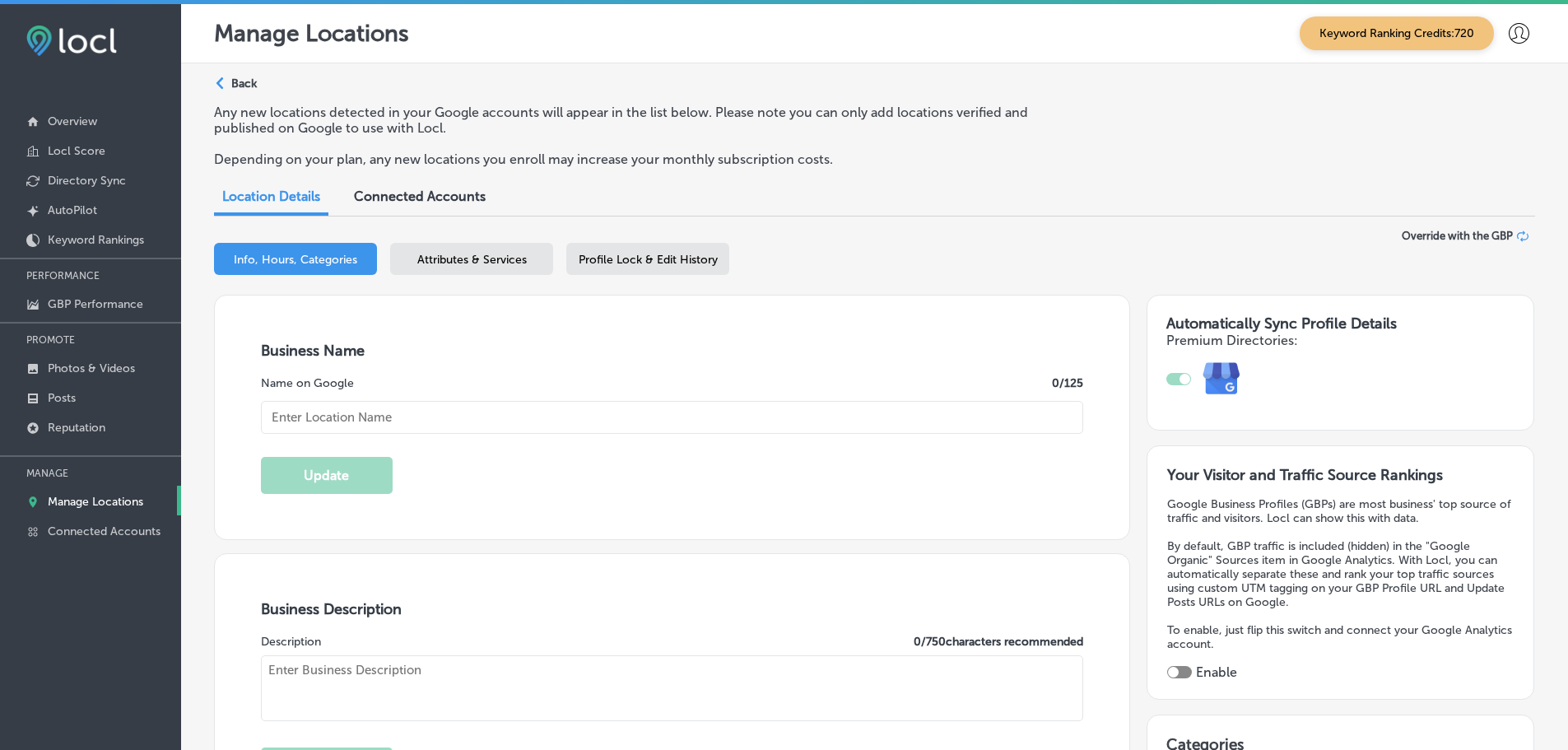 type on "[PERSON_NAME] Electric Inc." 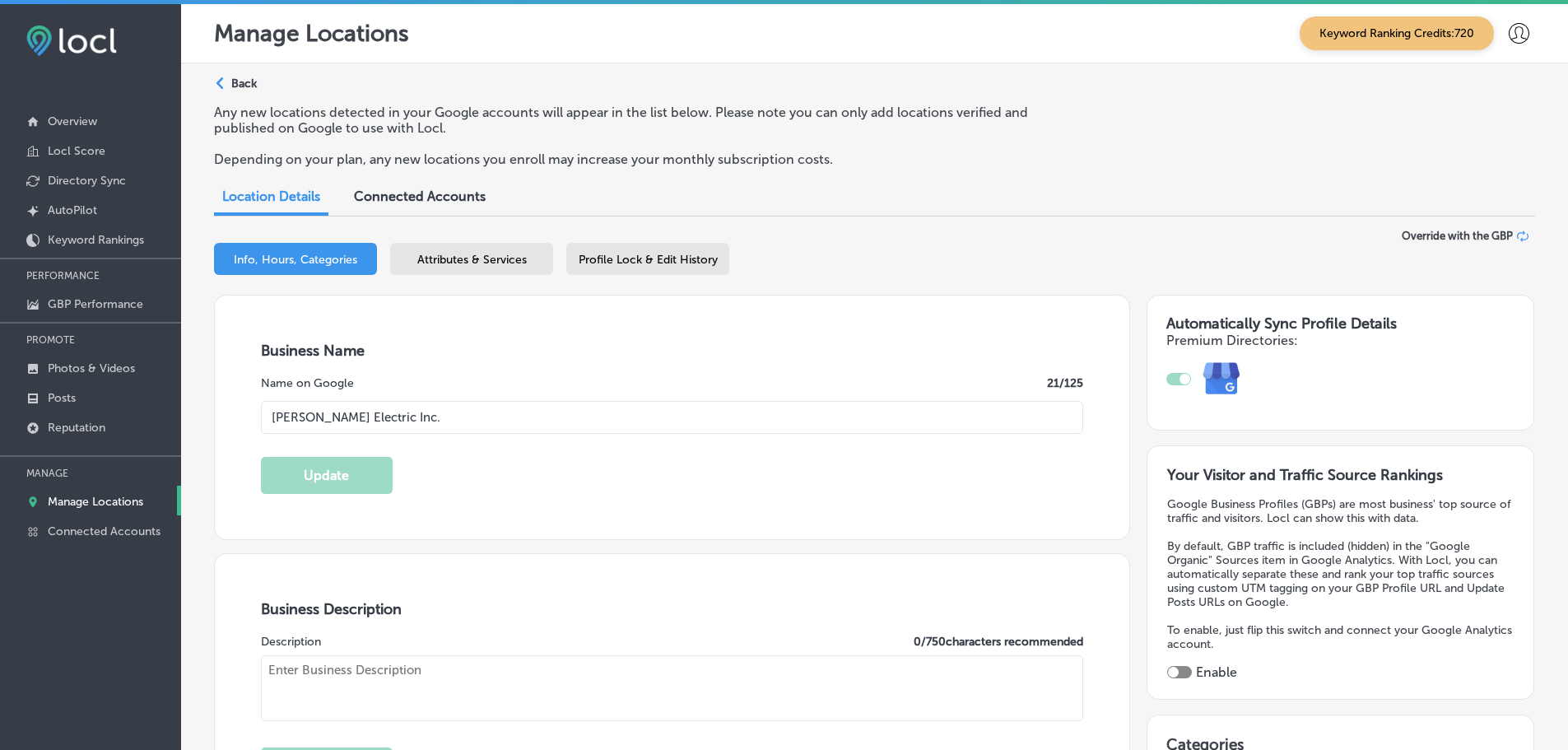 type on "[STREET_ADDRESS][PERSON_NAME]" 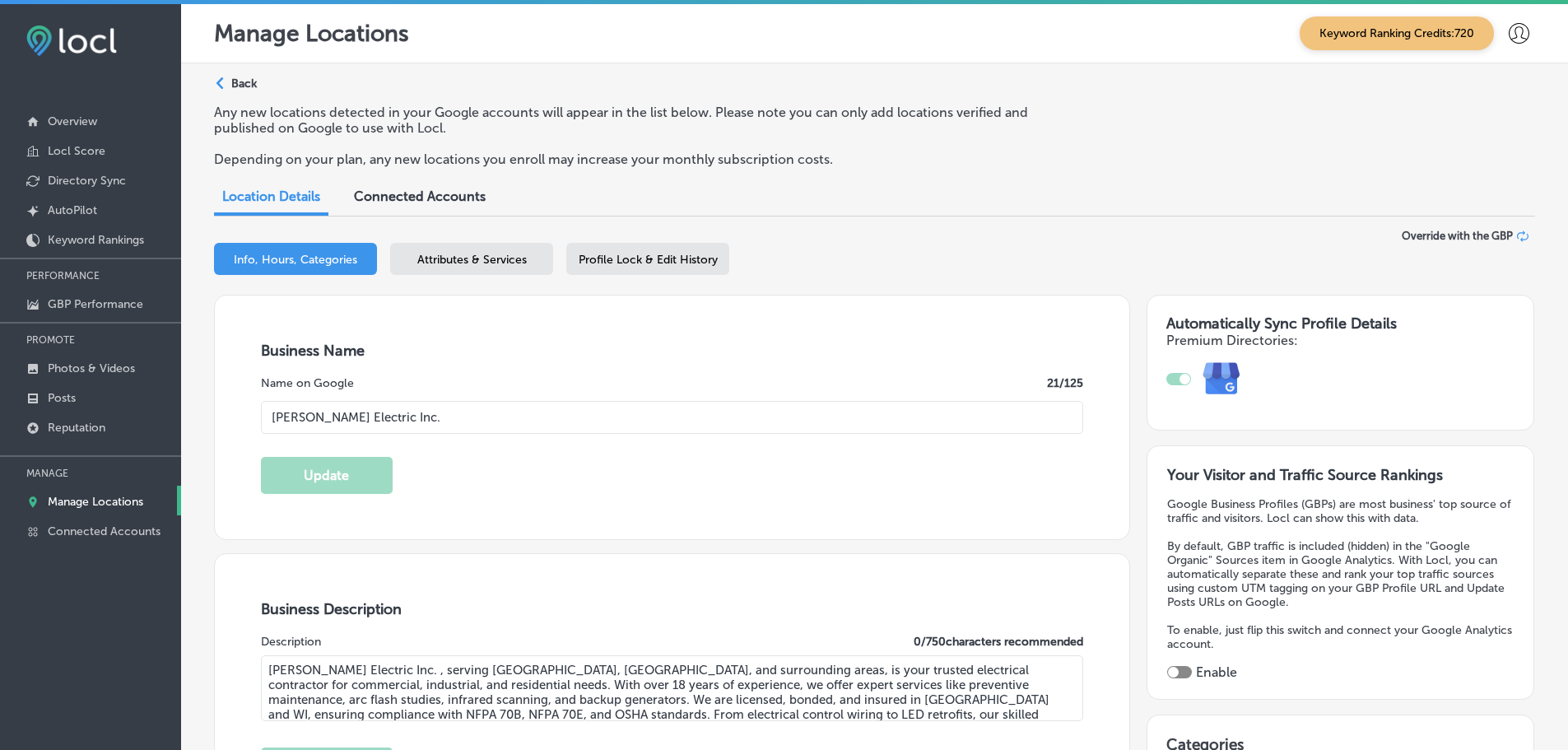 type on "[PHONE_NUMBER]" 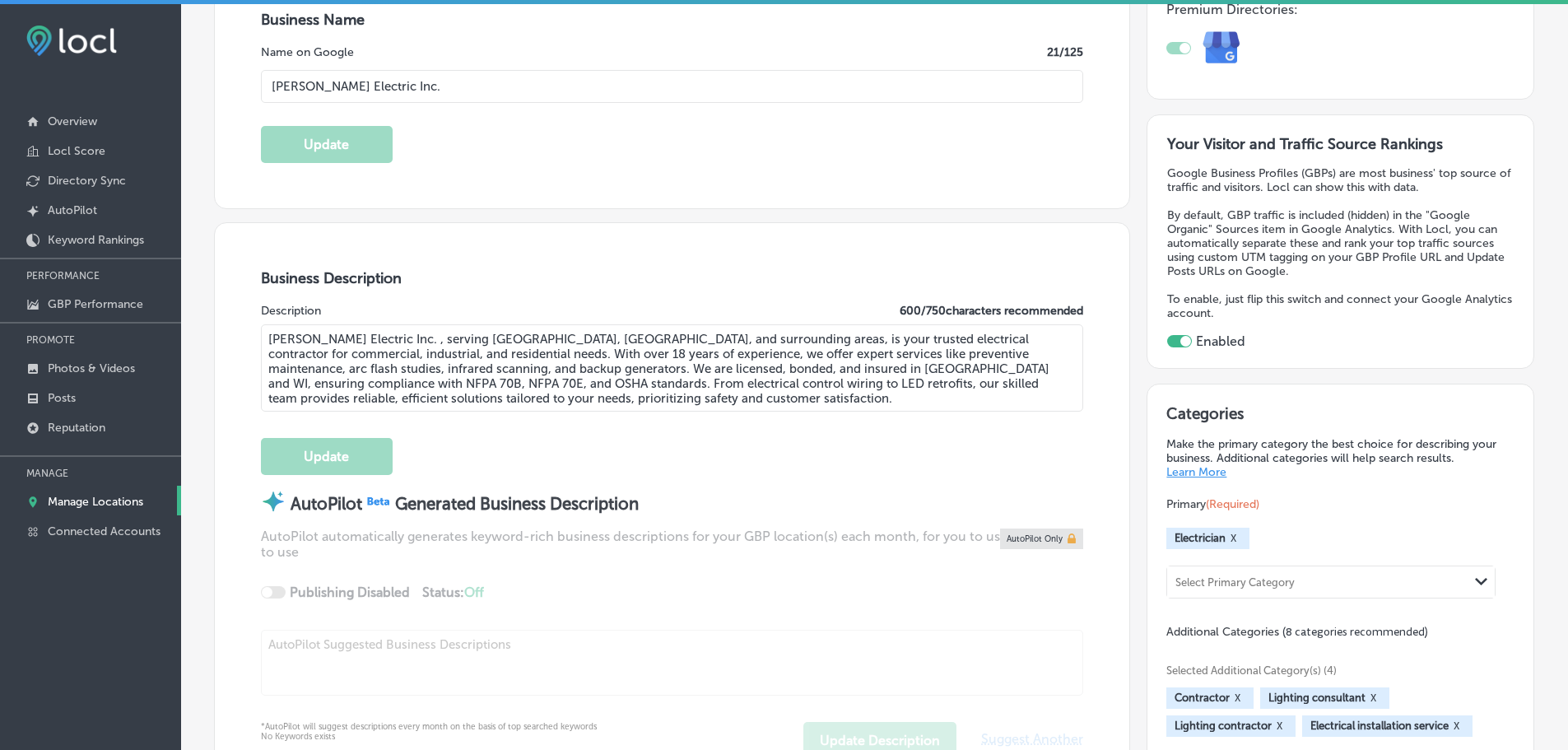 scroll, scrollTop: 0, scrollLeft: 0, axis: both 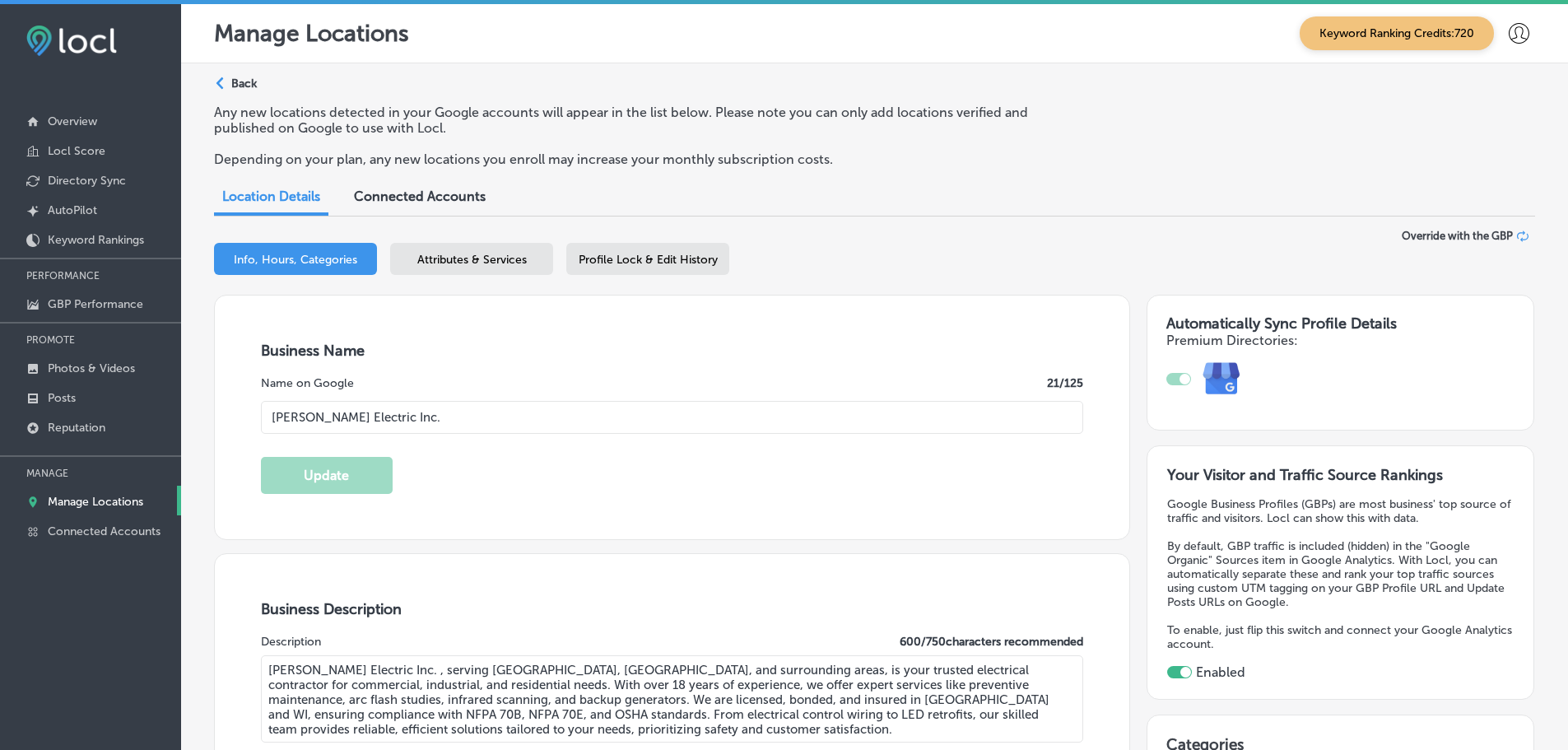 click on "Attributes & Services" at bounding box center [472, 259] 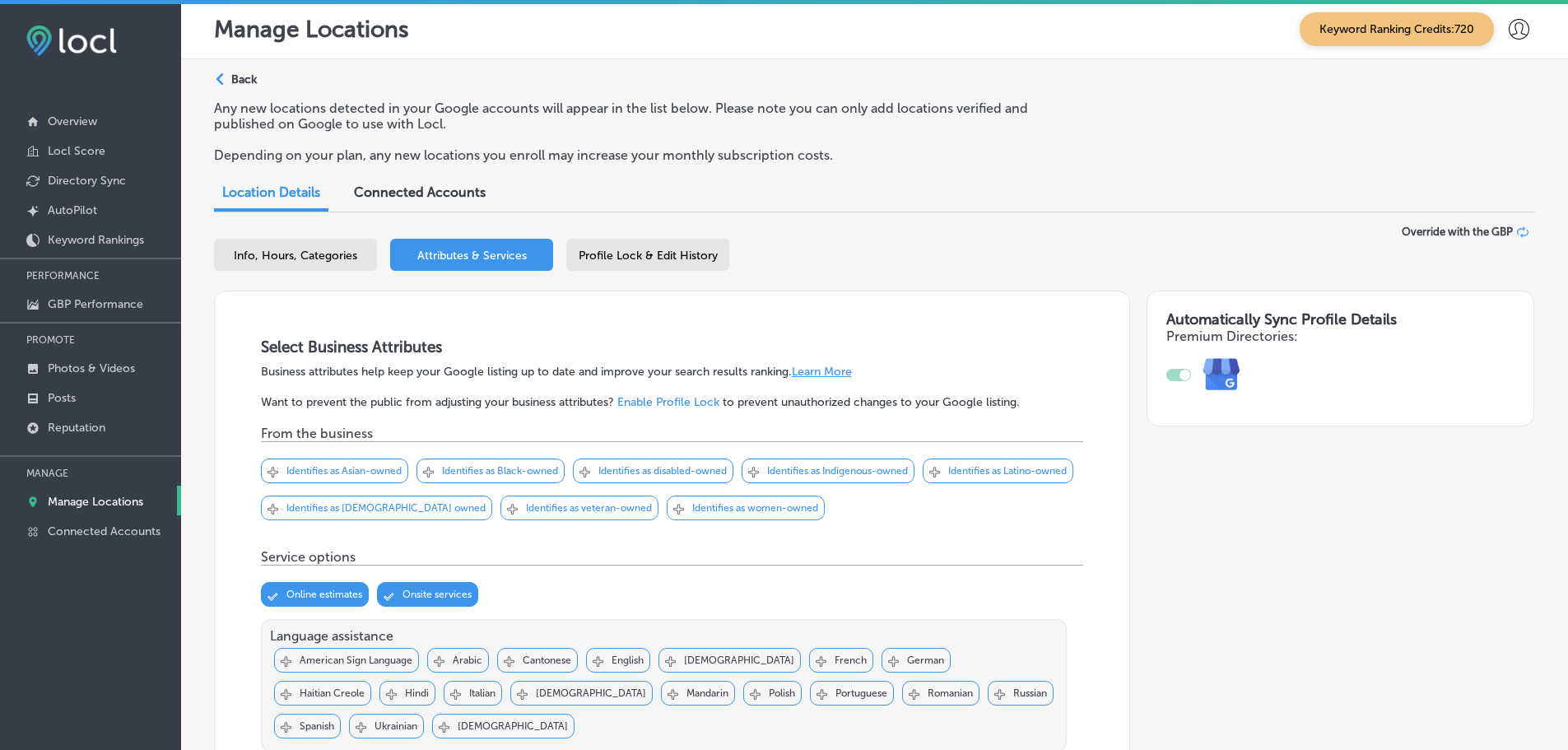 scroll, scrollTop: 0, scrollLeft: 0, axis: both 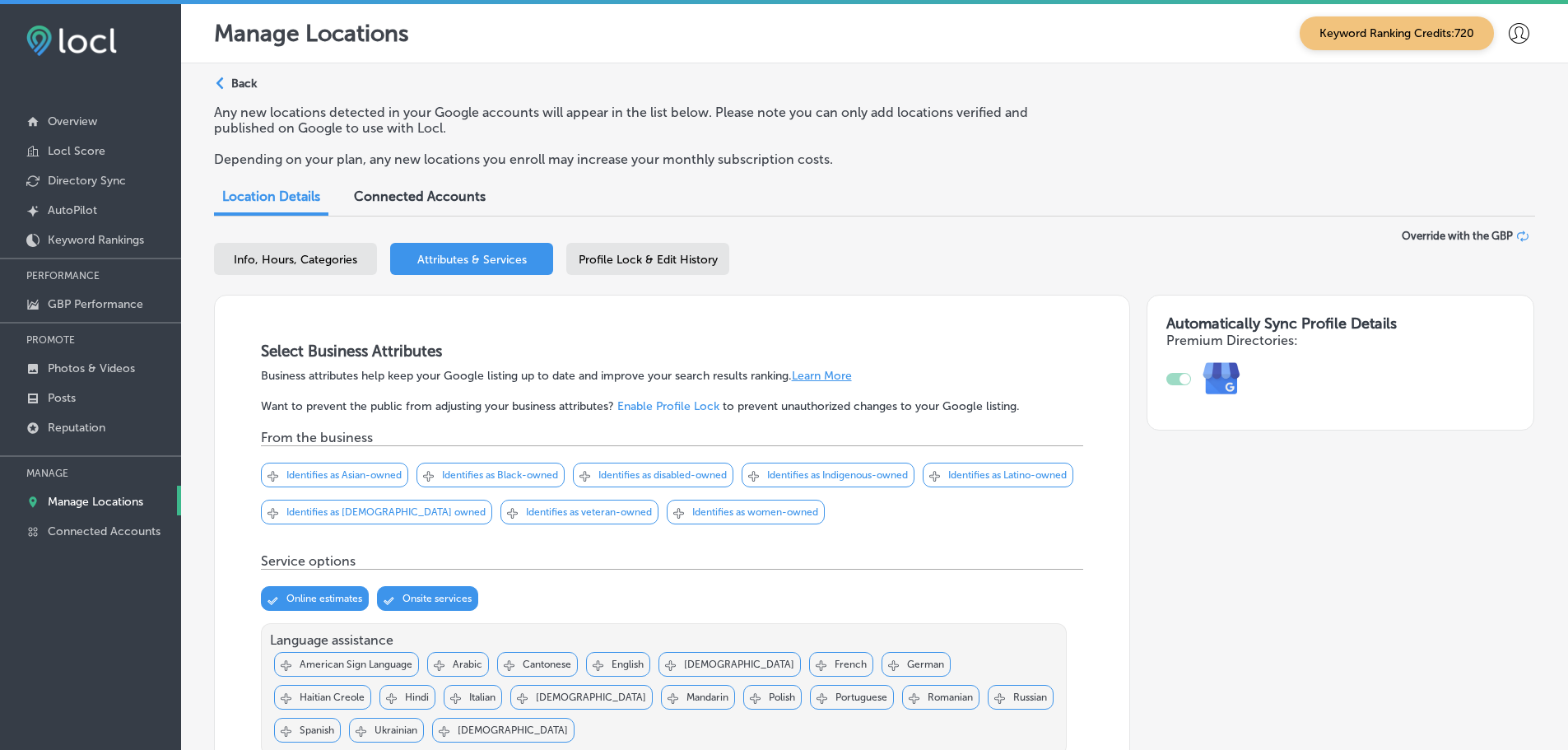 click on "Back" at bounding box center (244, 83) 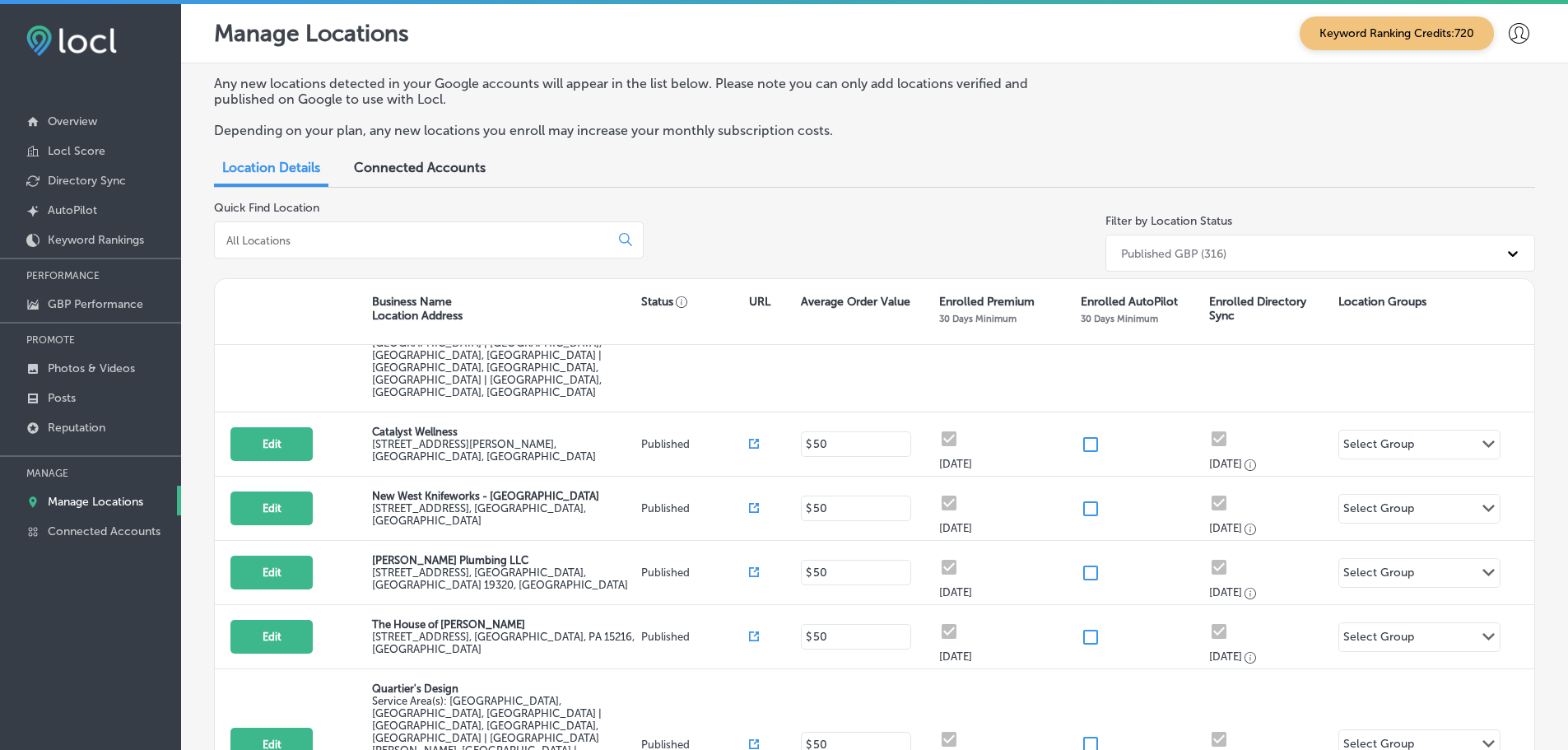 scroll, scrollTop: 535, scrollLeft: 0, axis: vertical 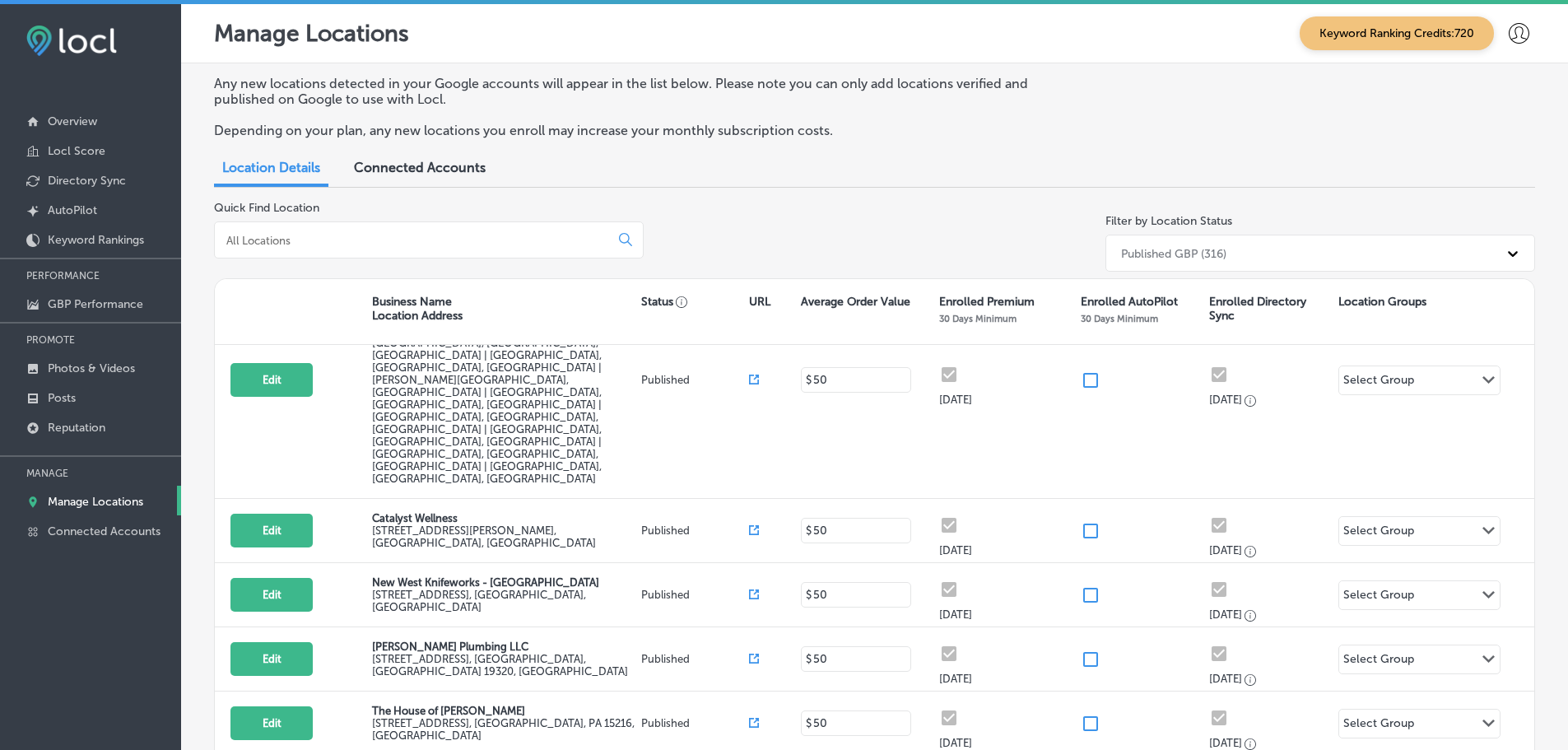 click on "Edit" at bounding box center [272, 1002] 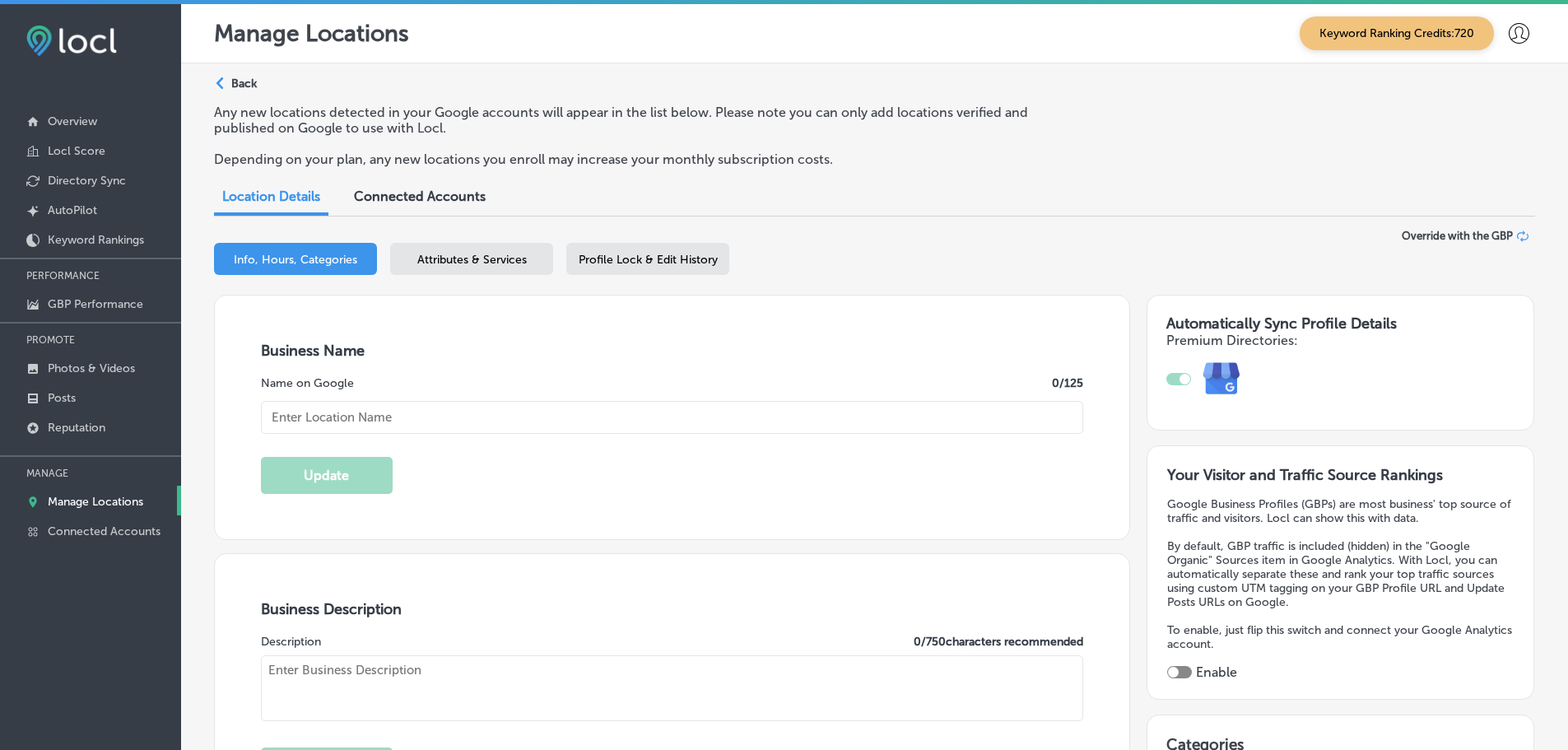 type on "[PERSON_NAME] Electric Inc." 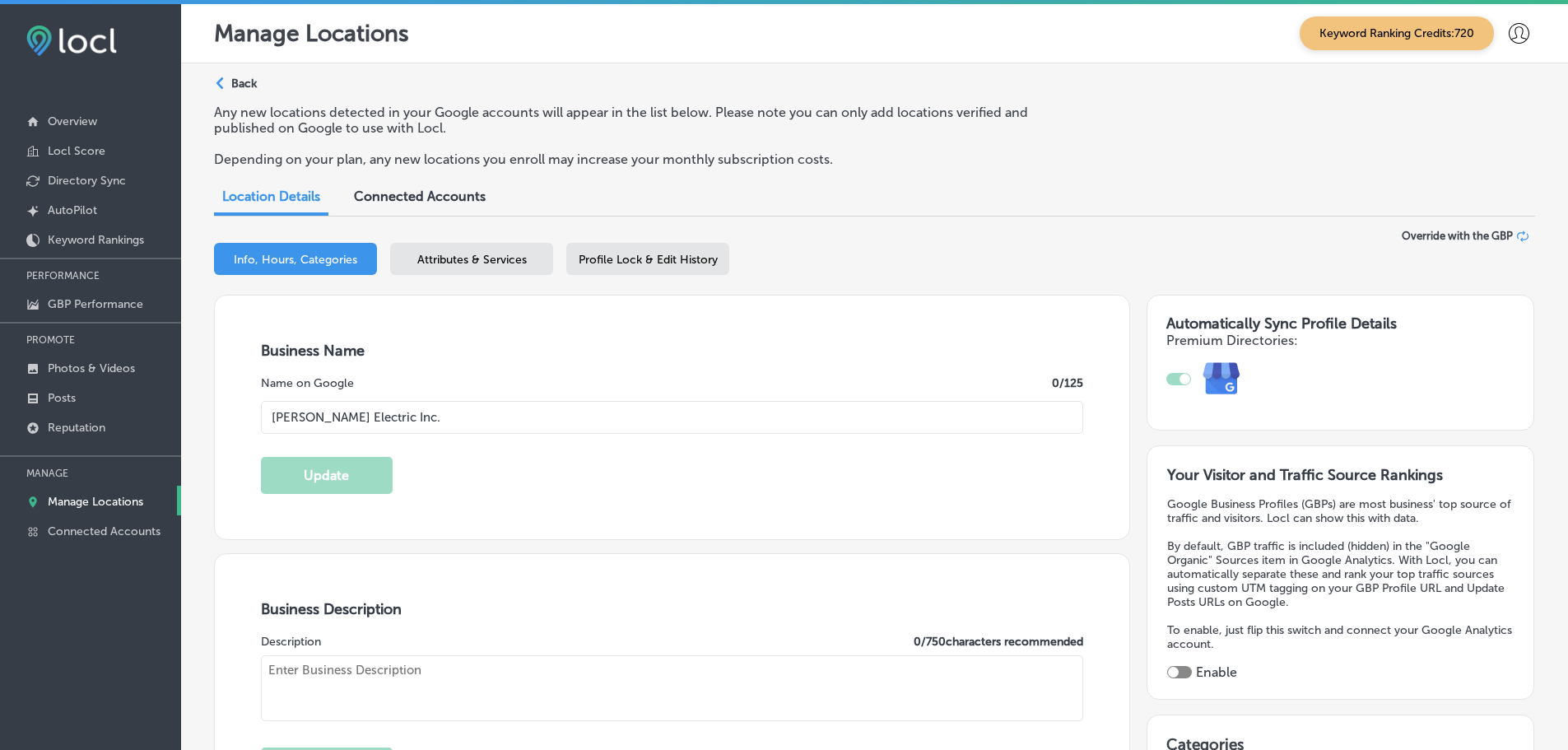 type on "[STREET_ADDRESS][PERSON_NAME]" 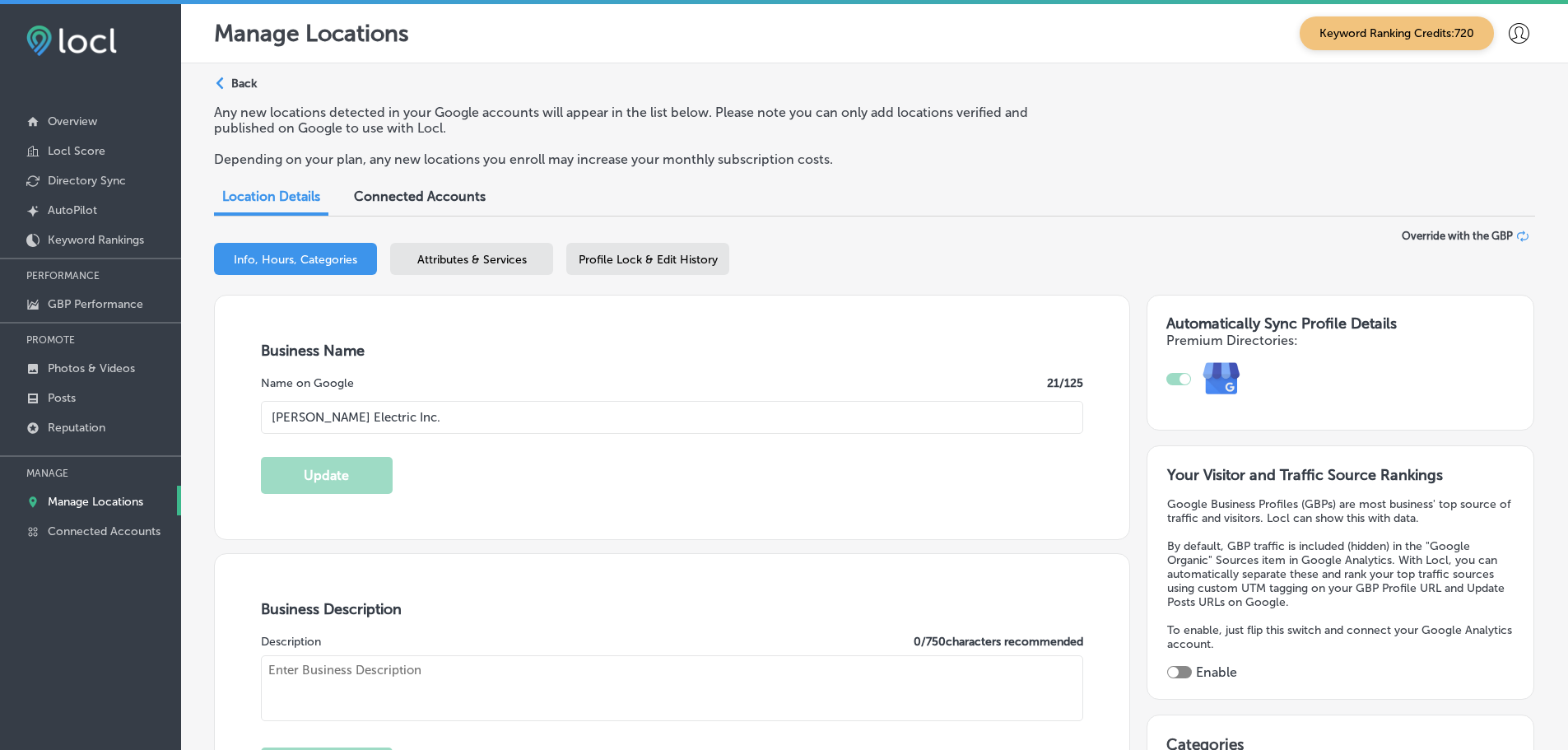 type on "[URL][DOMAIN_NAME]" 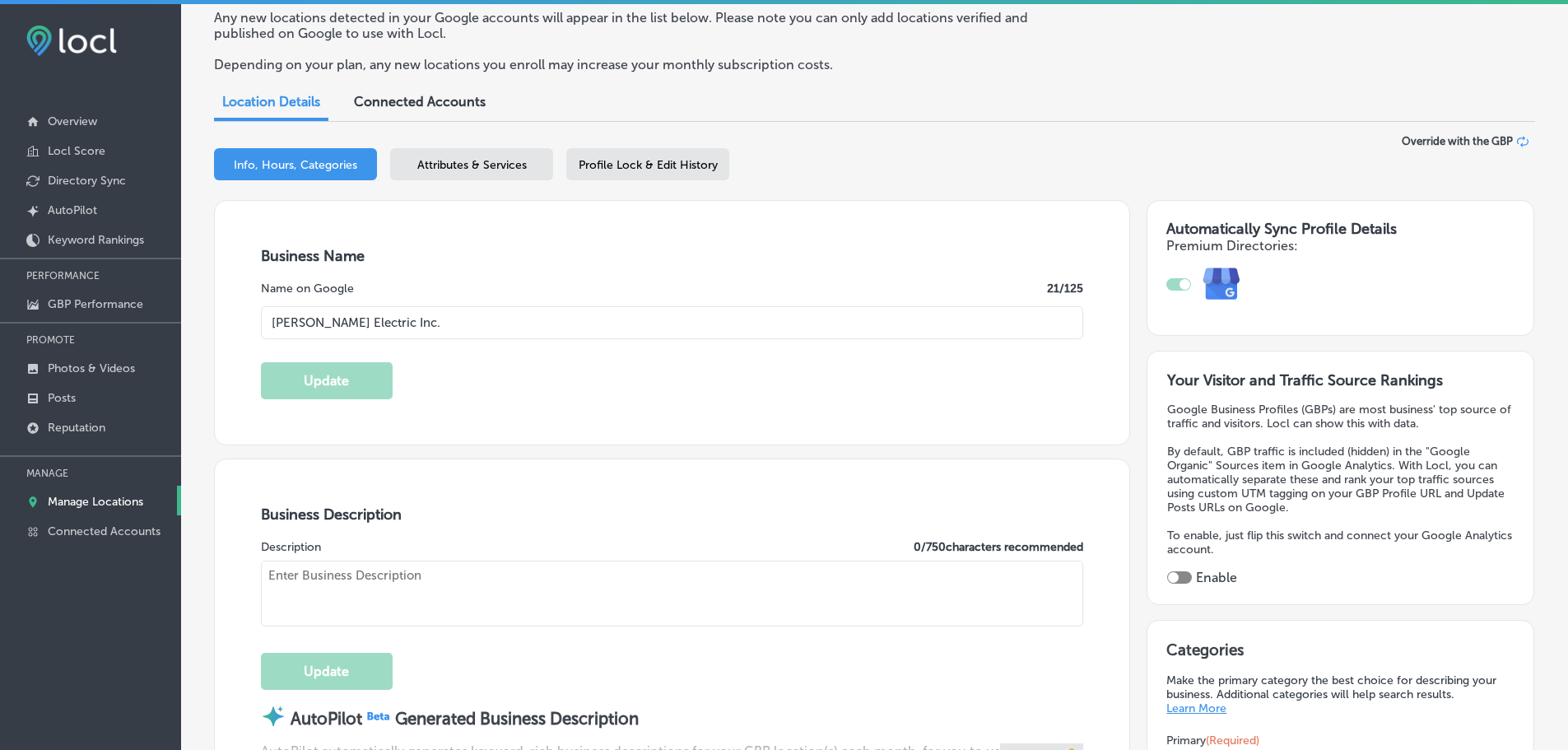 scroll, scrollTop: 549, scrollLeft: 0, axis: vertical 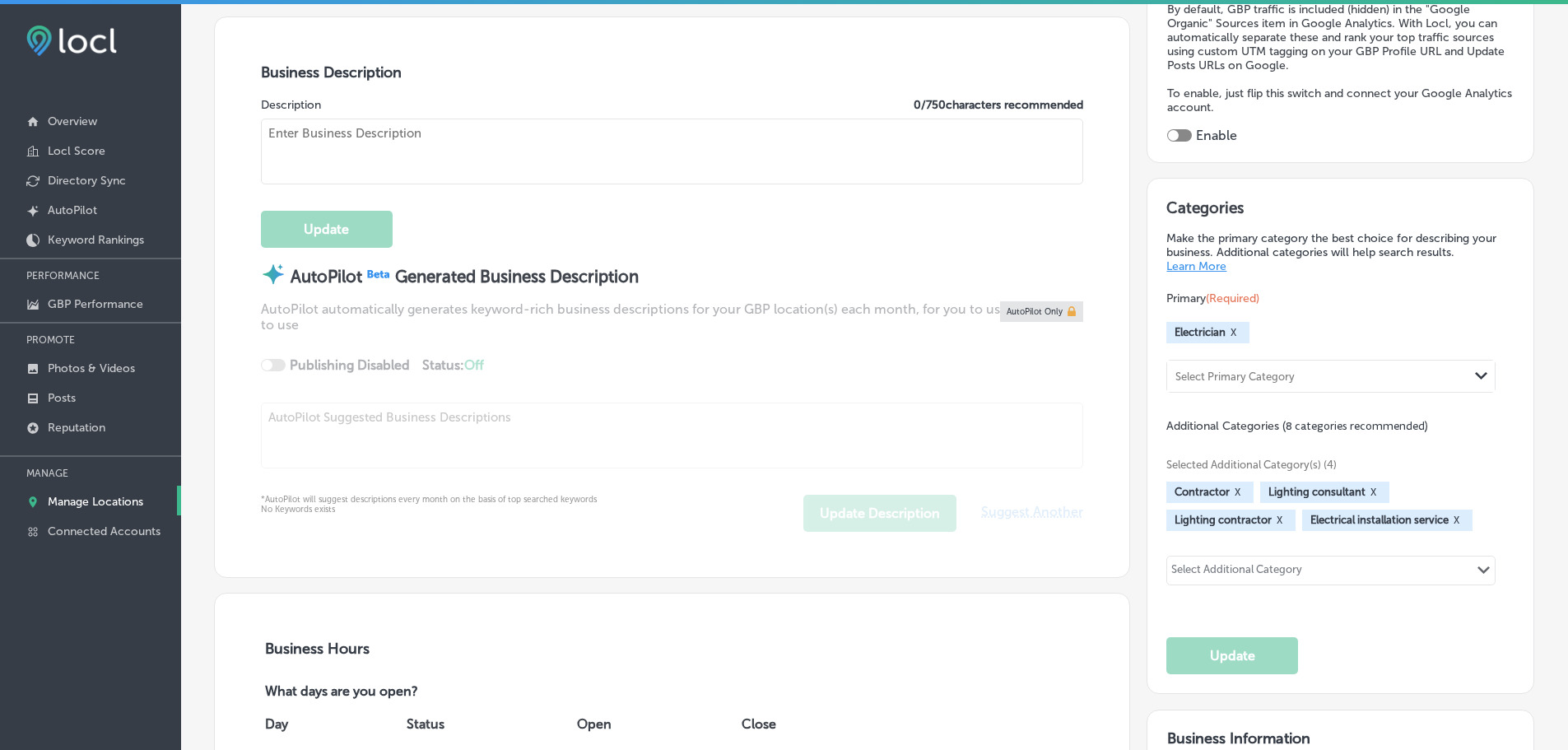 checkbox on "true" 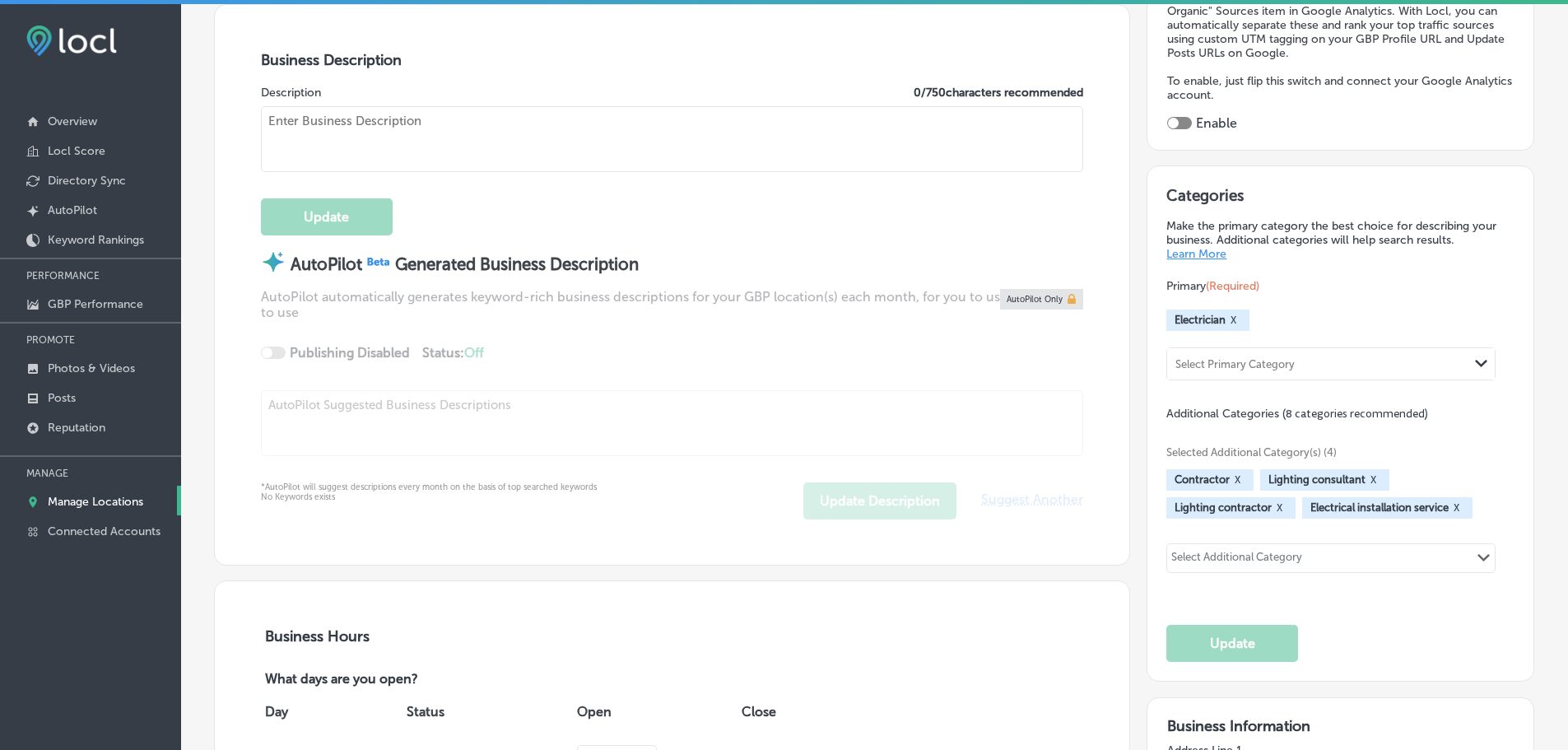 type on "[PERSON_NAME] Electric Inc. , serving [GEOGRAPHIC_DATA], [GEOGRAPHIC_DATA], and surrounding areas, is your trusted electrical contractor for commercial, industrial, and residential needs. With over 18 years of experience, we offer expert services like preventive maintenance, arc flash studies, infrared scanning, and backup generators. We are licensed, bonded, and insured in [GEOGRAPHIC_DATA] and WI, ensuring compliance with NFPA 70B, NFPA 70E, and OSHA standards. From electrical control wiring to LED retrofits, our skilled team provides reliable, efficient solutions tailored to your needs, prioritizing safety and customer satisfaction." 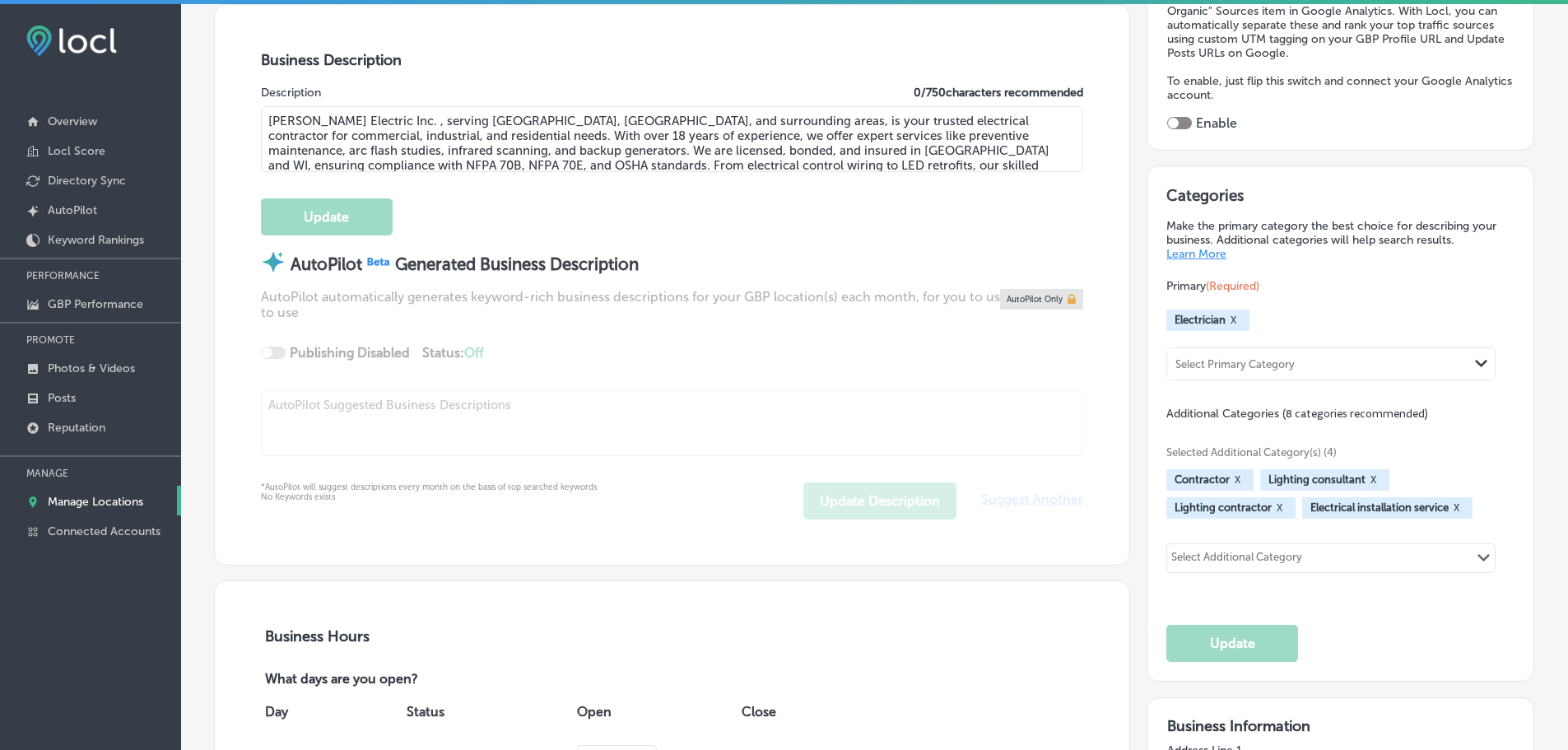 type on "[PHONE_NUMBER]" 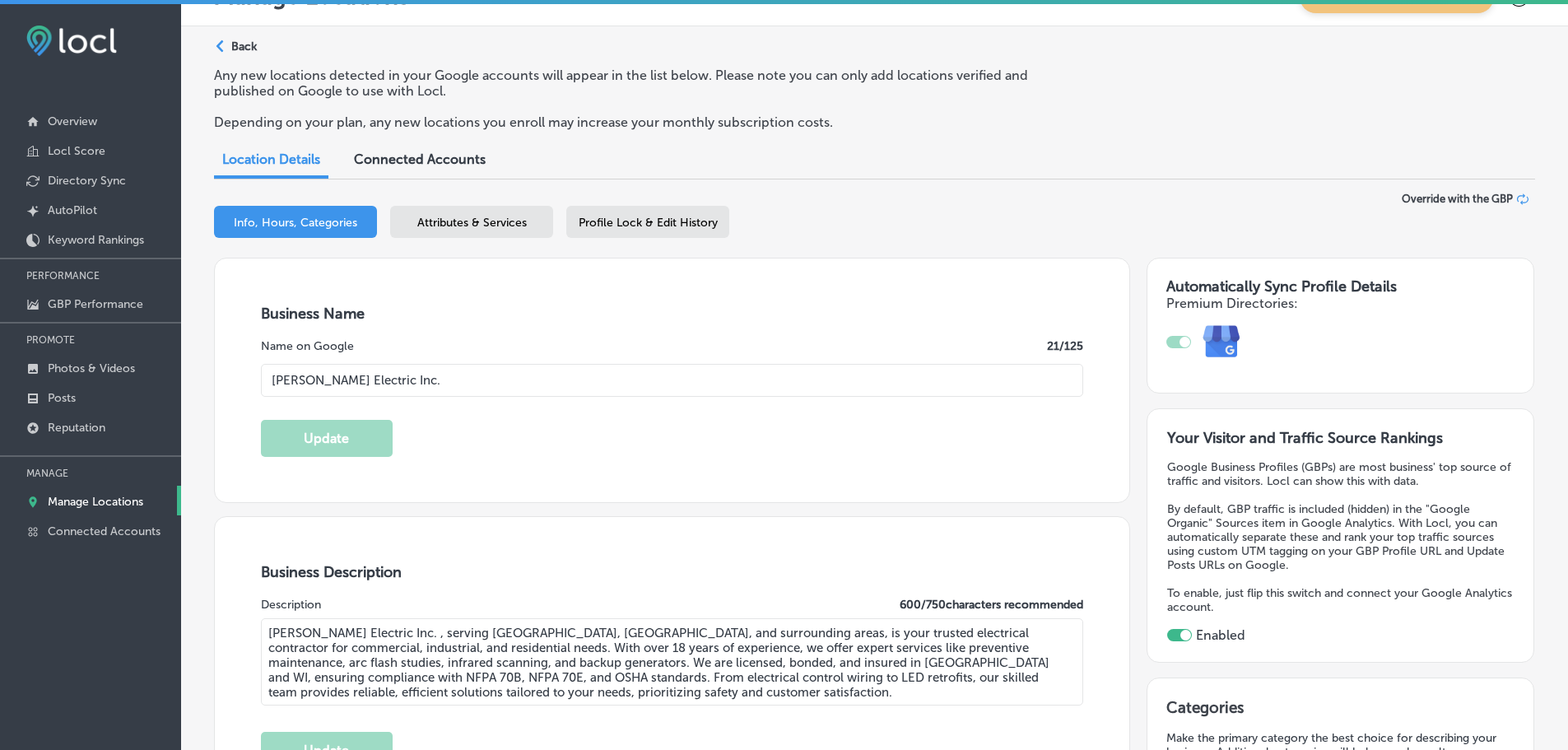 scroll, scrollTop: 0, scrollLeft: 0, axis: both 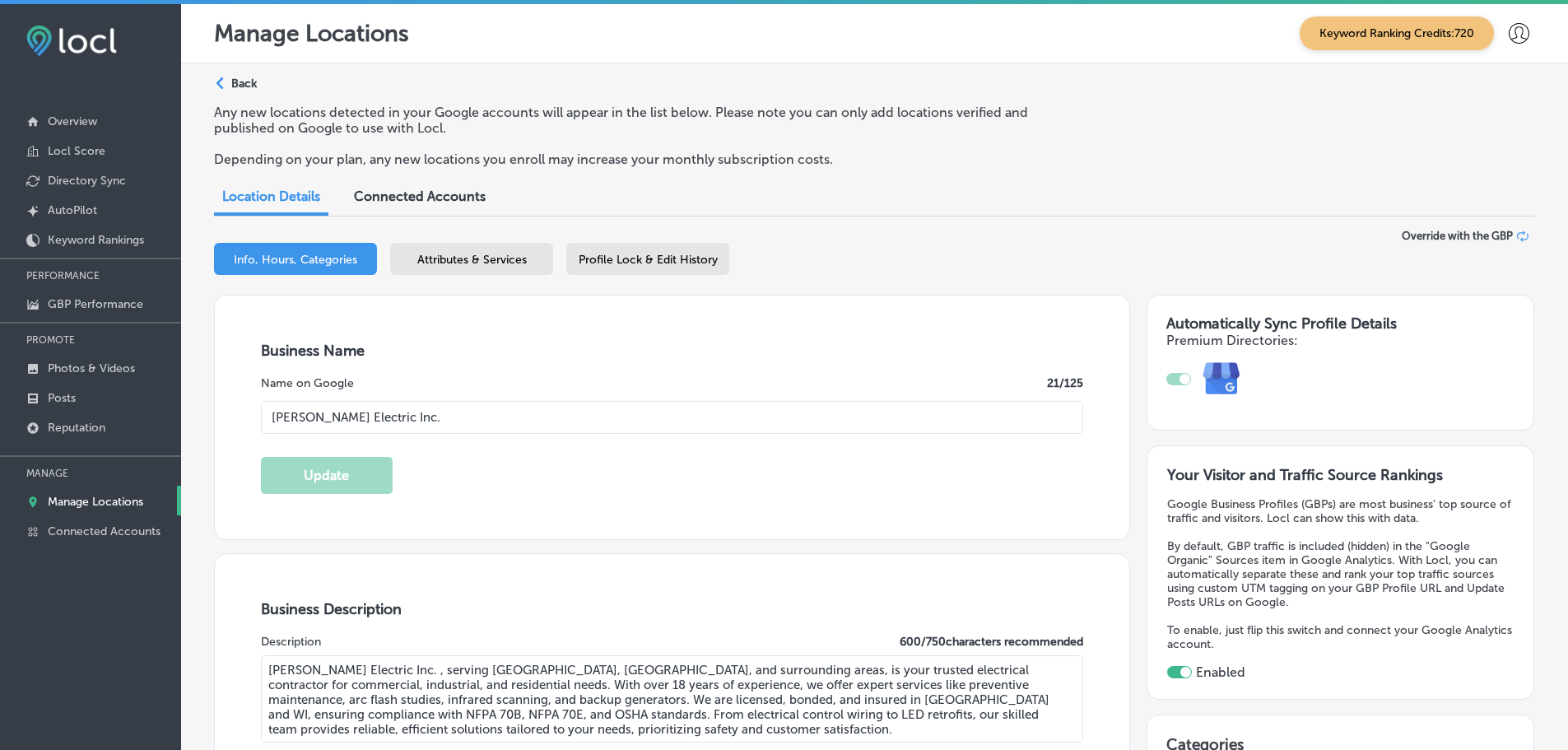 click on "Attributes & Services" at bounding box center (472, 259) 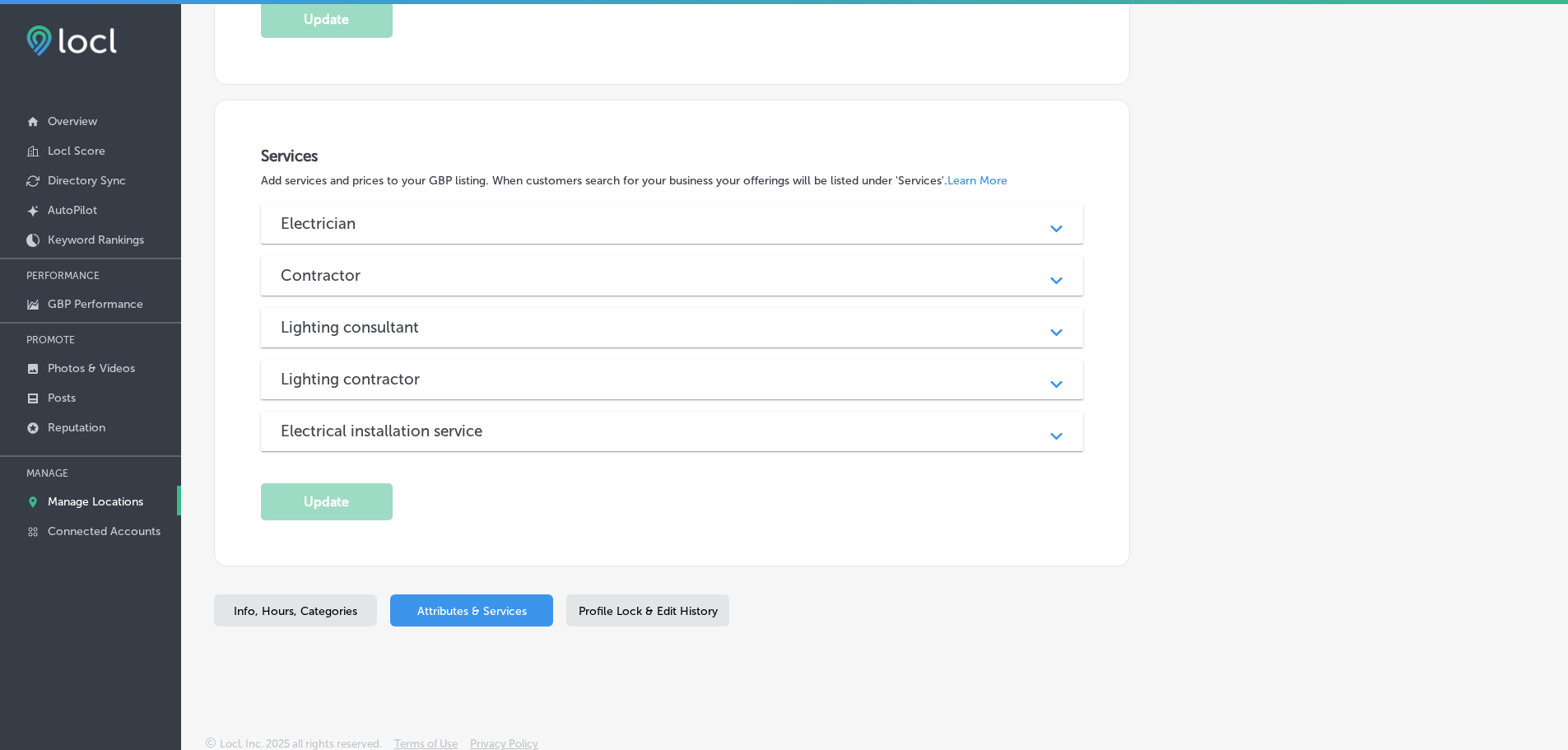 scroll, scrollTop: 1180, scrollLeft: 0, axis: vertical 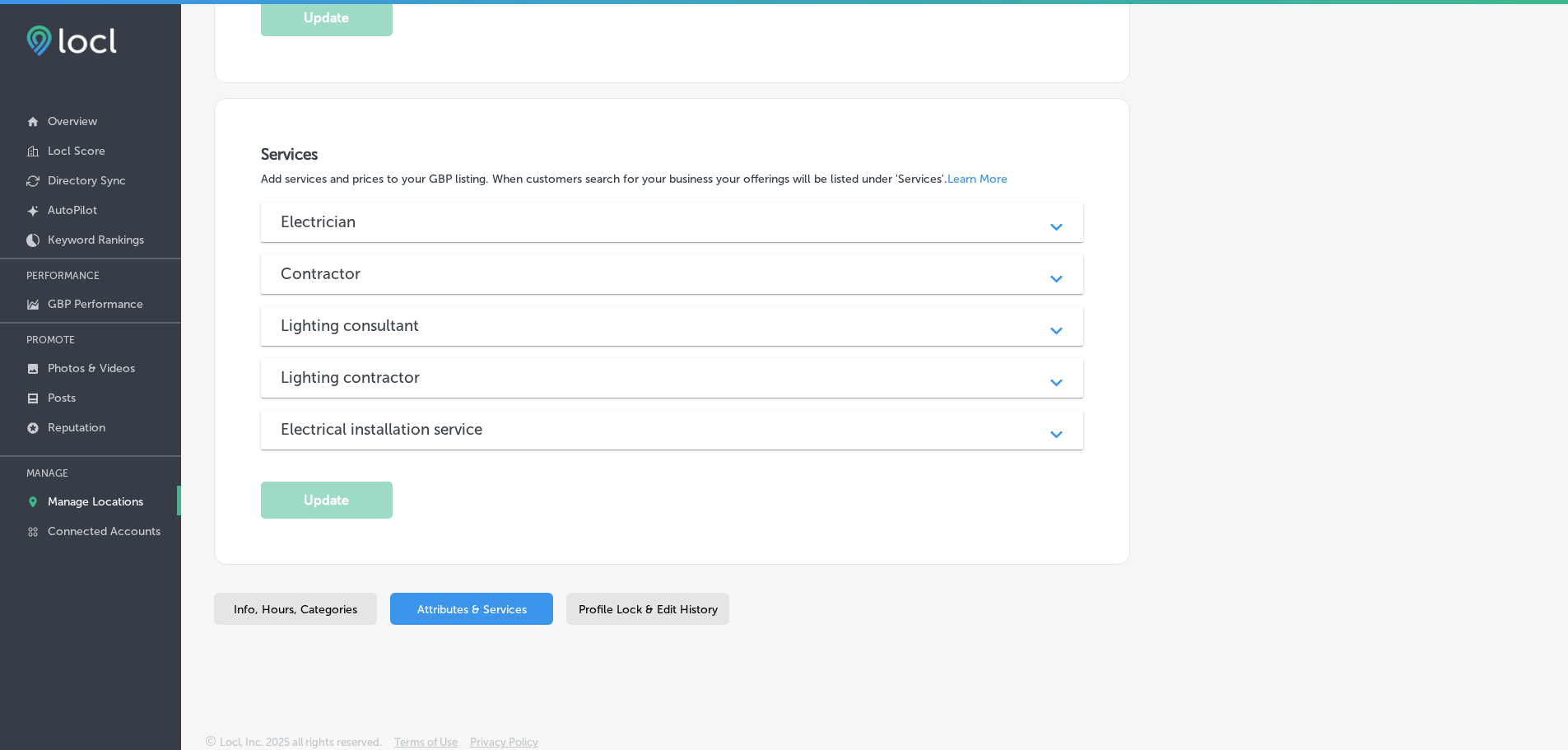 click on "Electrician" at bounding box center (672, 221) 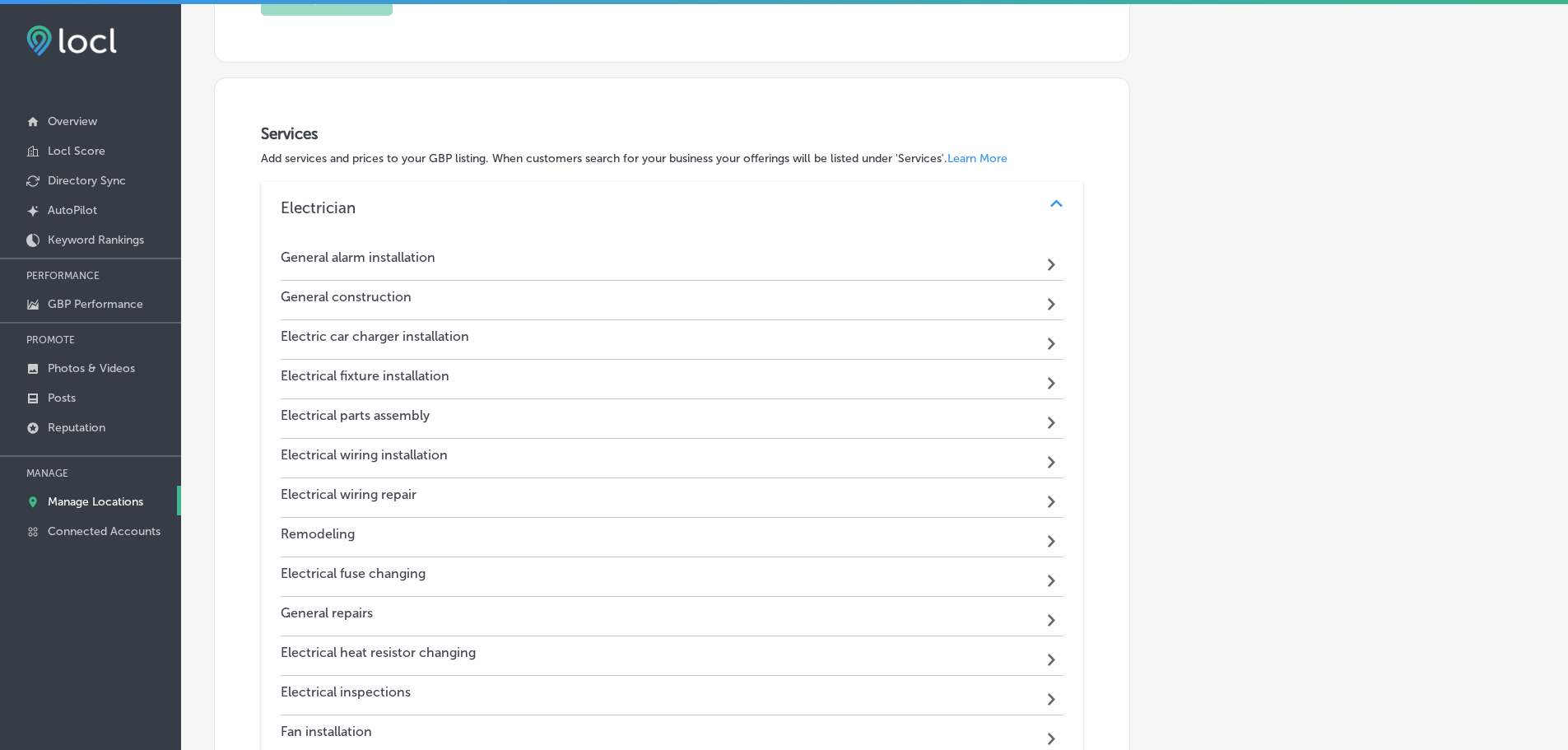scroll, scrollTop: 1180, scrollLeft: 0, axis: vertical 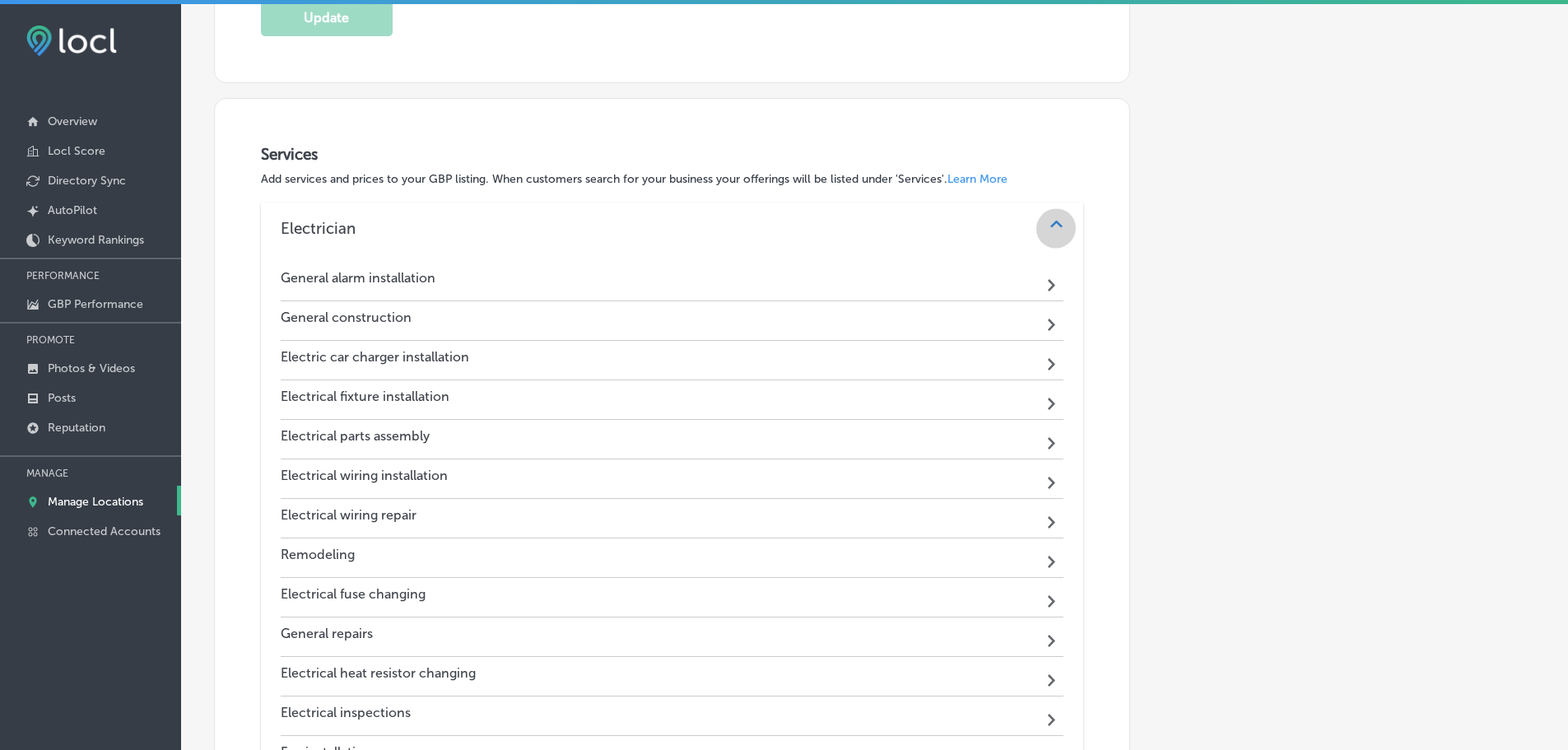 click on "Path
Created with Sketch." at bounding box center [1056, 228] 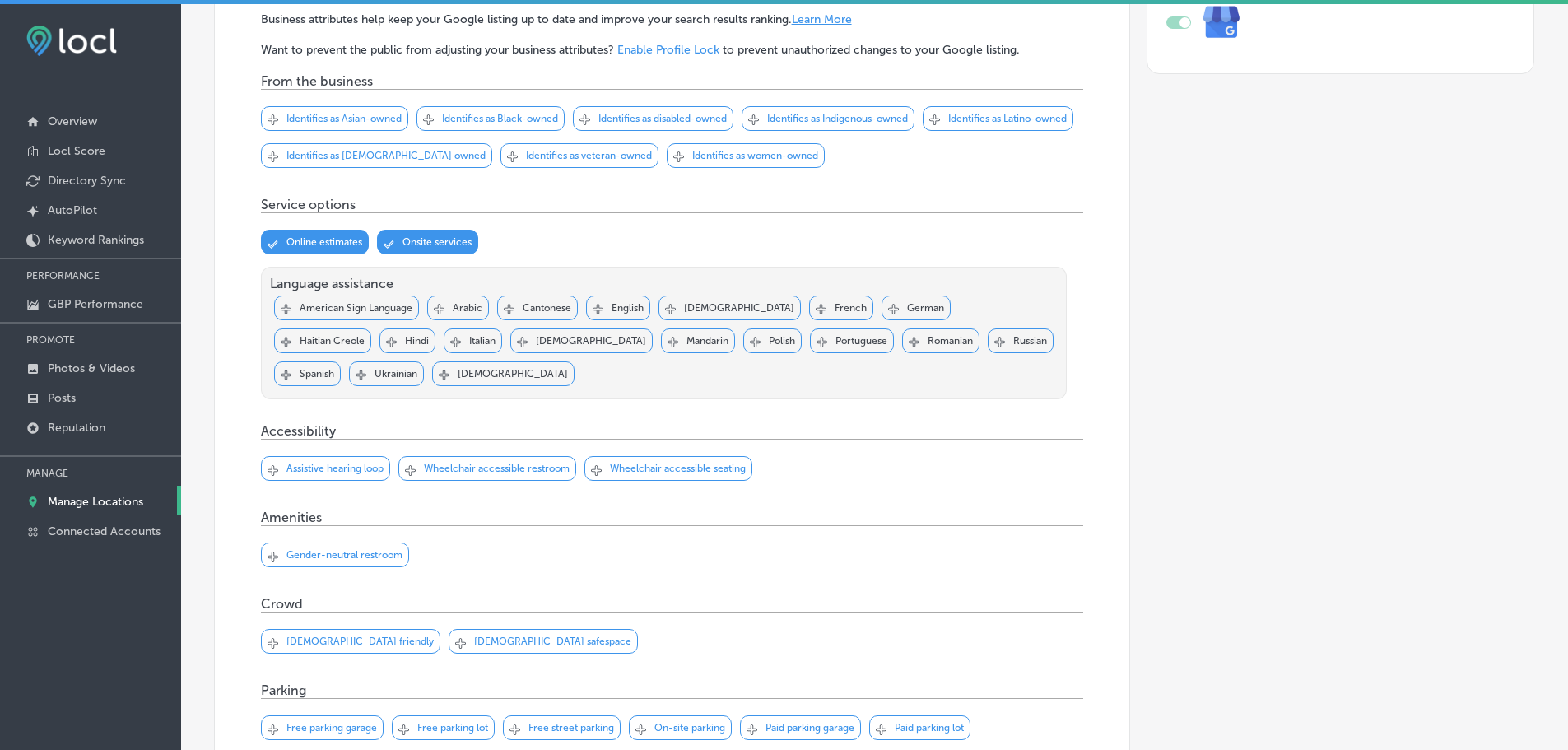 scroll, scrollTop: 0, scrollLeft: 0, axis: both 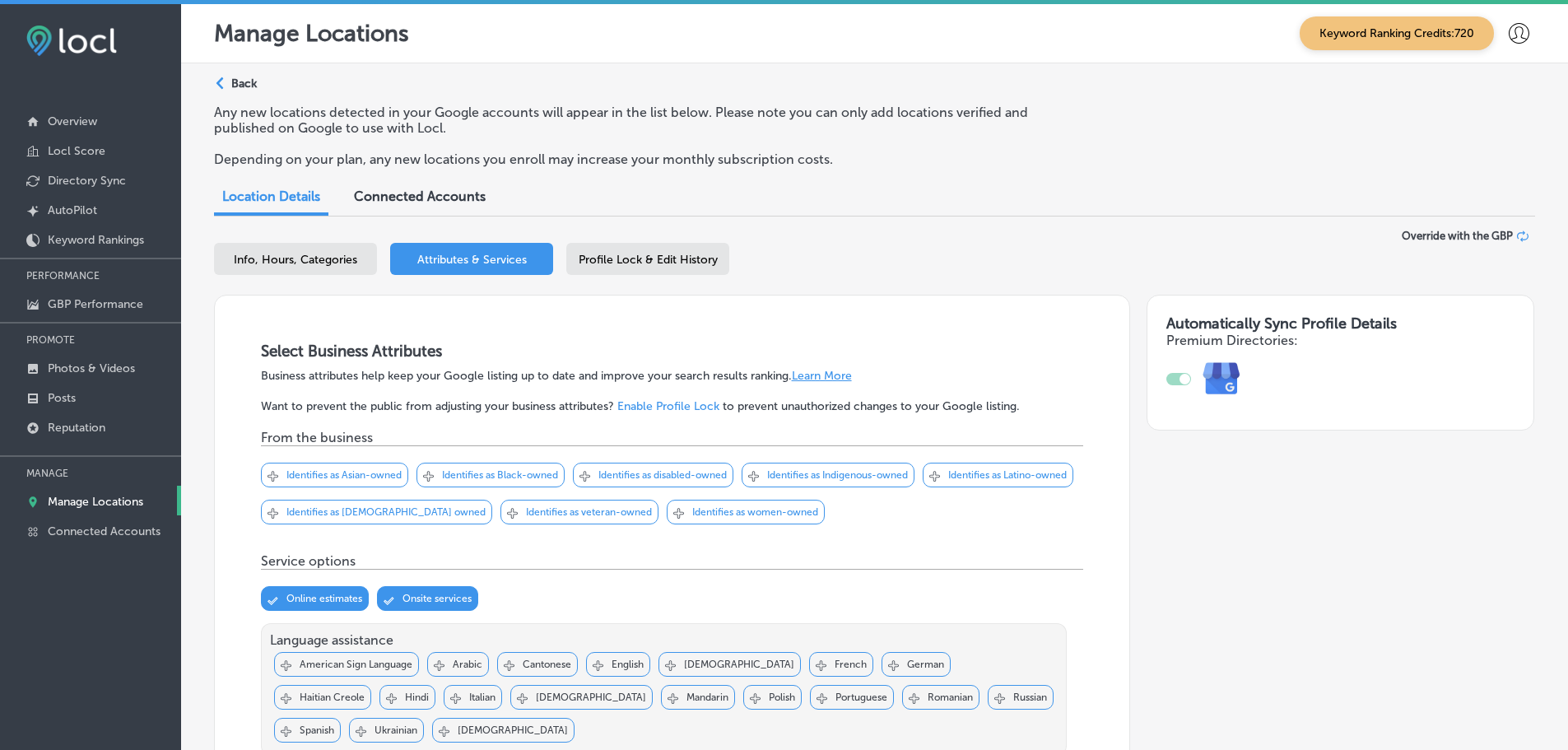 click on "Info, Hours, Categories" at bounding box center [295, 259] 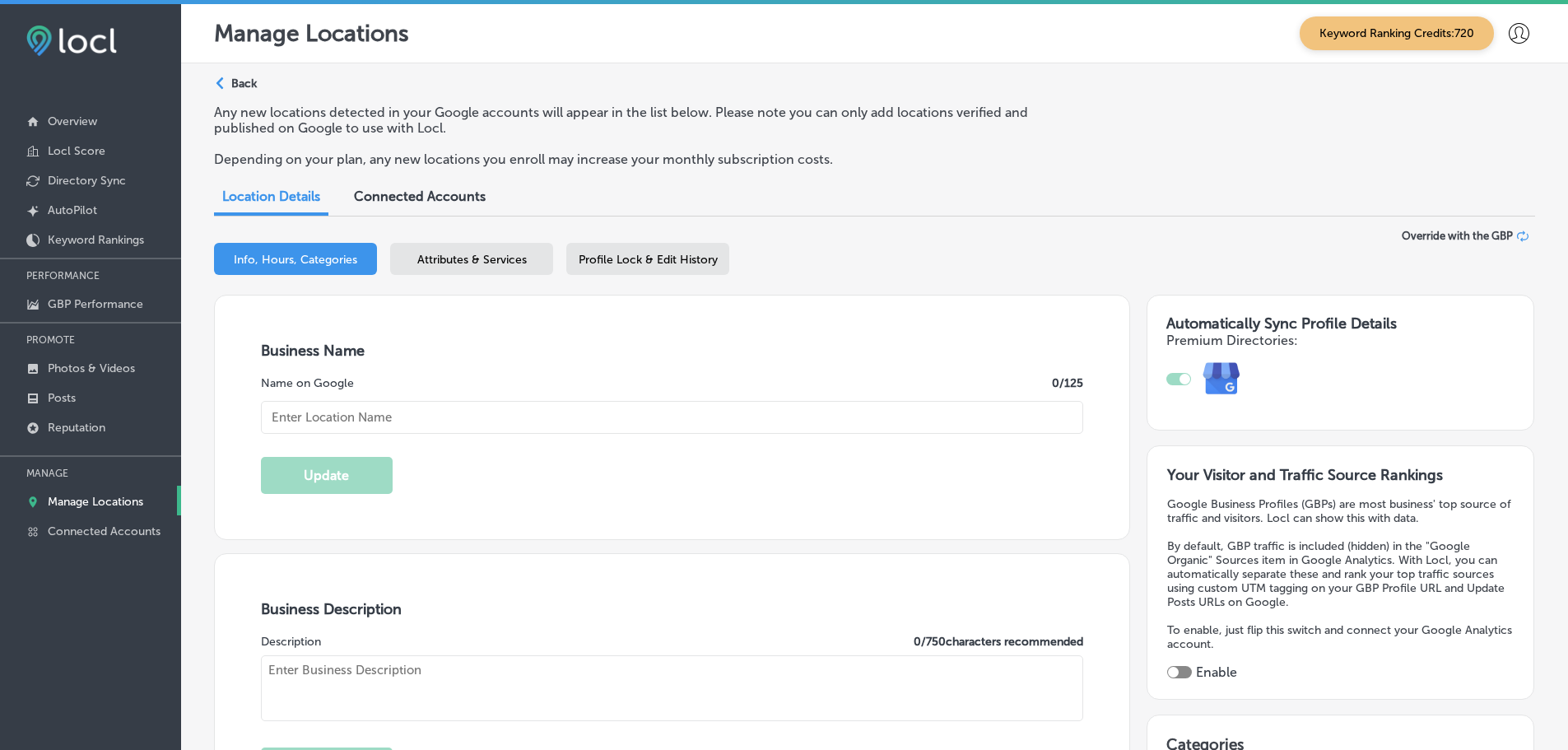type on "[PERSON_NAME] Electric Inc." 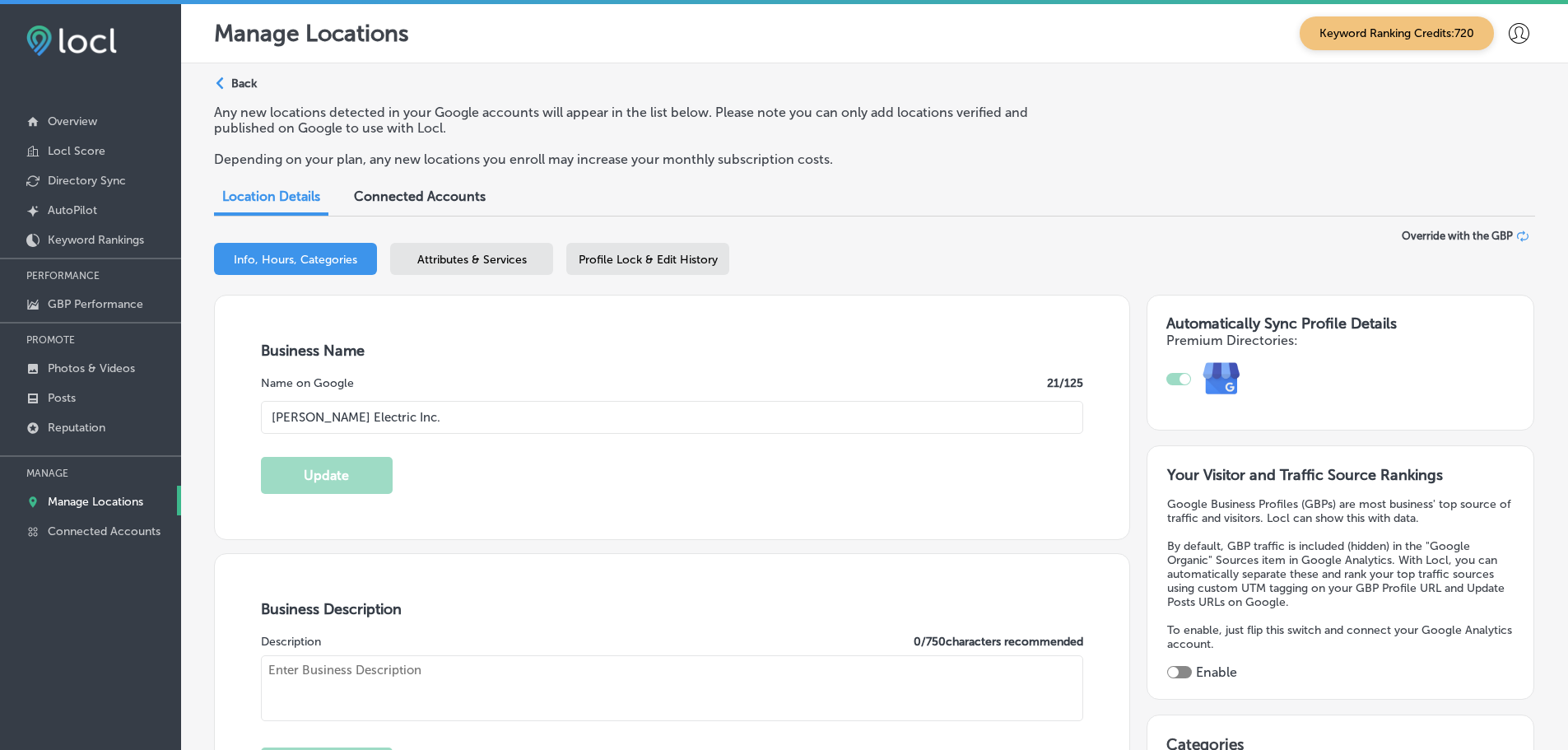 type on "[STREET_ADDRESS][PERSON_NAME]" 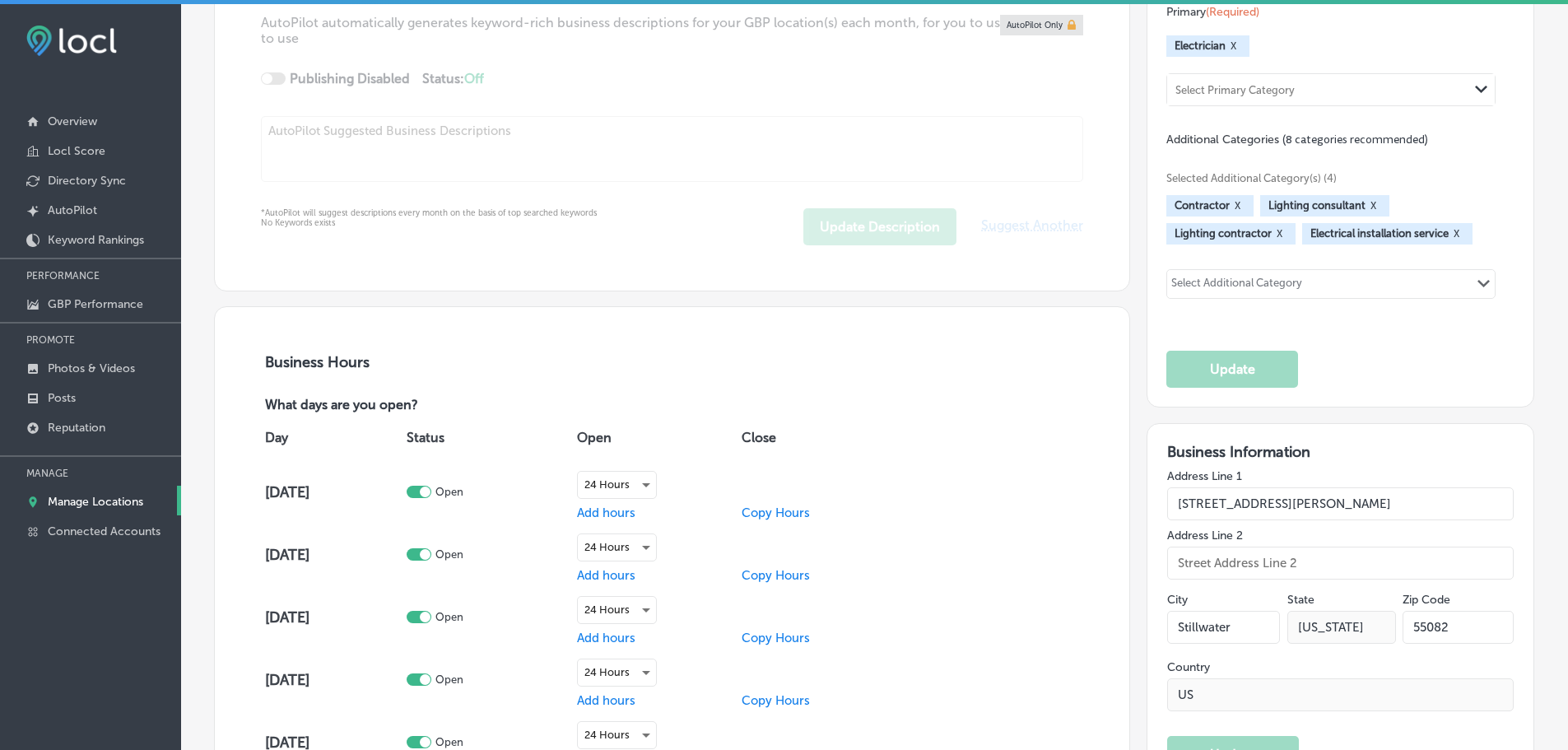 checkbox on "true" 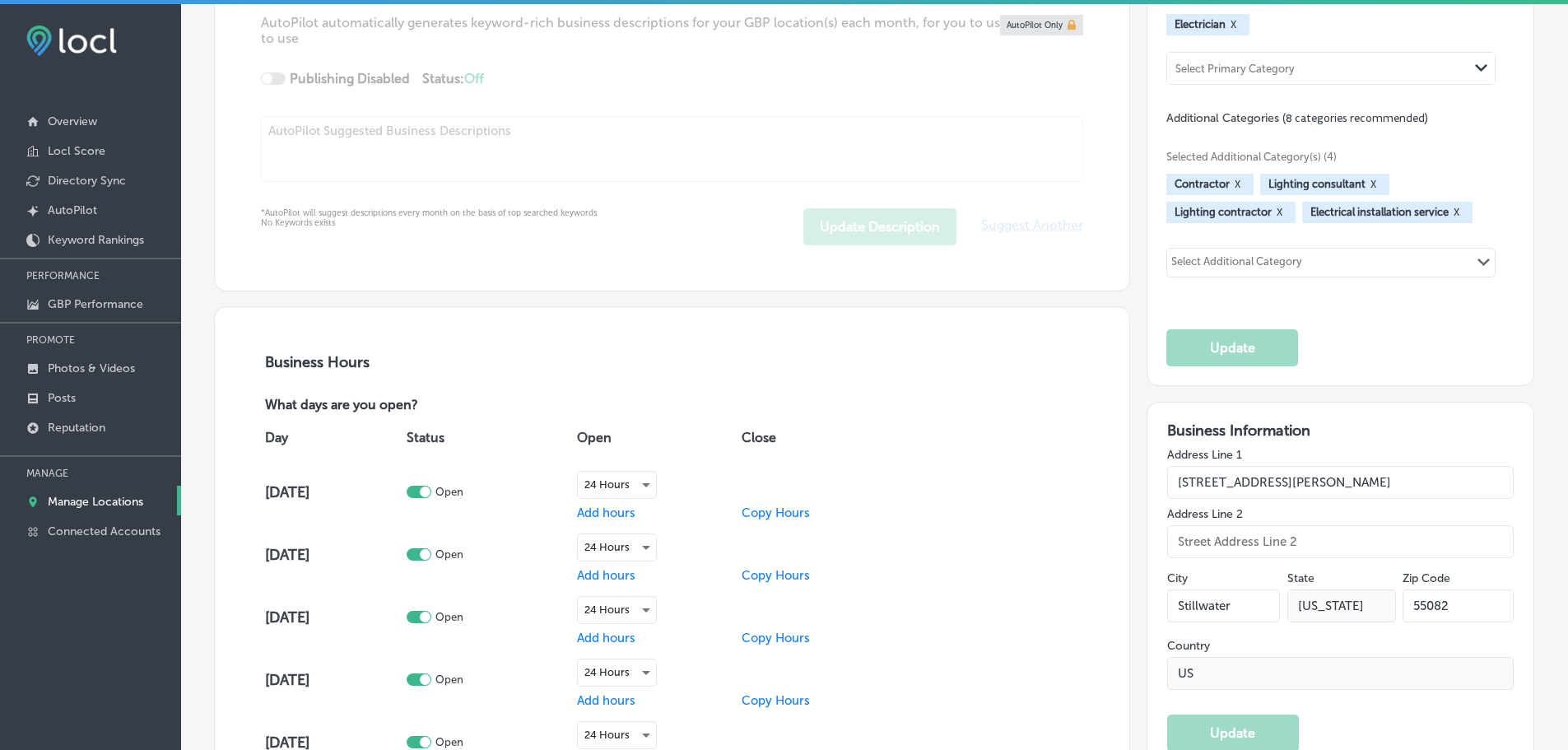 type on "[PHONE_NUMBER]" 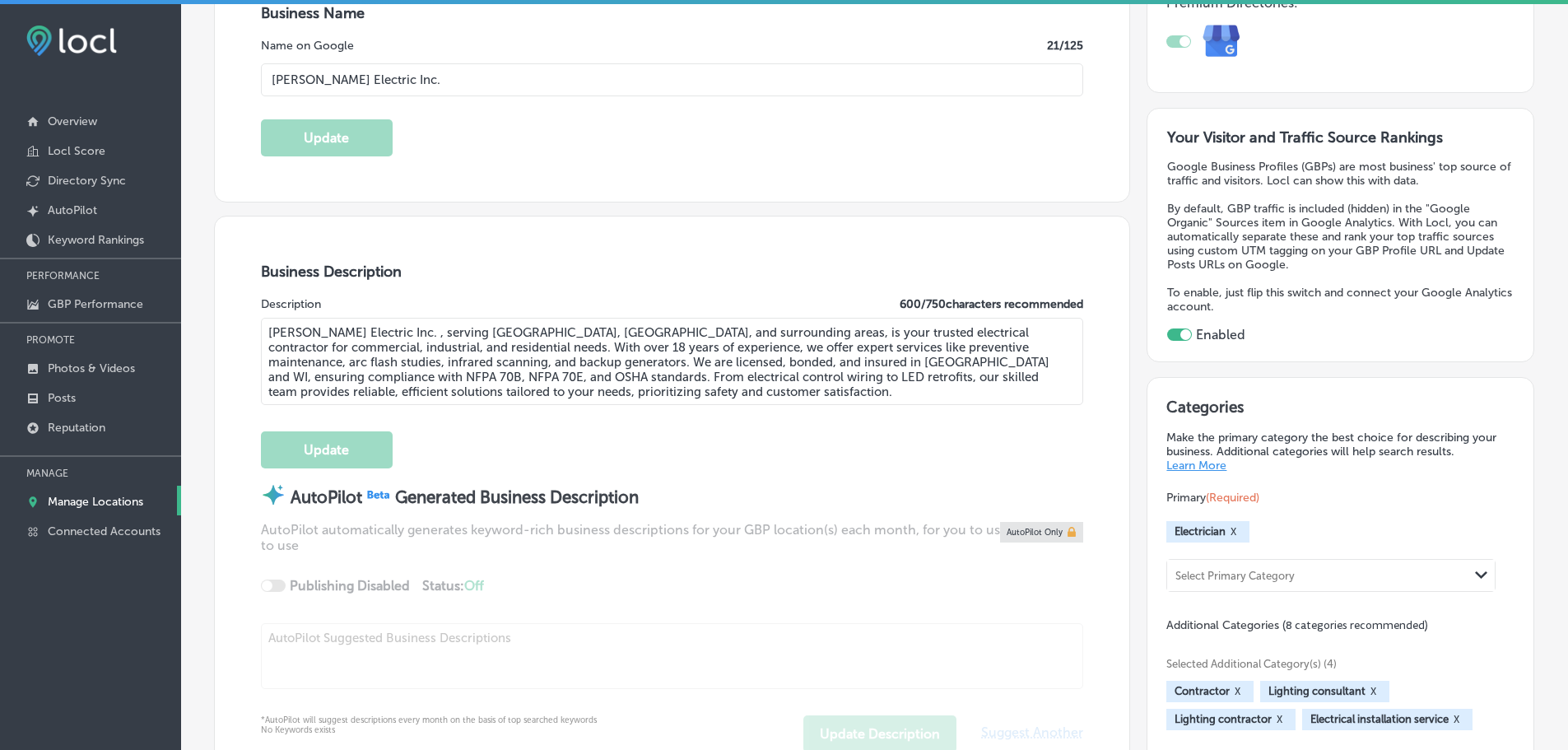 scroll, scrollTop: 0, scrollLeft: 0, axis: both 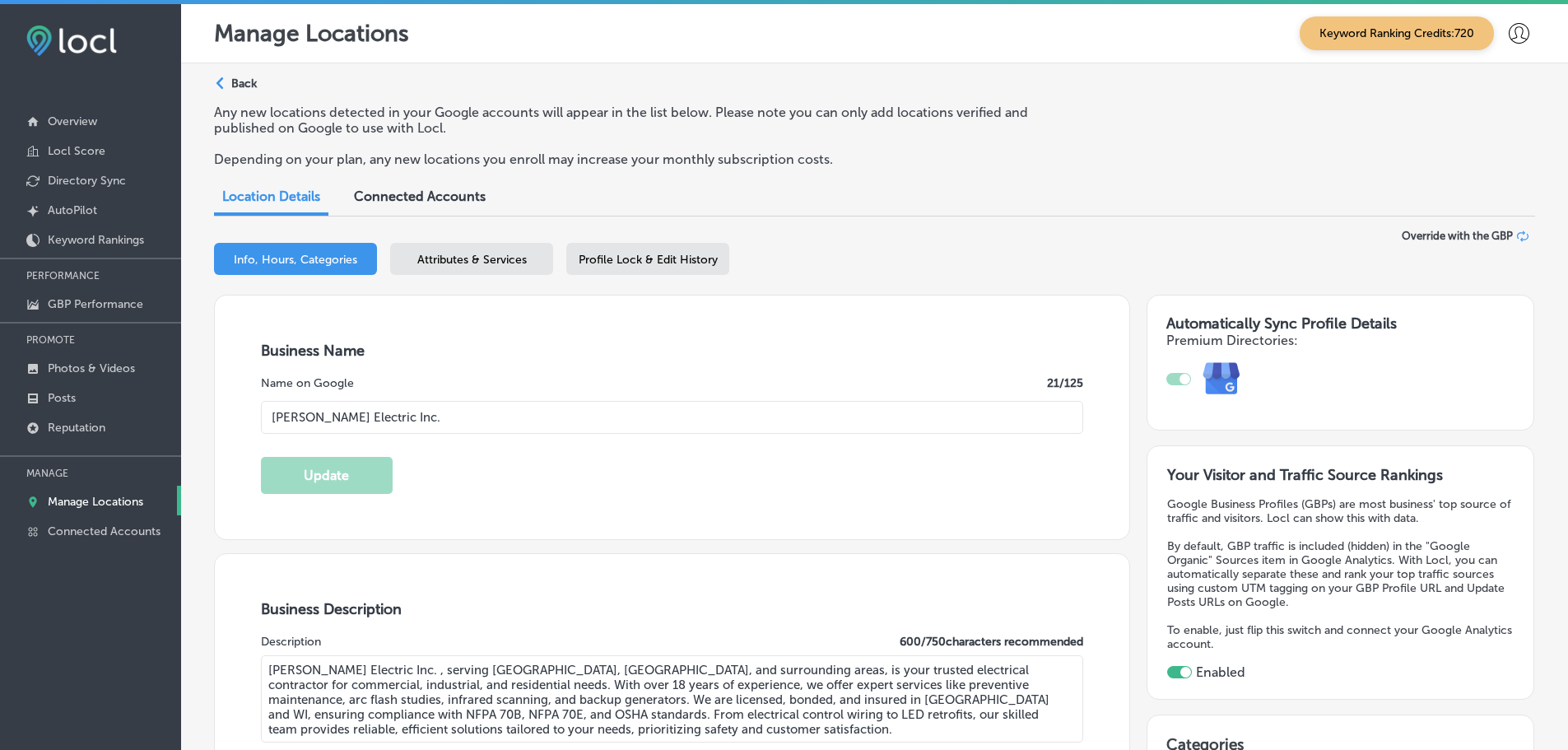 click on "Business + Location
[PERSON_NAME] Electric Inc.
Path
Created with Sketch.
Selected Locations  ( 1 ) Info, Hours, Categories Attributes & Services Profile Lock & Edit History Override with the GBP" at bounding box center (874, 262) 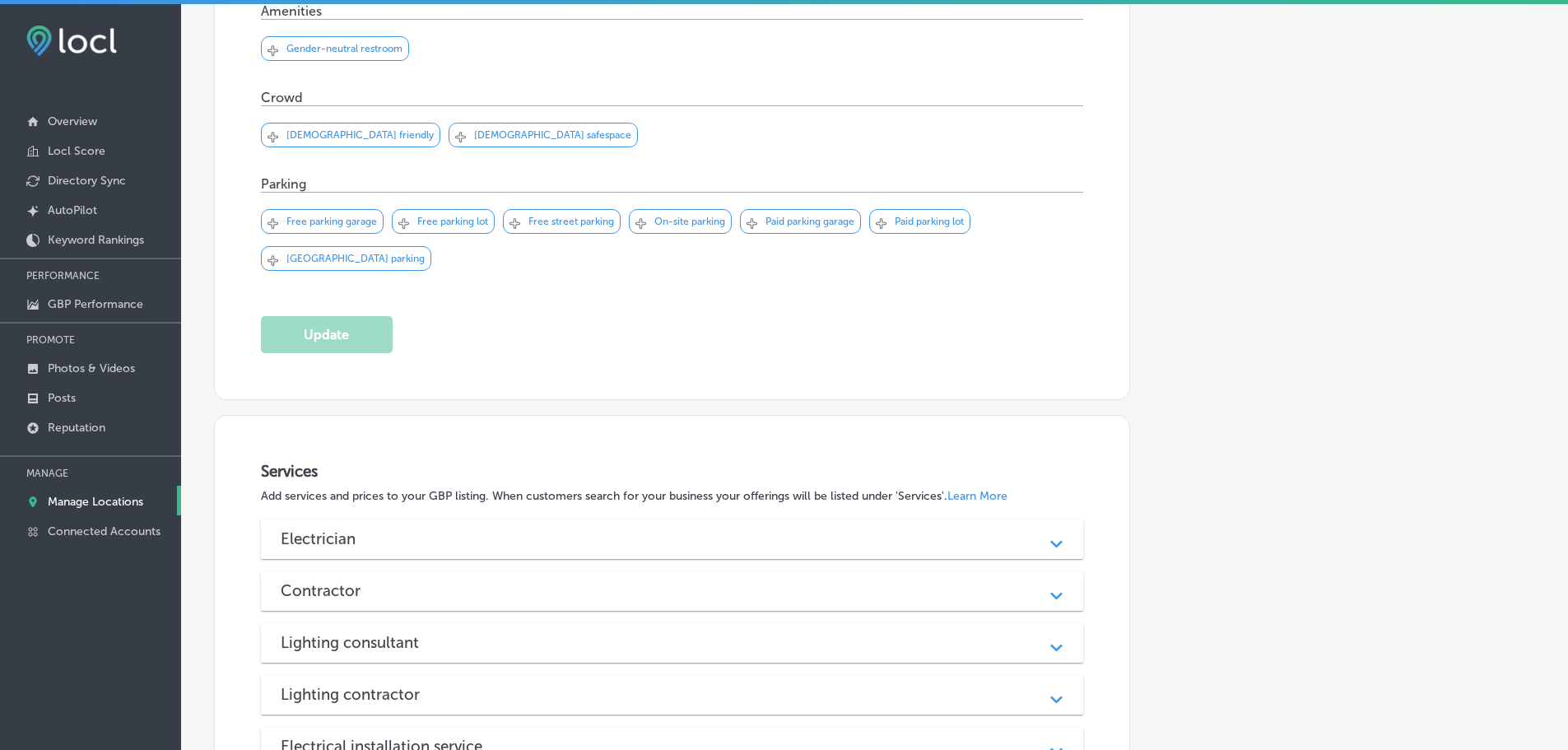 scroll, scrollTop: 1180, scrollLeft: 0, axis: vertical 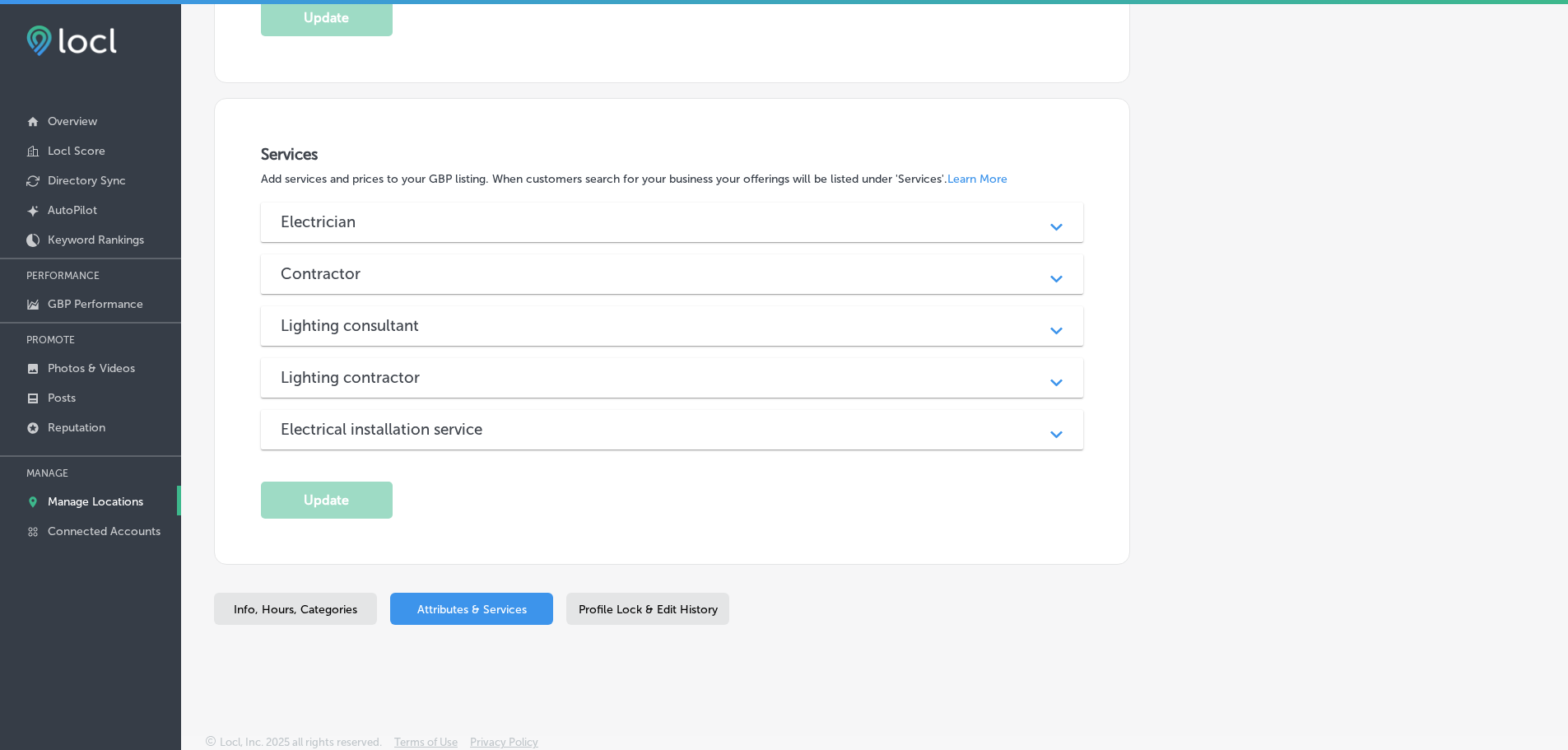click on "Electrician" at bounding box center (672, 221) 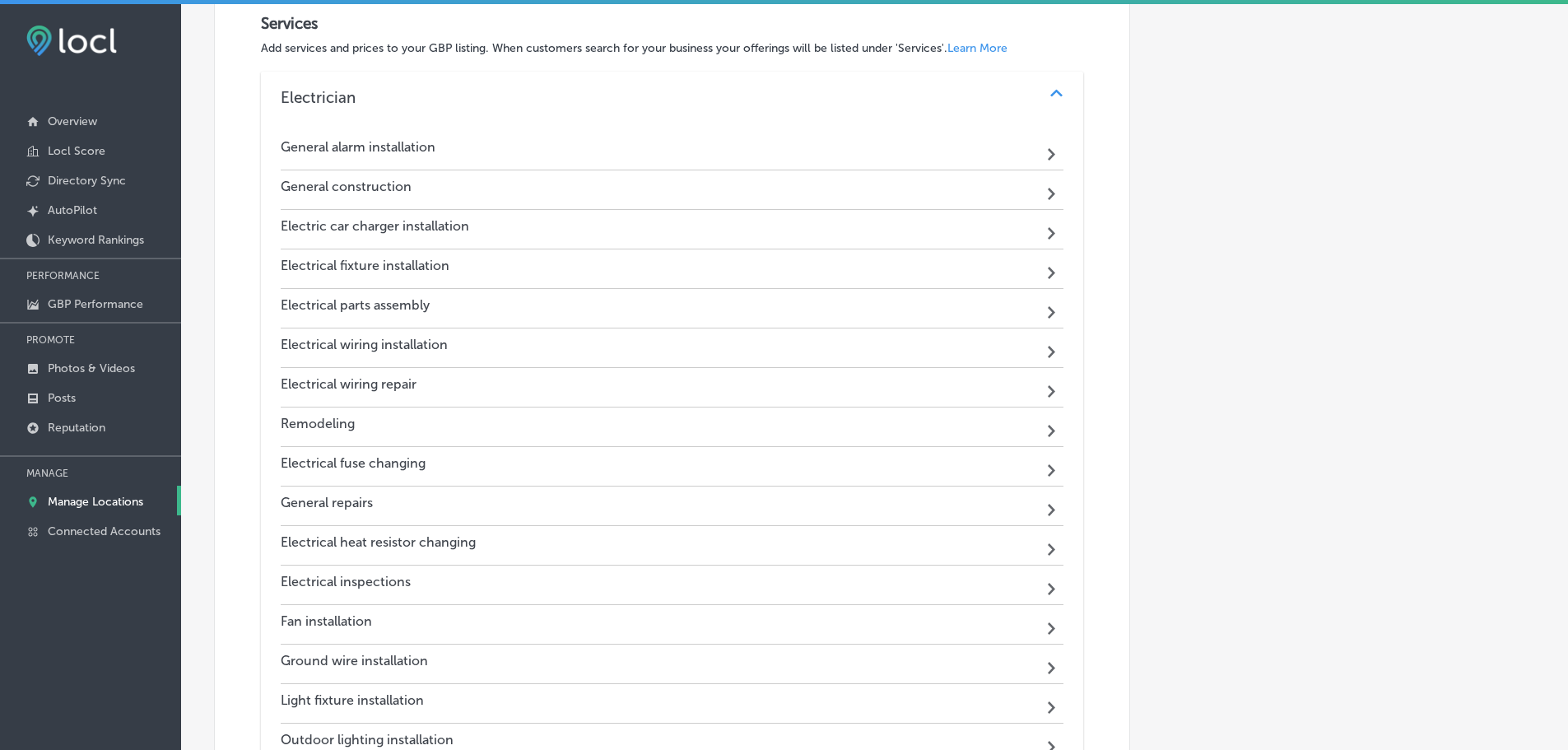 scroll, scrollTop: 1317, scrollLeft: 0, axis: vertical 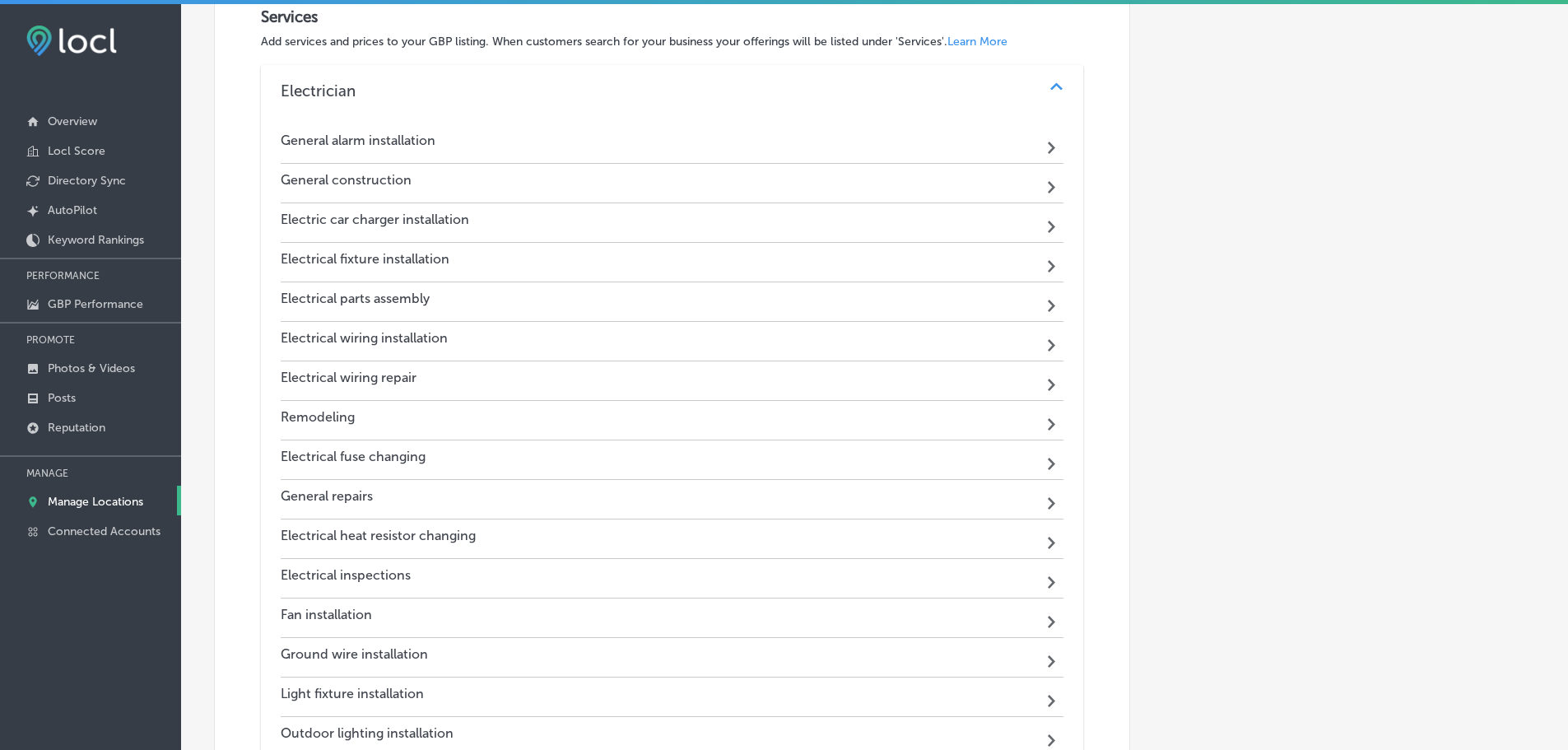 click on "Electrician" at bounding box center (672, 91) 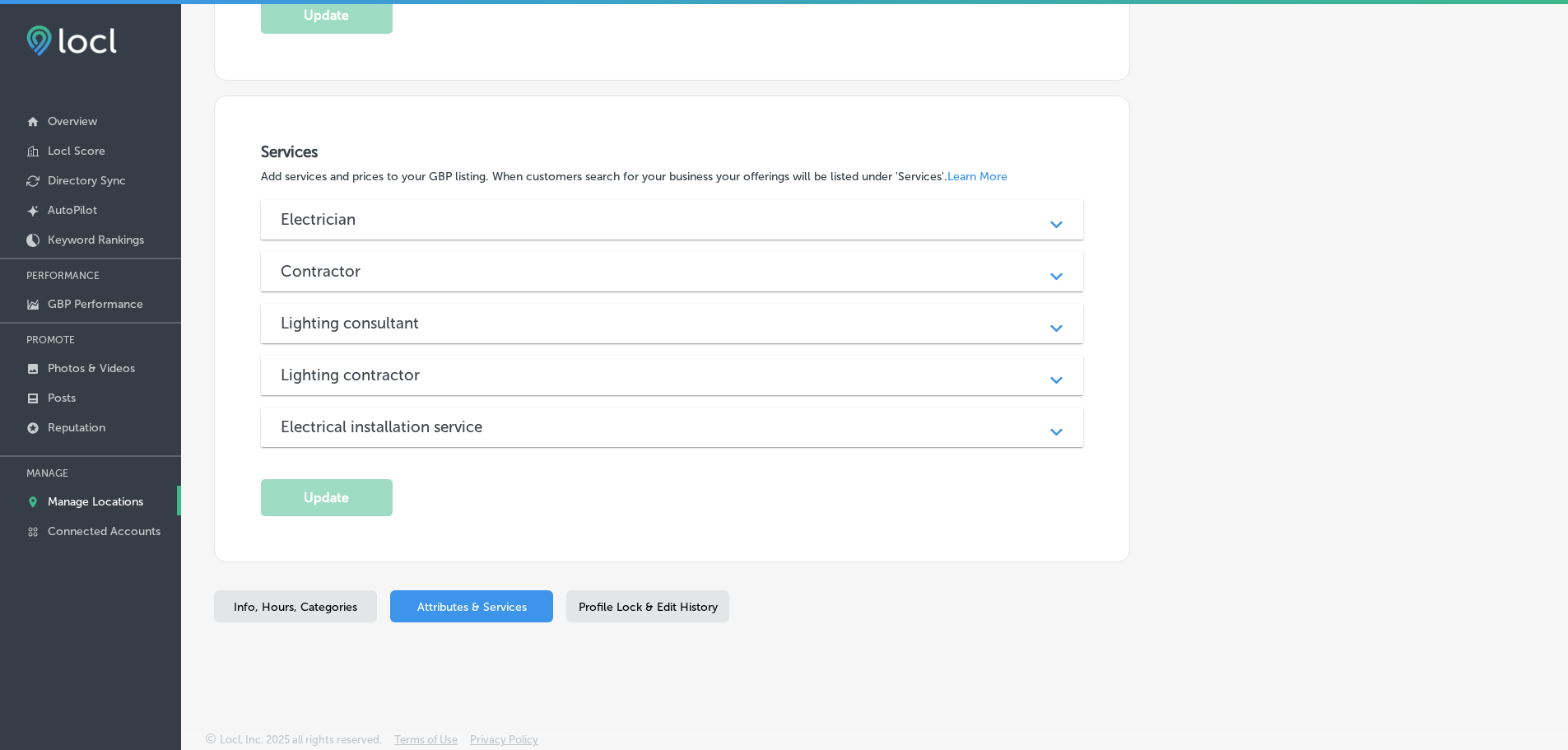 scroll, scrollTop: 1180, scrollLeft: 0, axis: vertical 